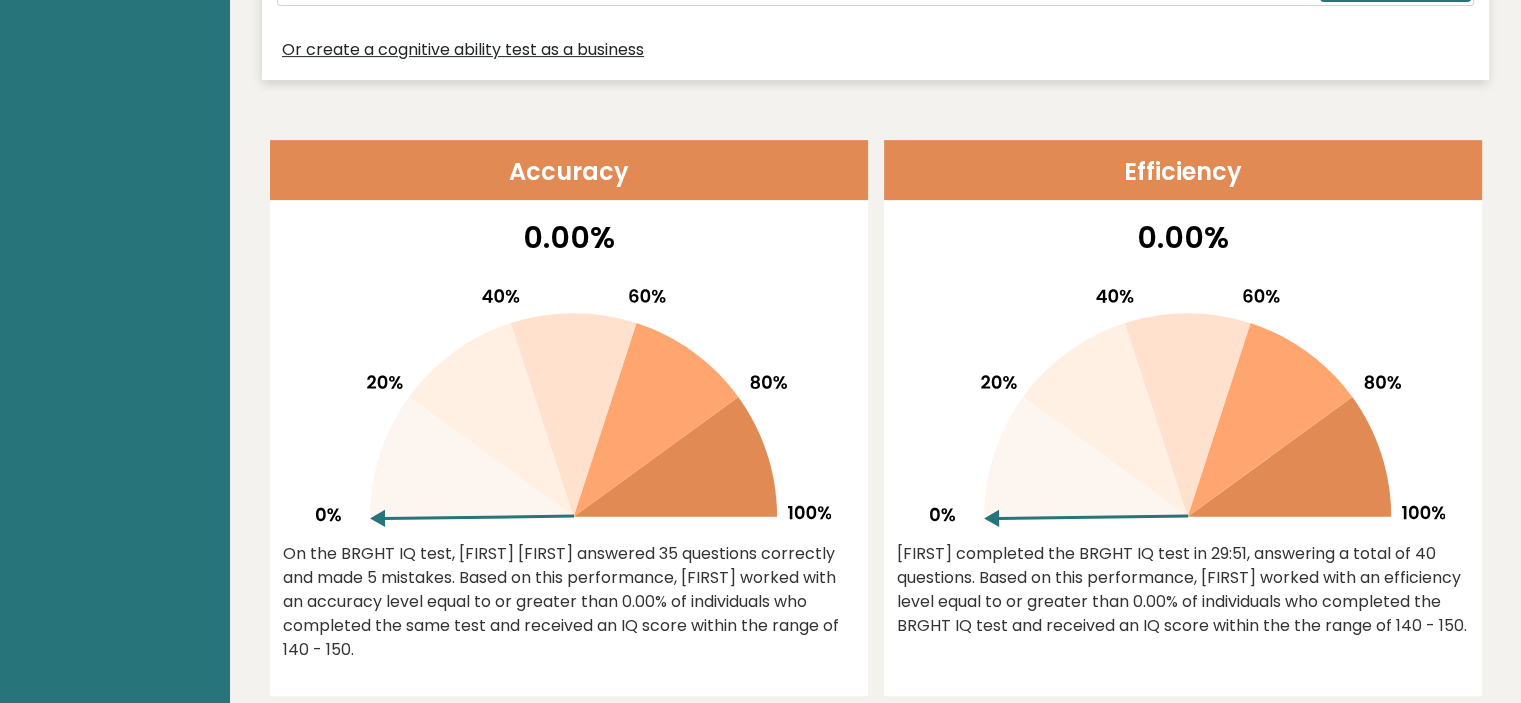 scroll, scrollTop: 0, scrollLeft: 0, axis: both 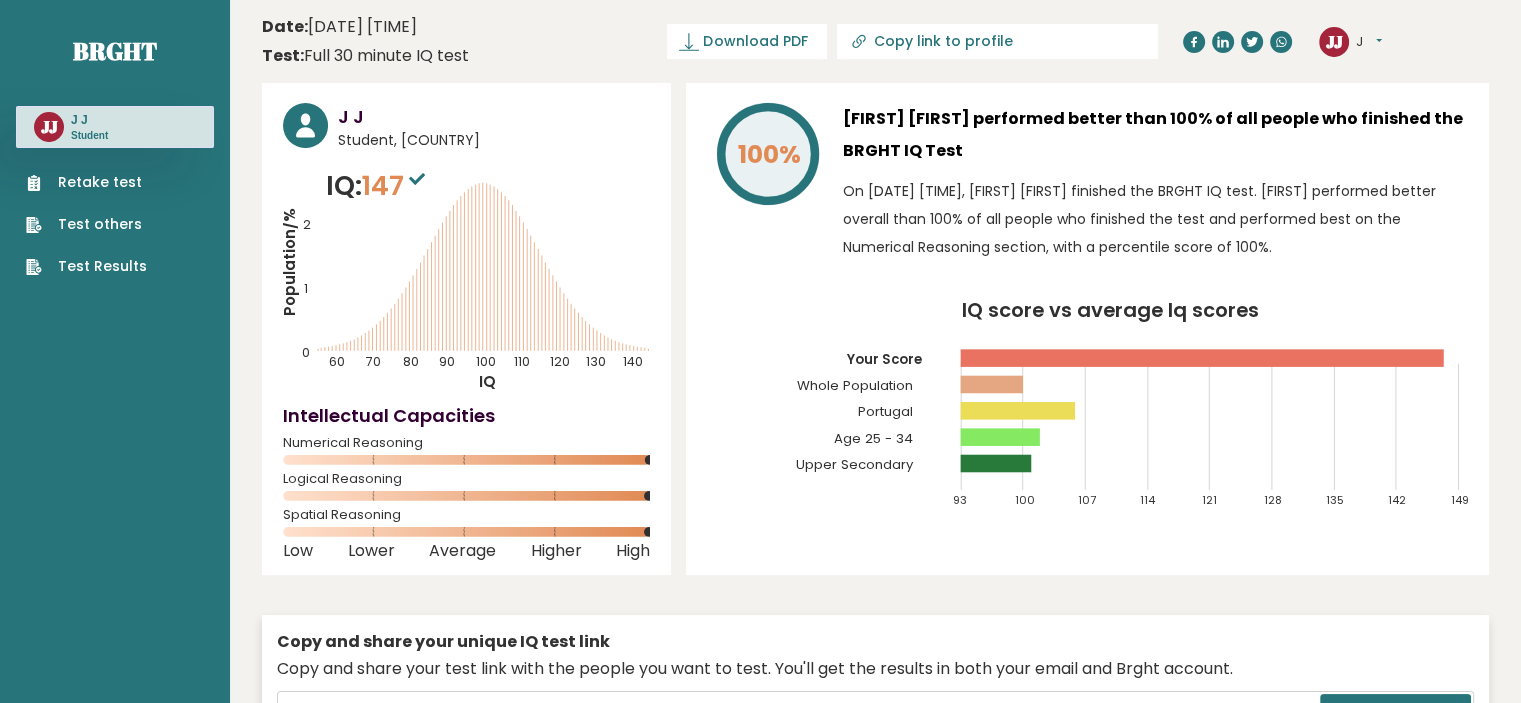 click on "Retake test" at bounding box center (86, 182) 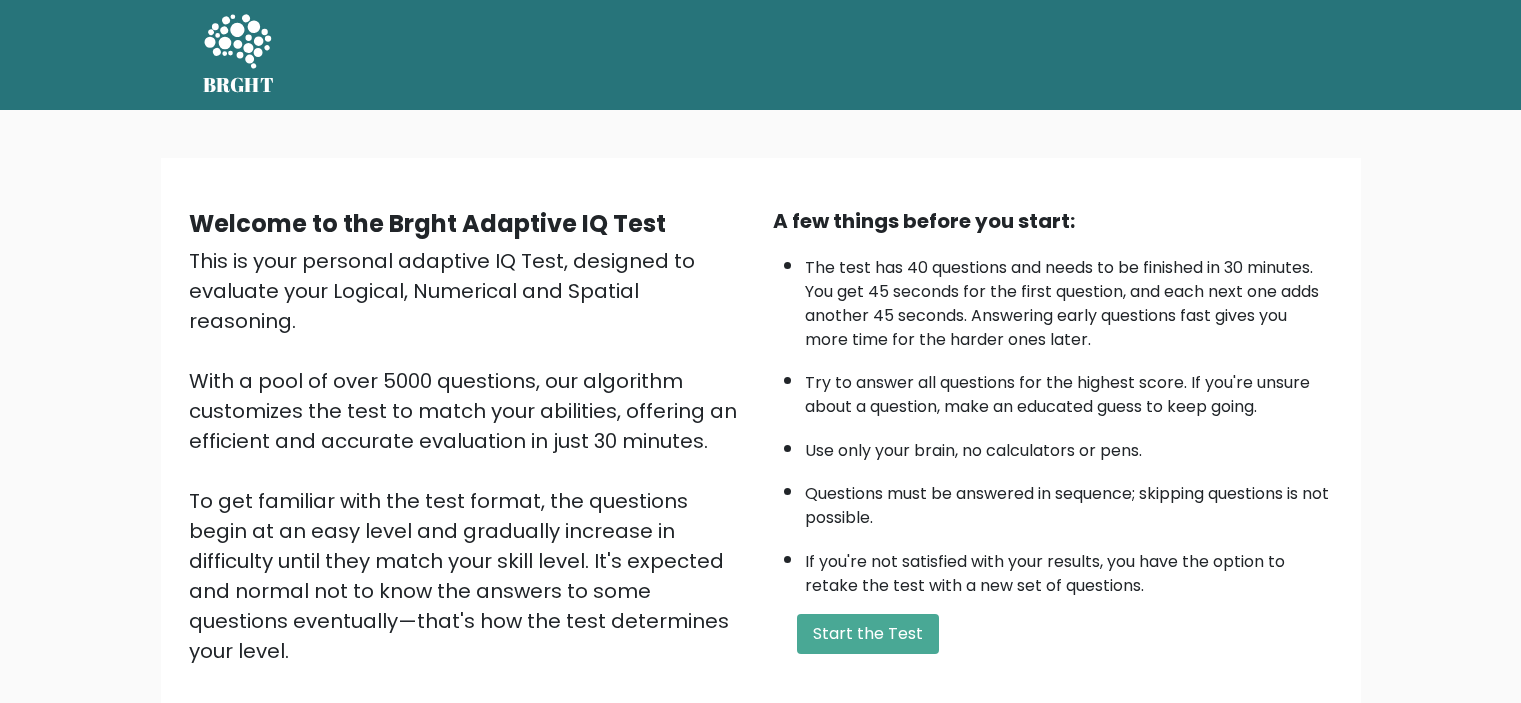 scroll, scrollTop: 0, scrollLeft: 0, axis: both 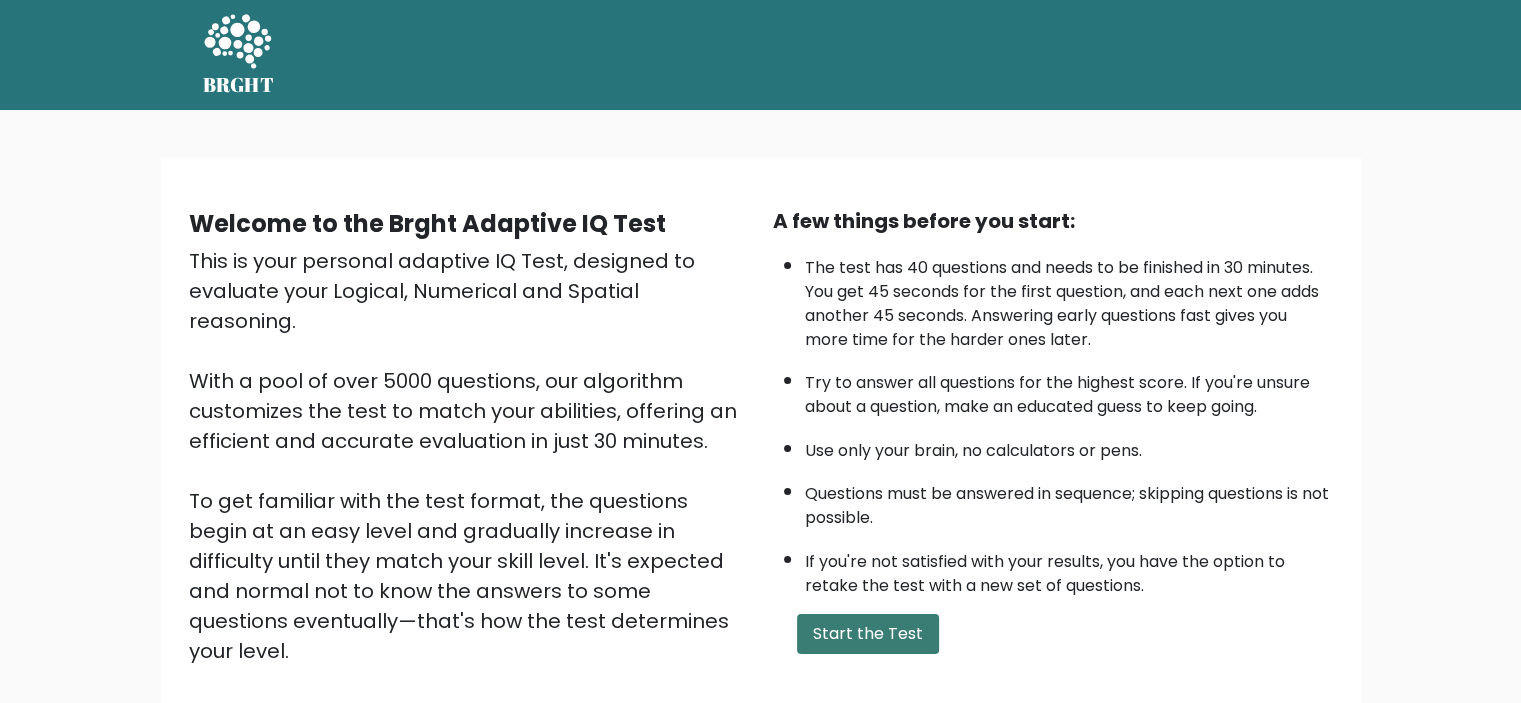click on "Start the Test" at bounding box center (868, 634) 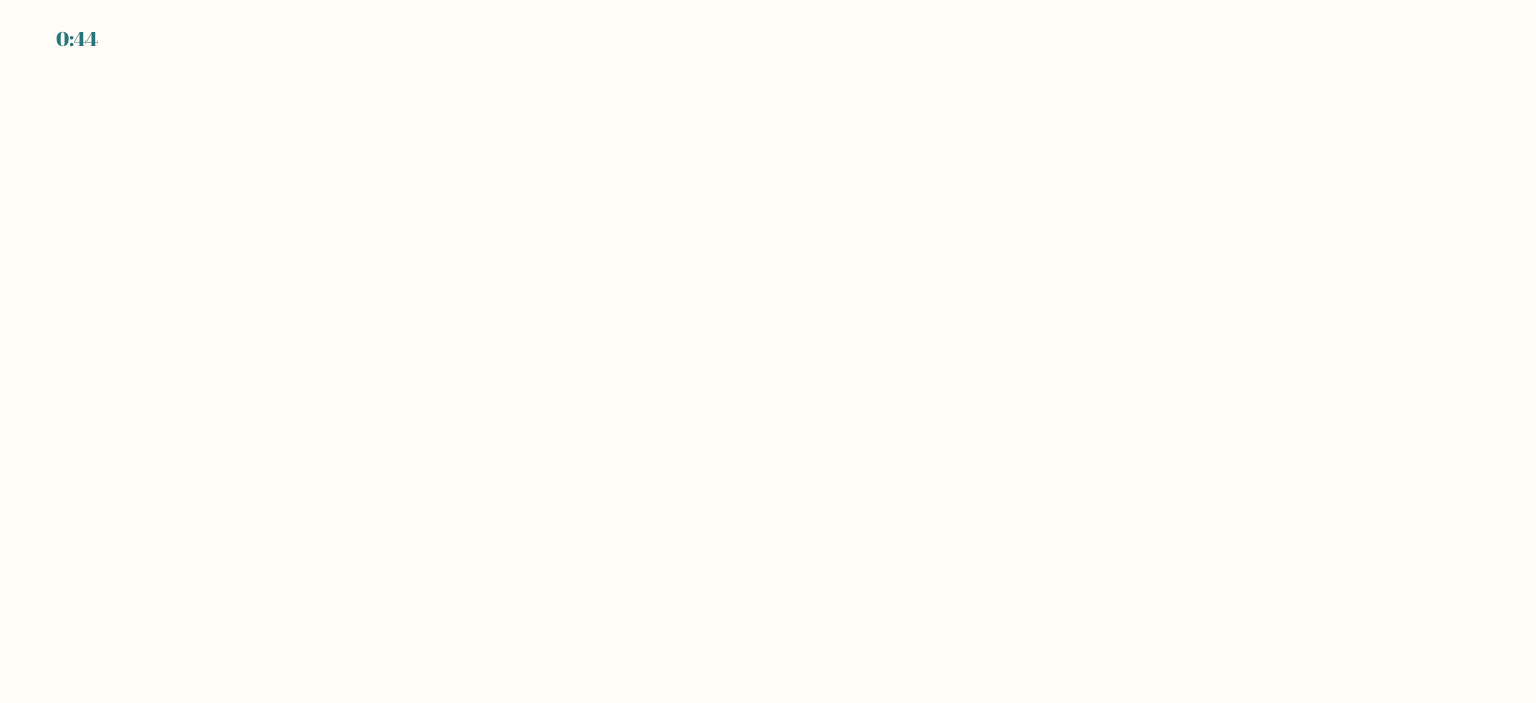 scroll, scrollTop: 0, scrollLeft: 0, axis: both 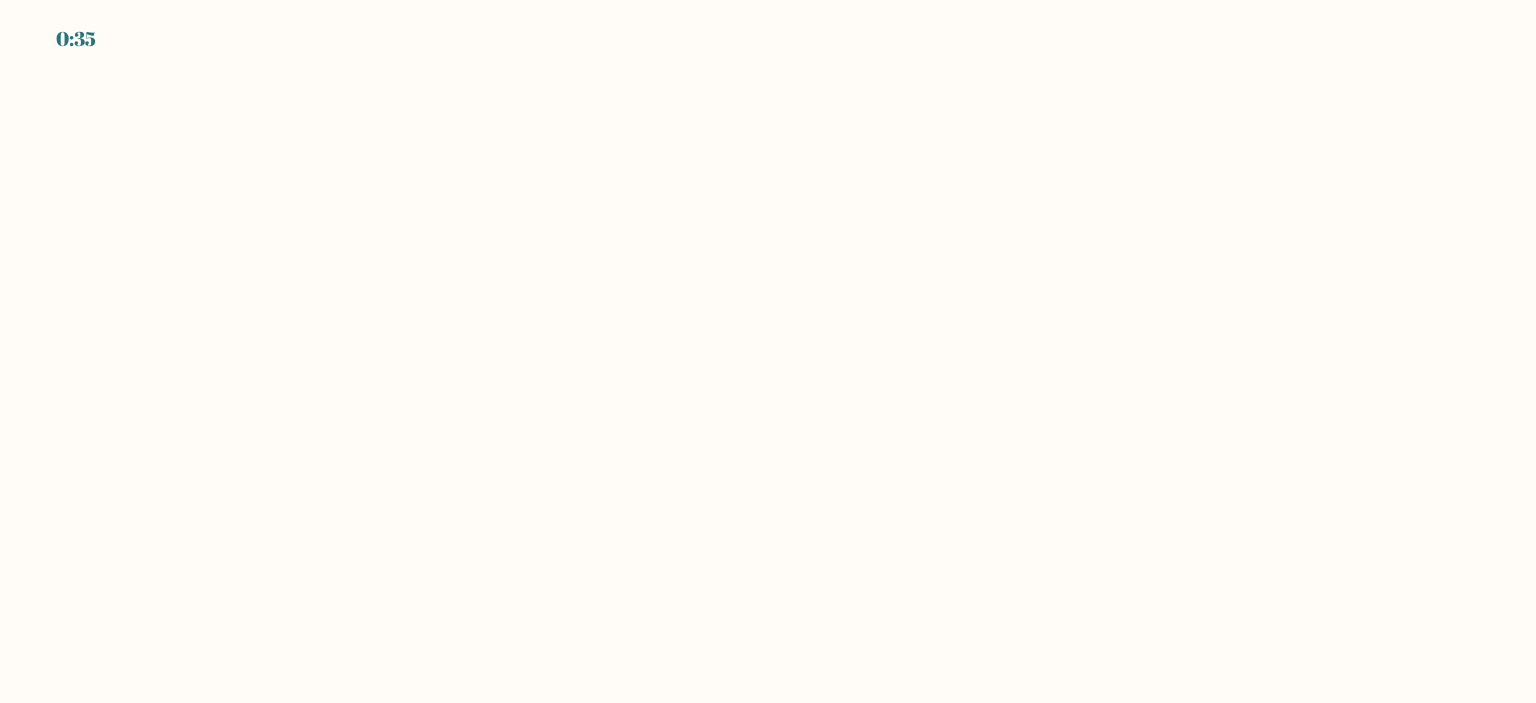 click on "0:35" at bounding box center (768, 351) 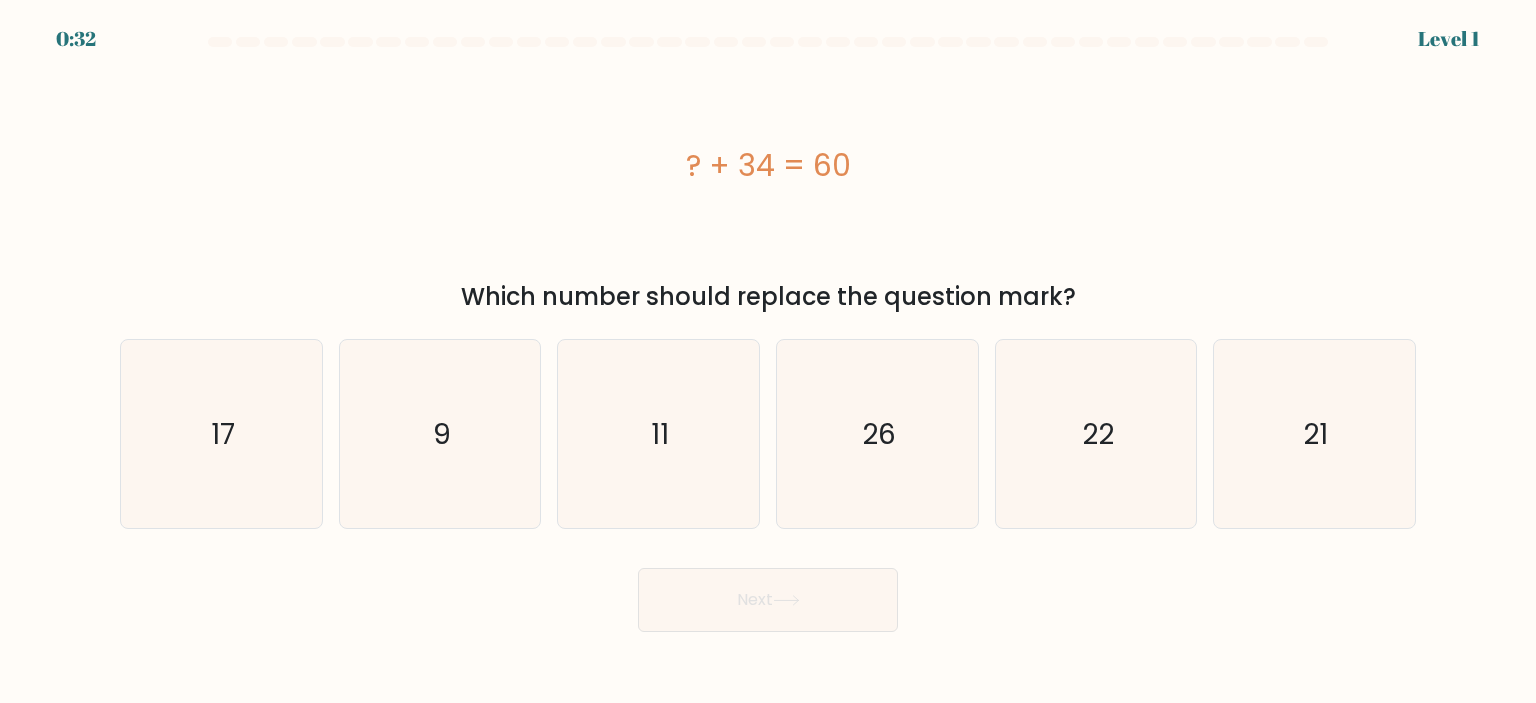scroll, scrollTop: 0, scrollLeft: 0, axis: both 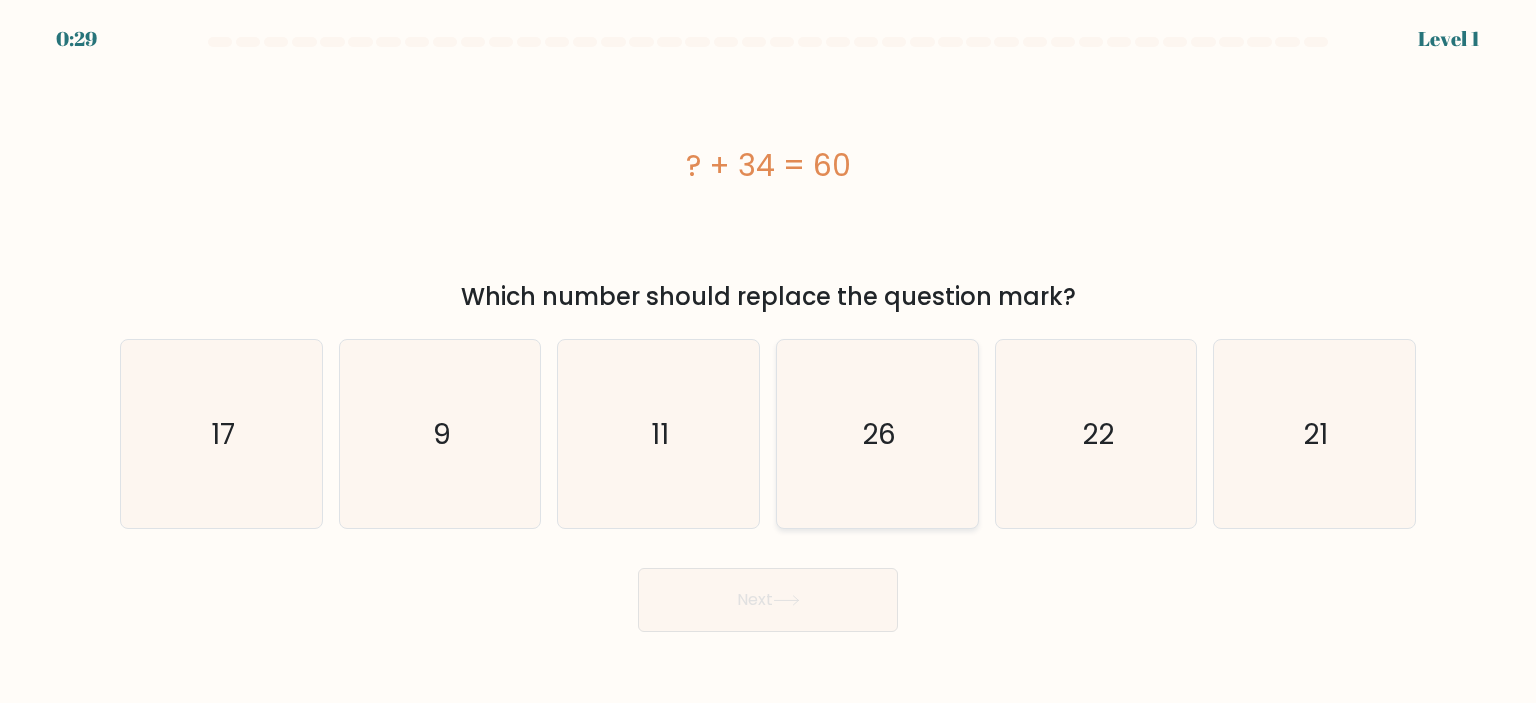 click on "26" 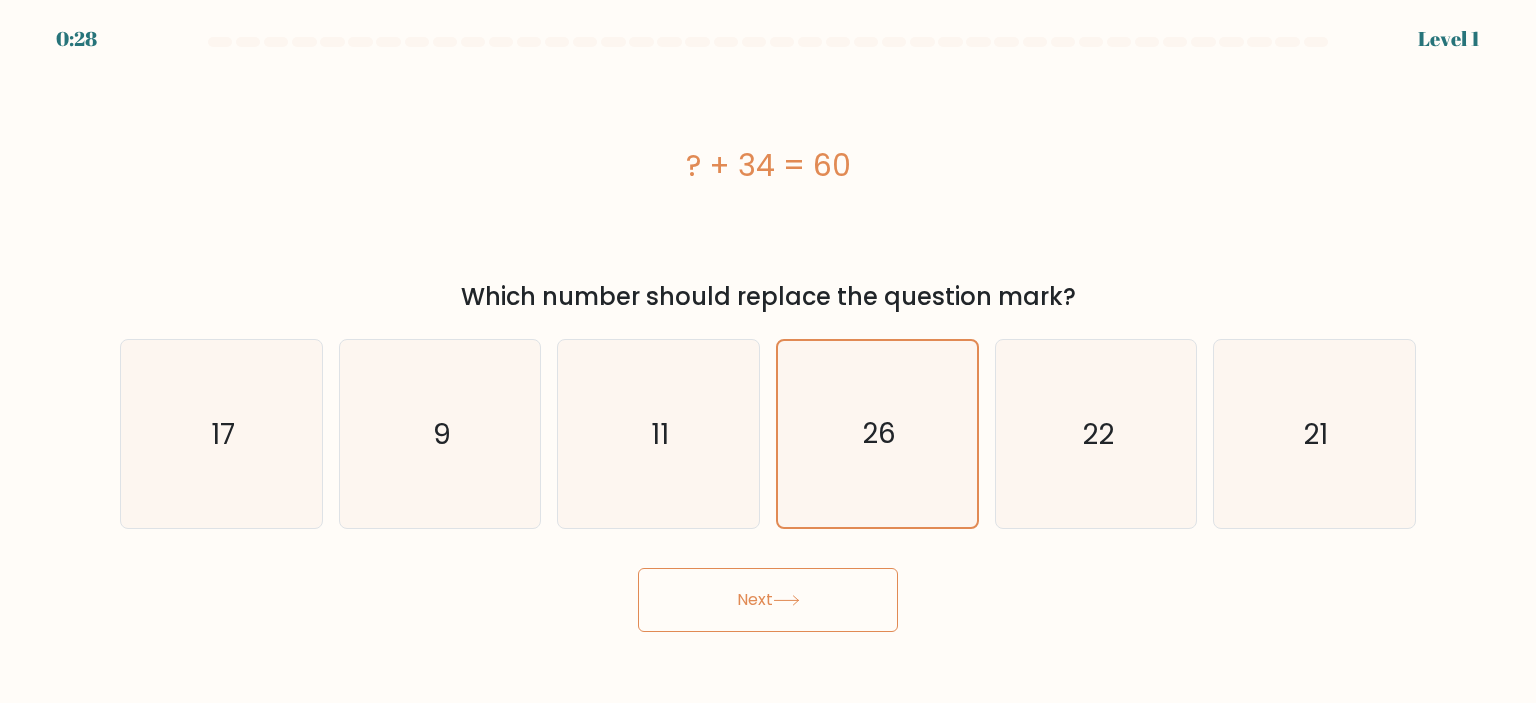 click on "Next" at bounding box center [768, 600] 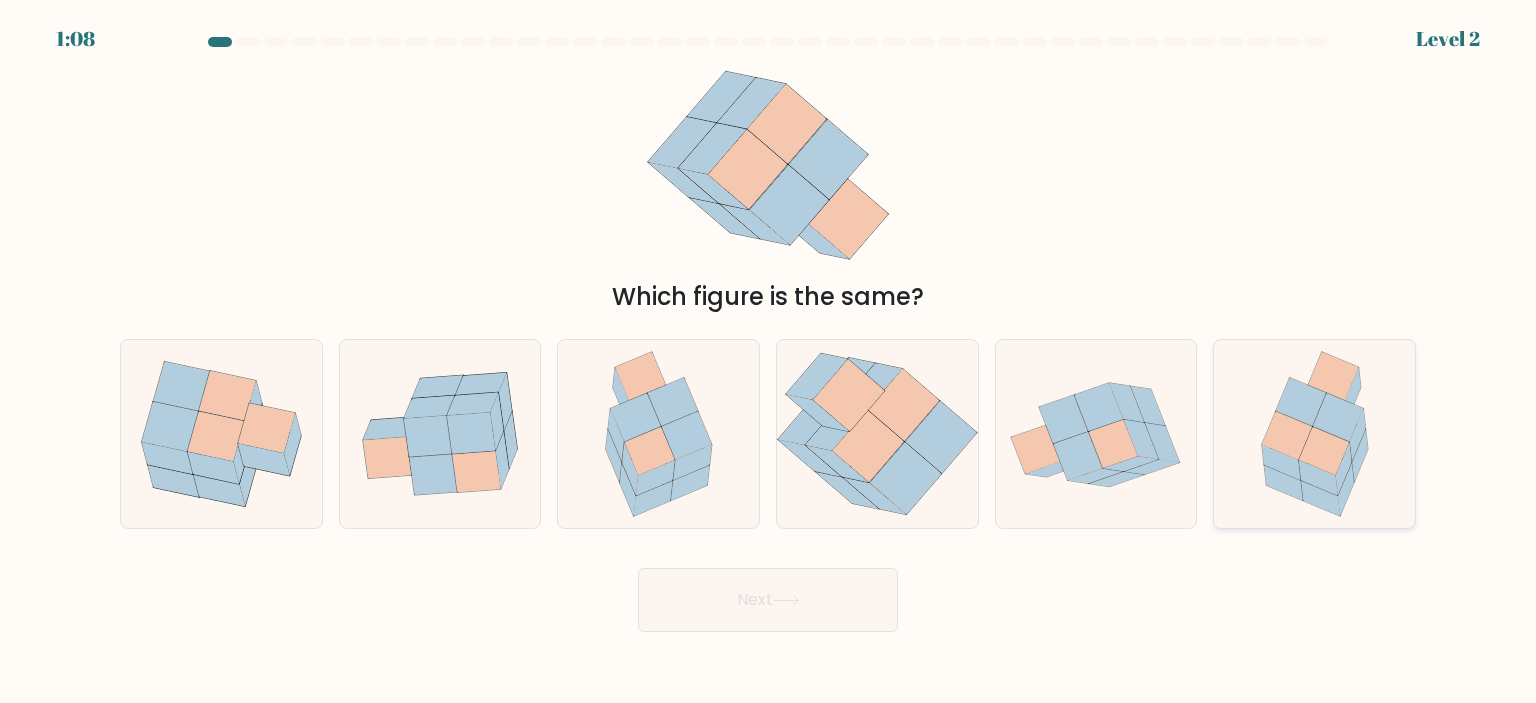 click 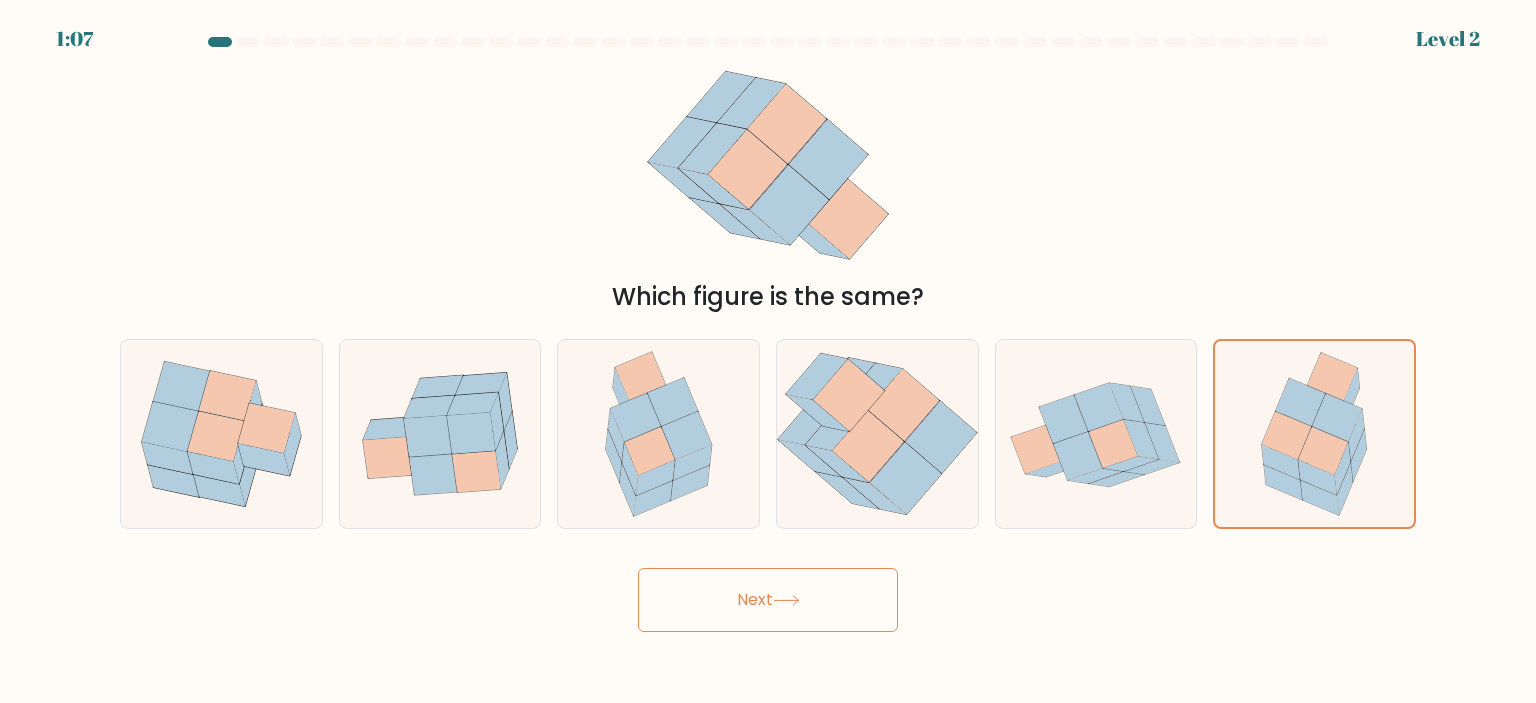 click on "Next" at bounding box center (768, 600) 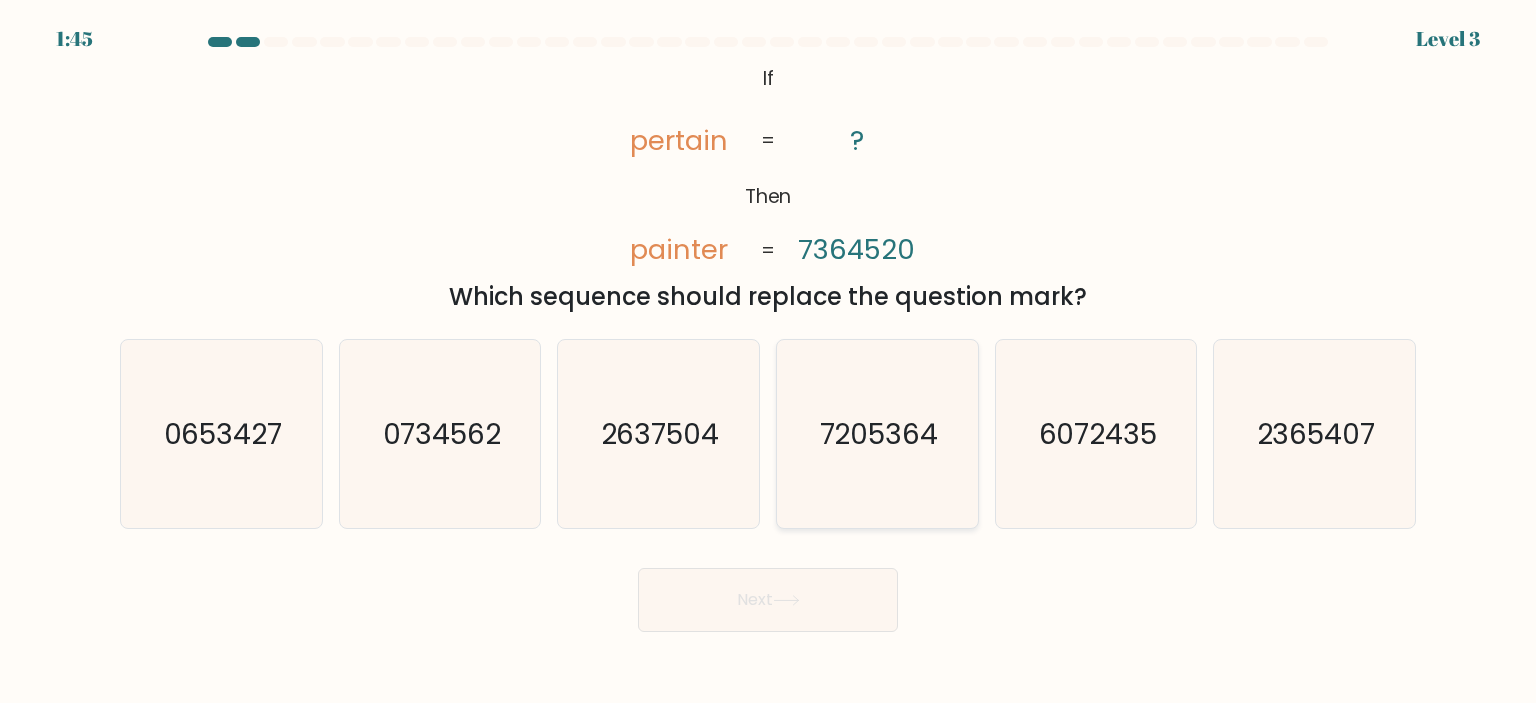 click on "7205364" 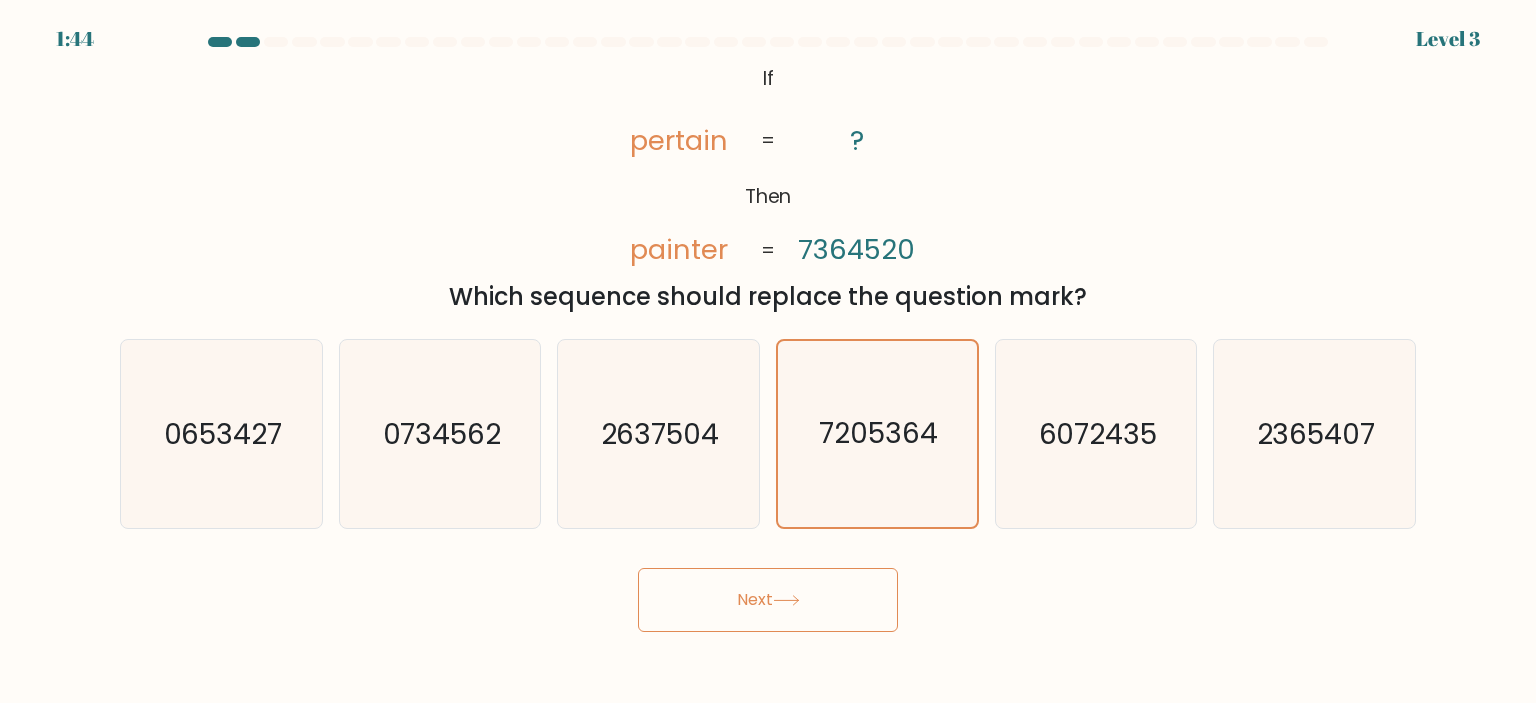click on "Next" at bounding box center [768, 600] 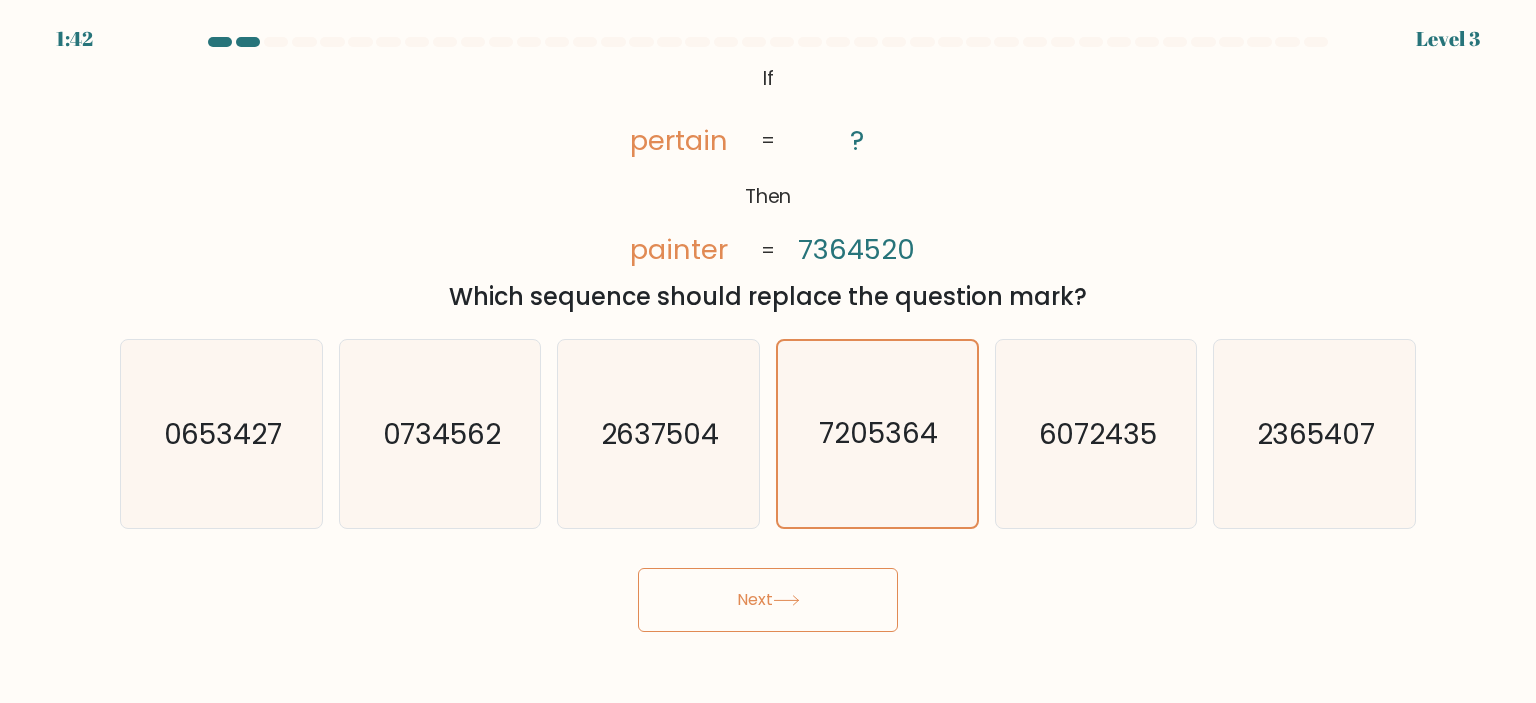 click on "Next" at bounding box center [768, 600] 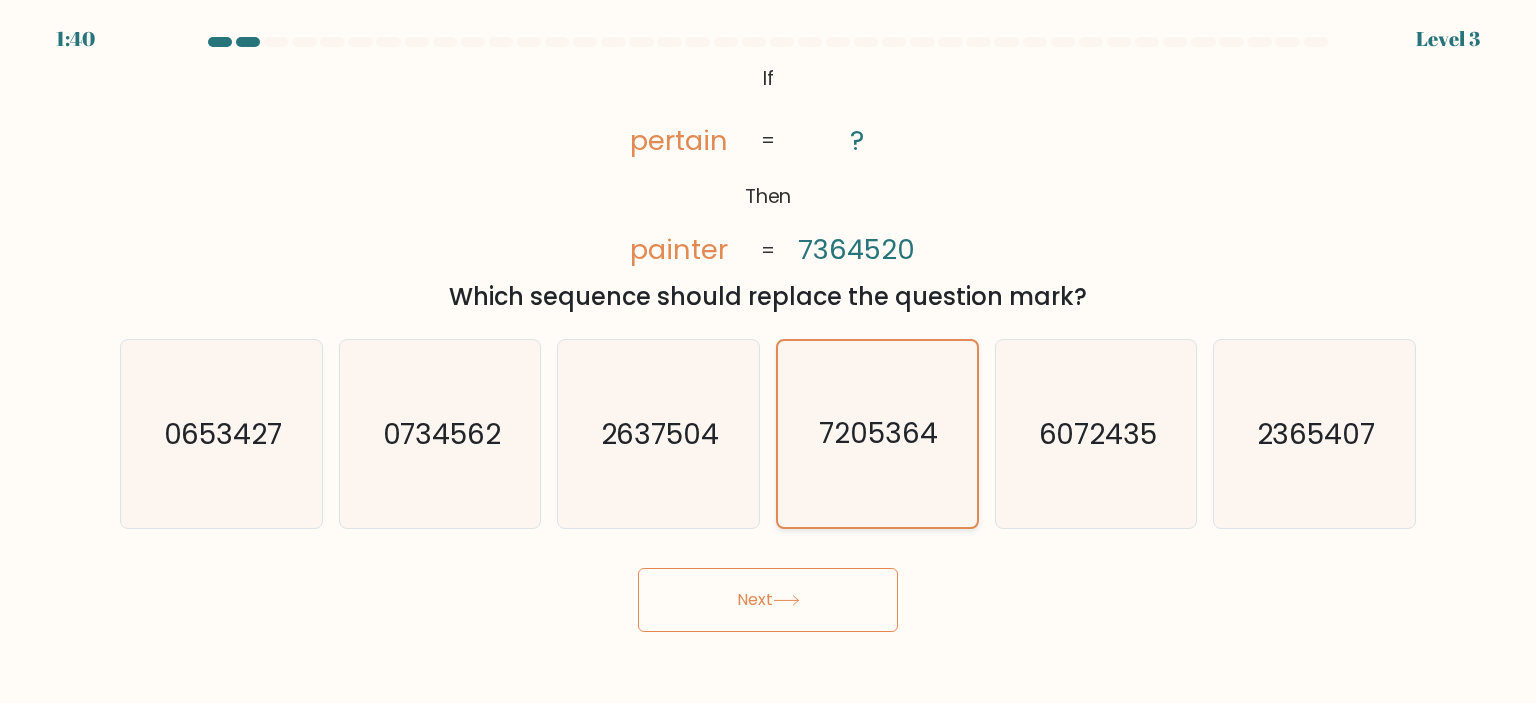 click on "7205364" 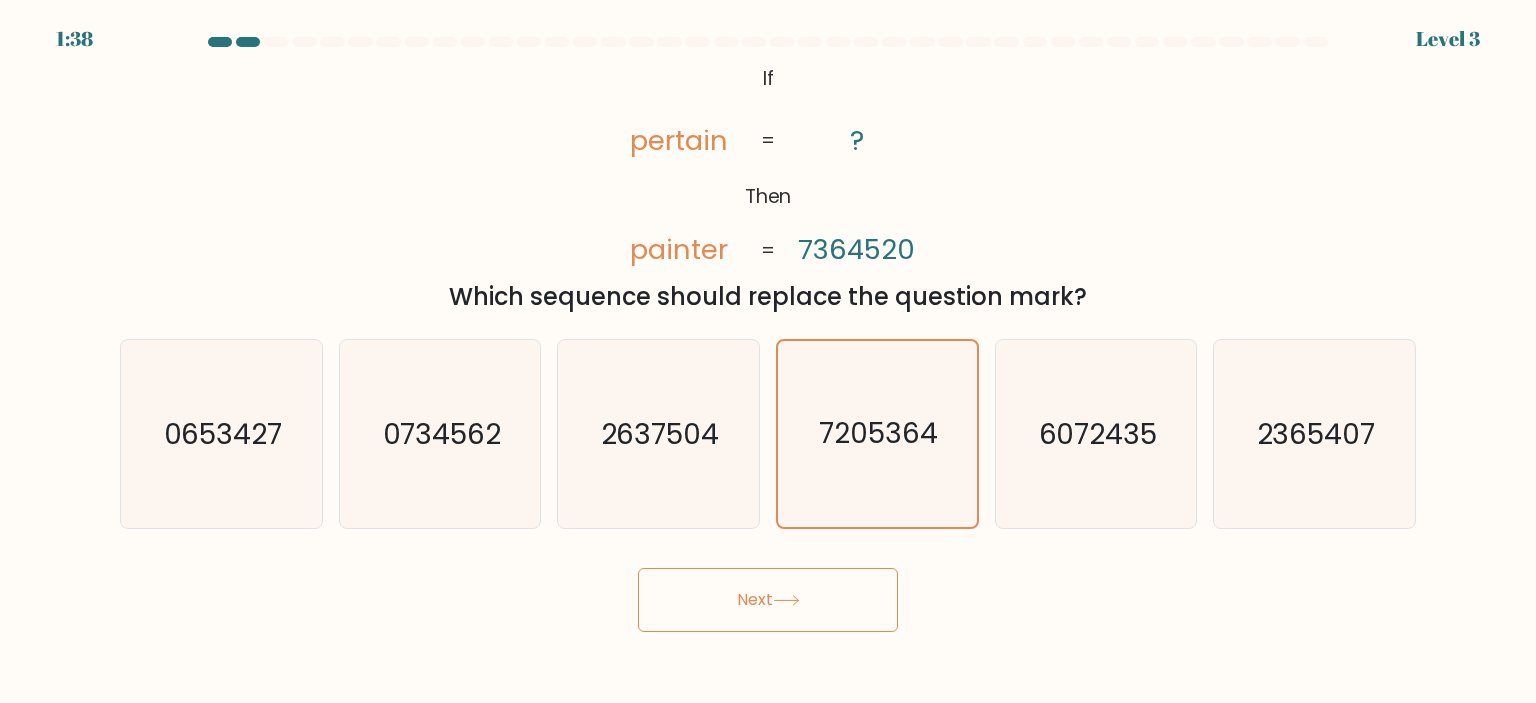 click on "Next" at bounding box center (768, 600) 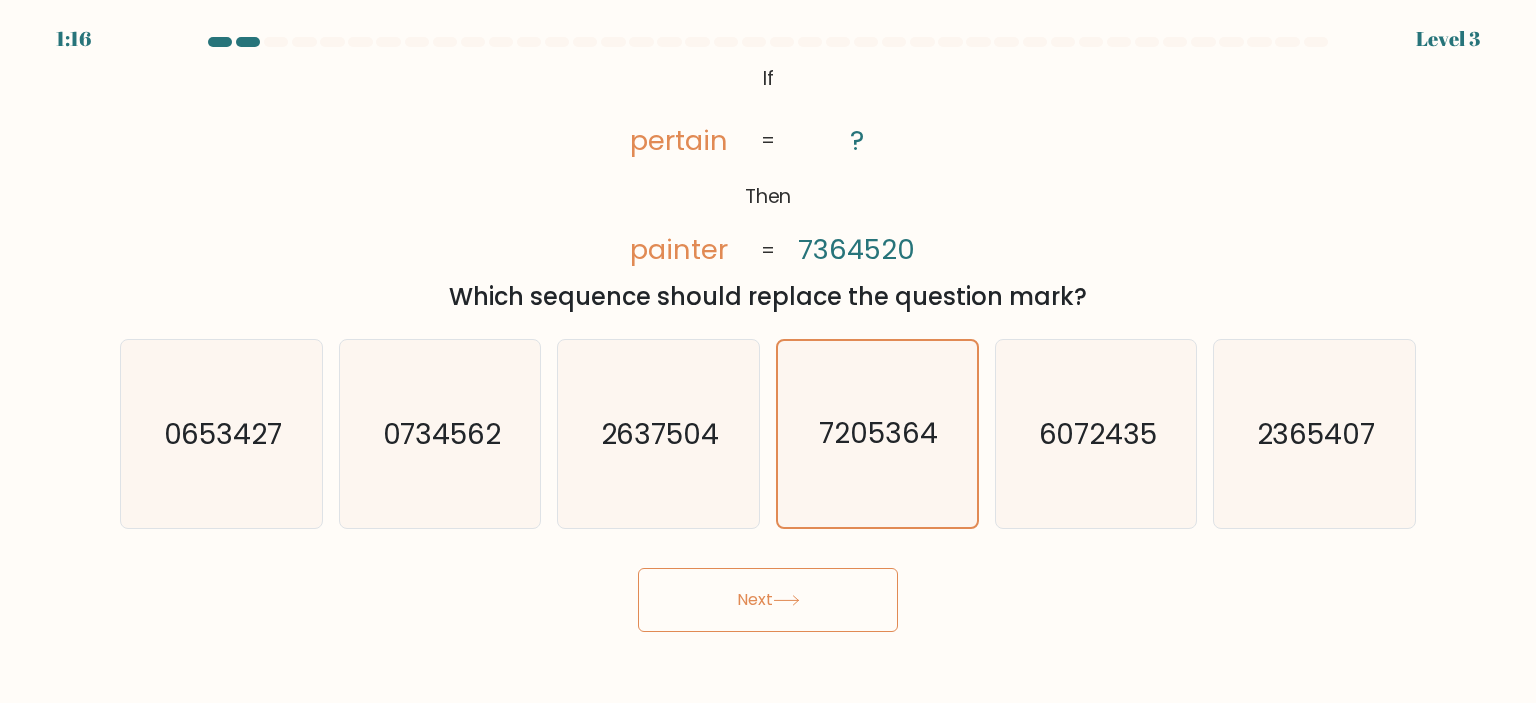 click on "Next" at bounding box center (768, 592) 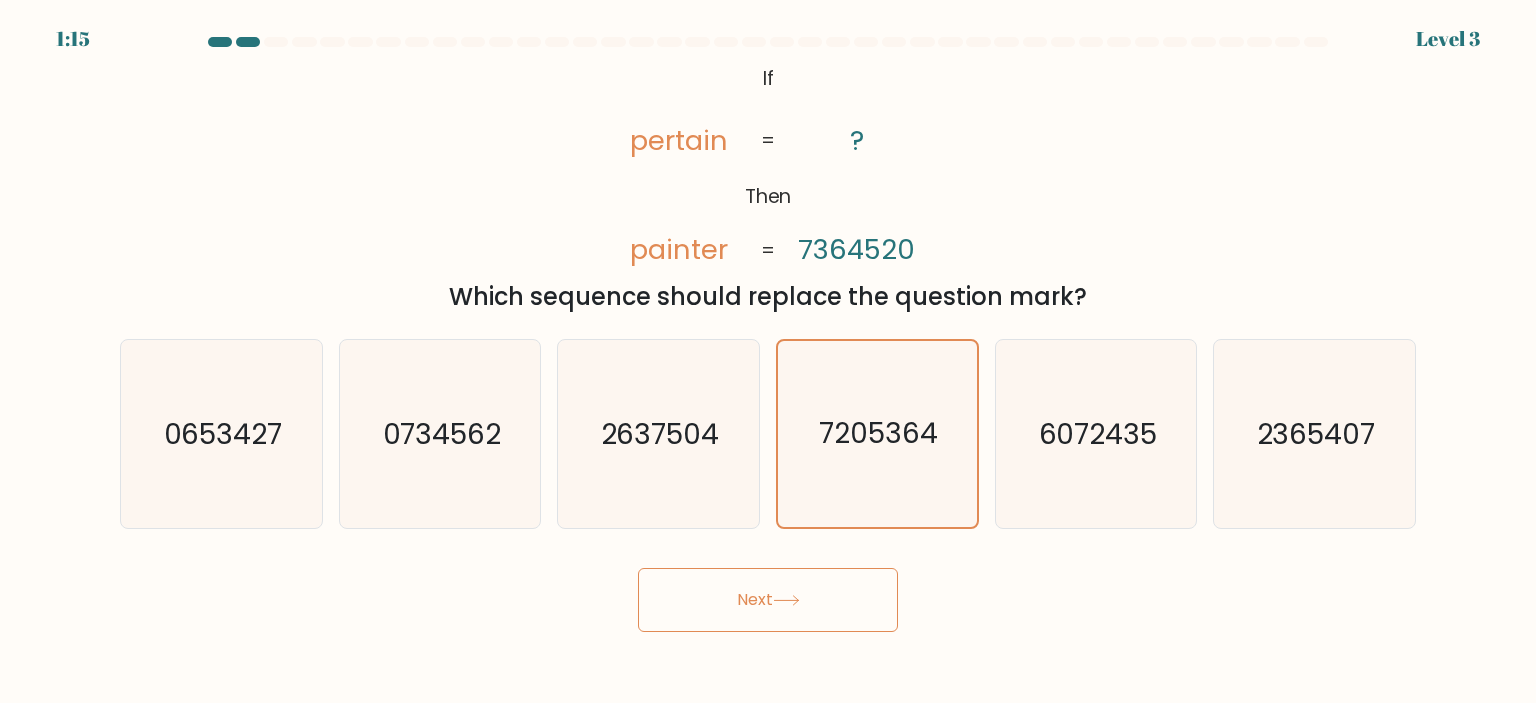click on "Next" at bounding box center [768, 600] 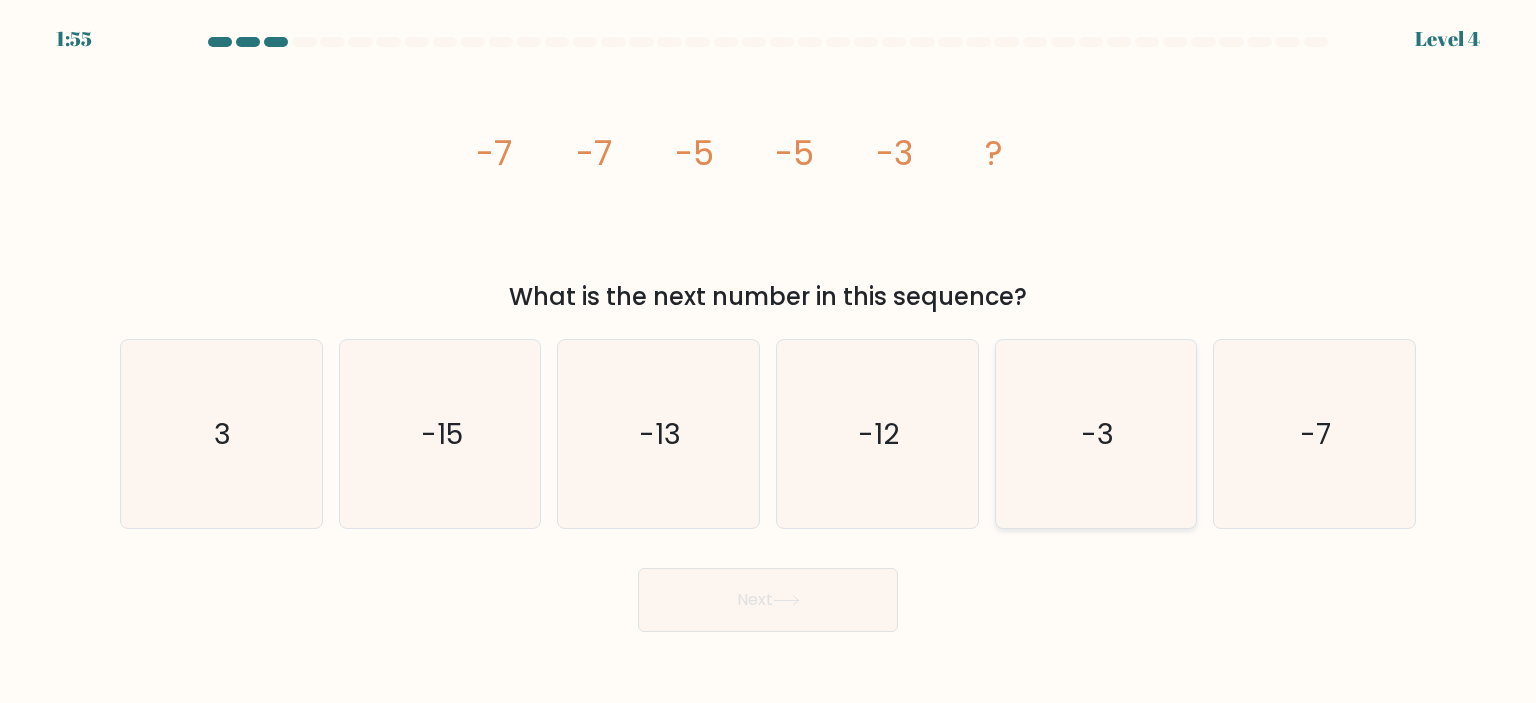 click on "-3" 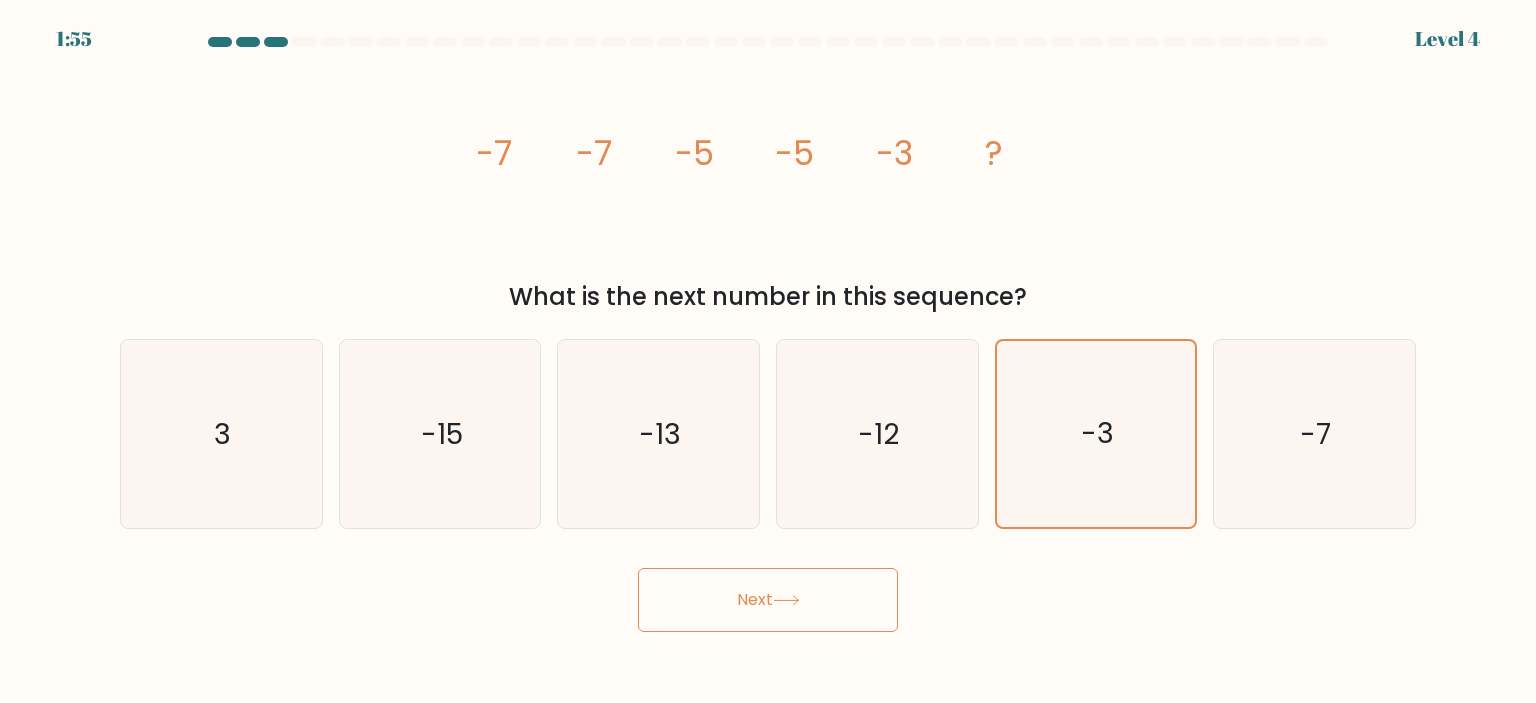 click on "Next" at bounding box center [768, 600] 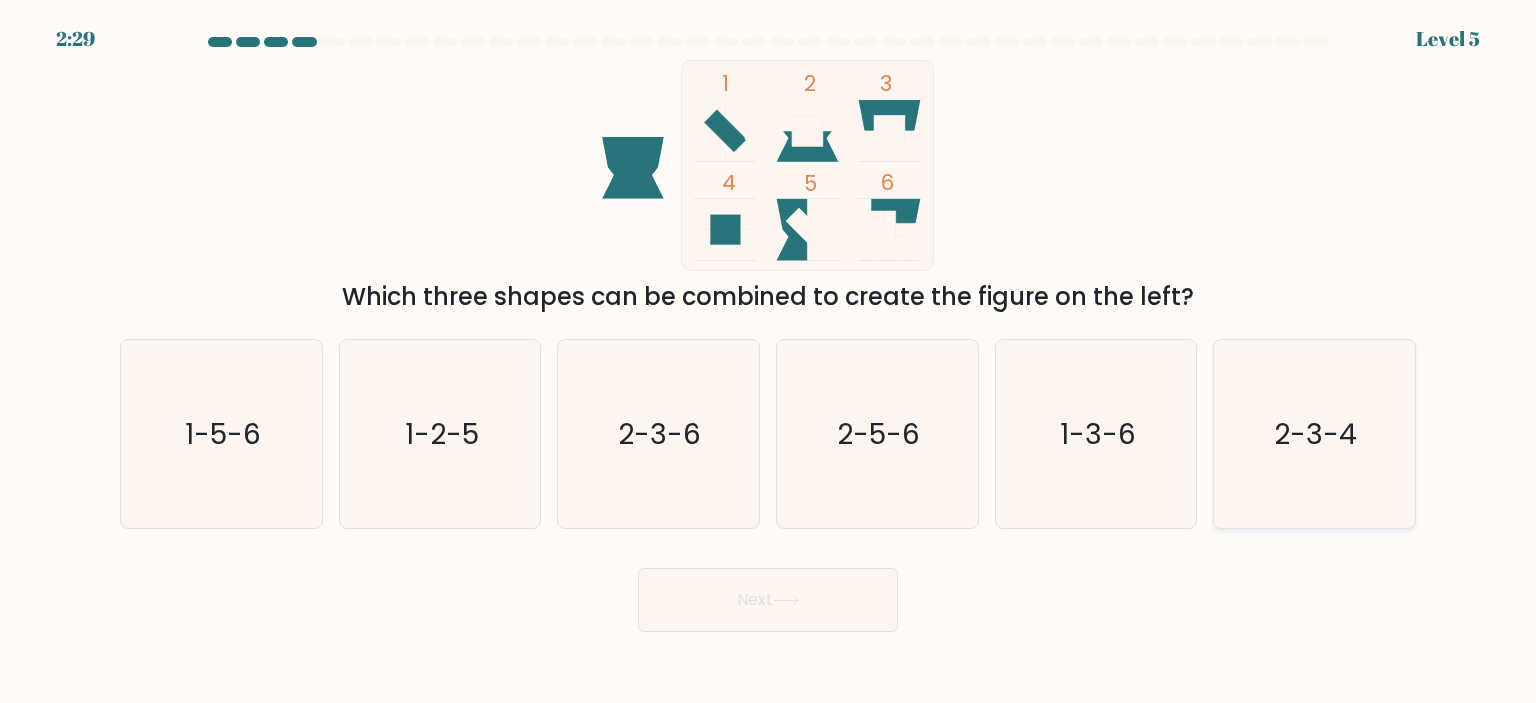 click on "2-3-4" 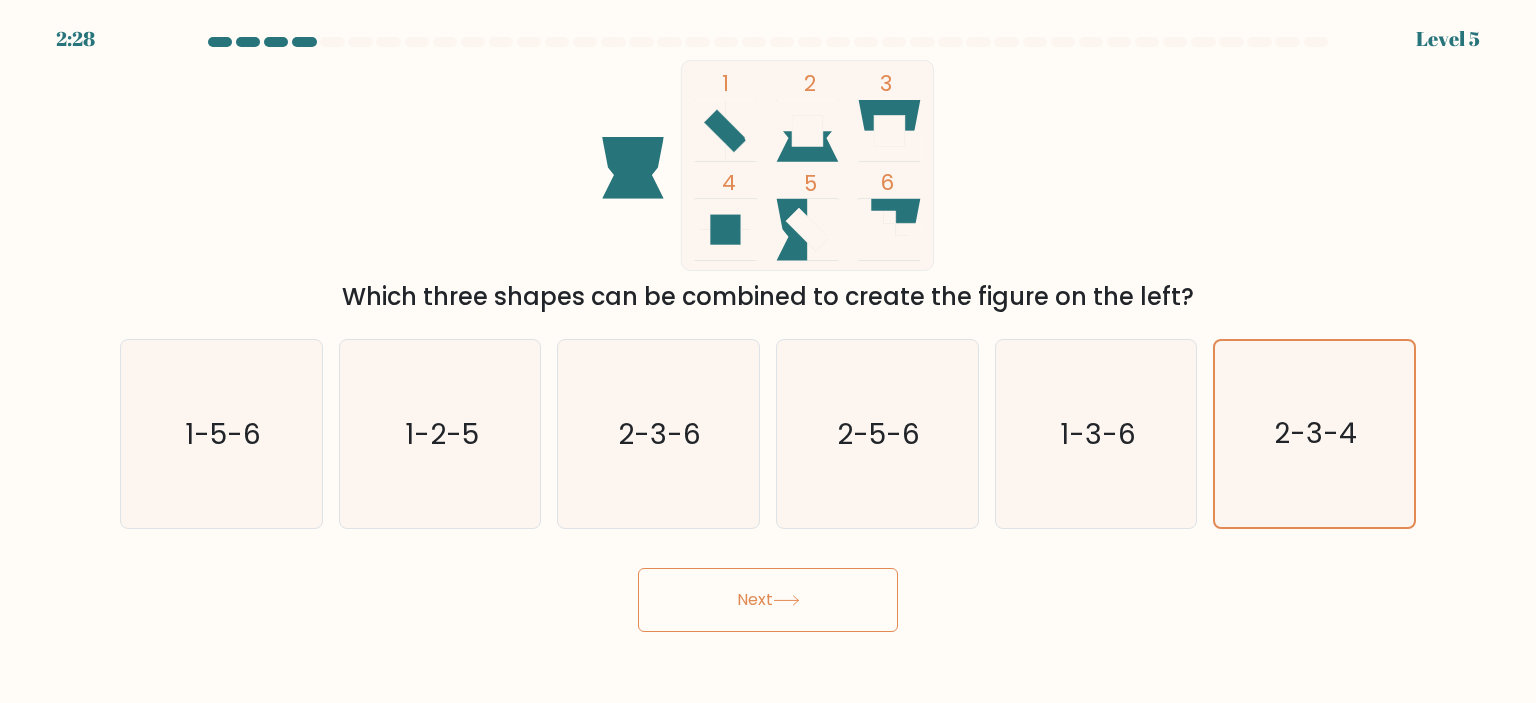 click on "Next" at bounding box center (768, 600) 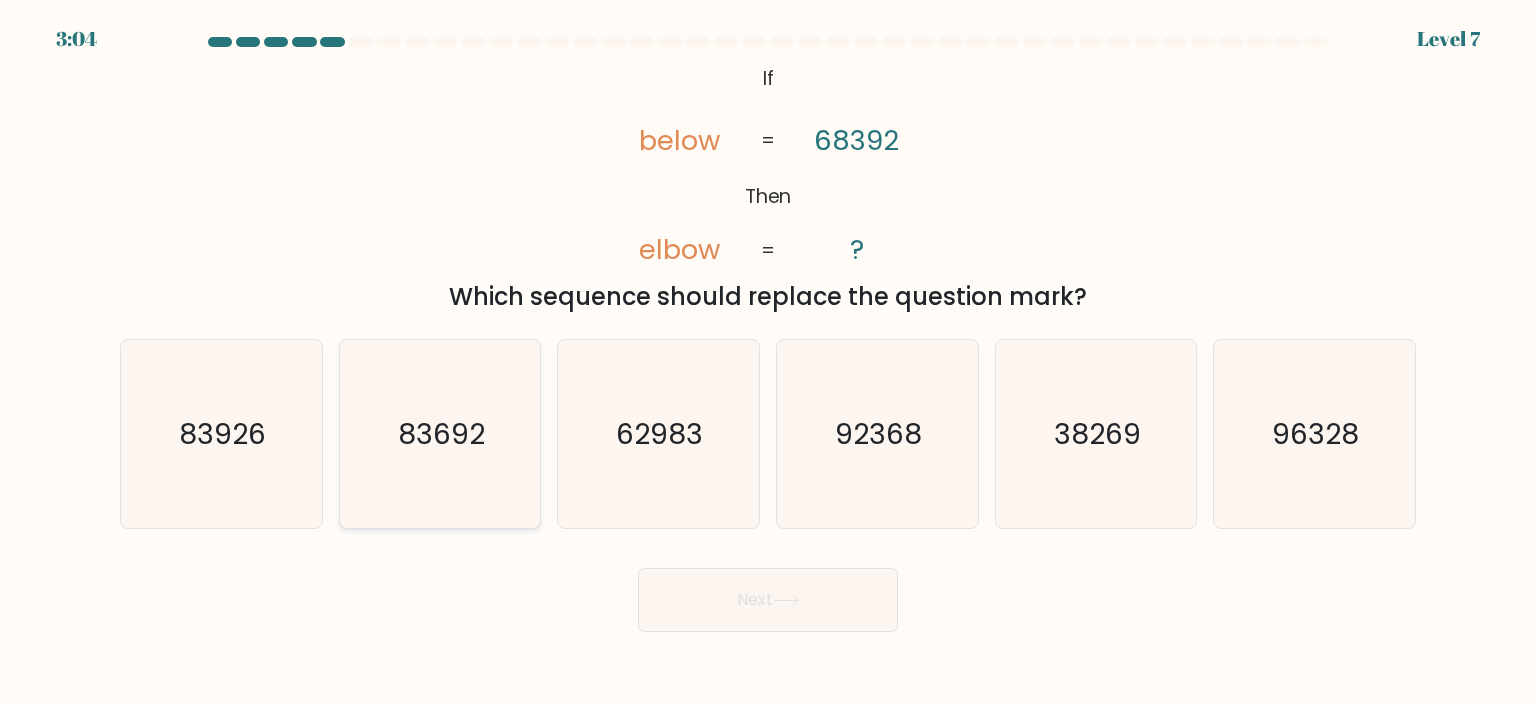 click on "83692" 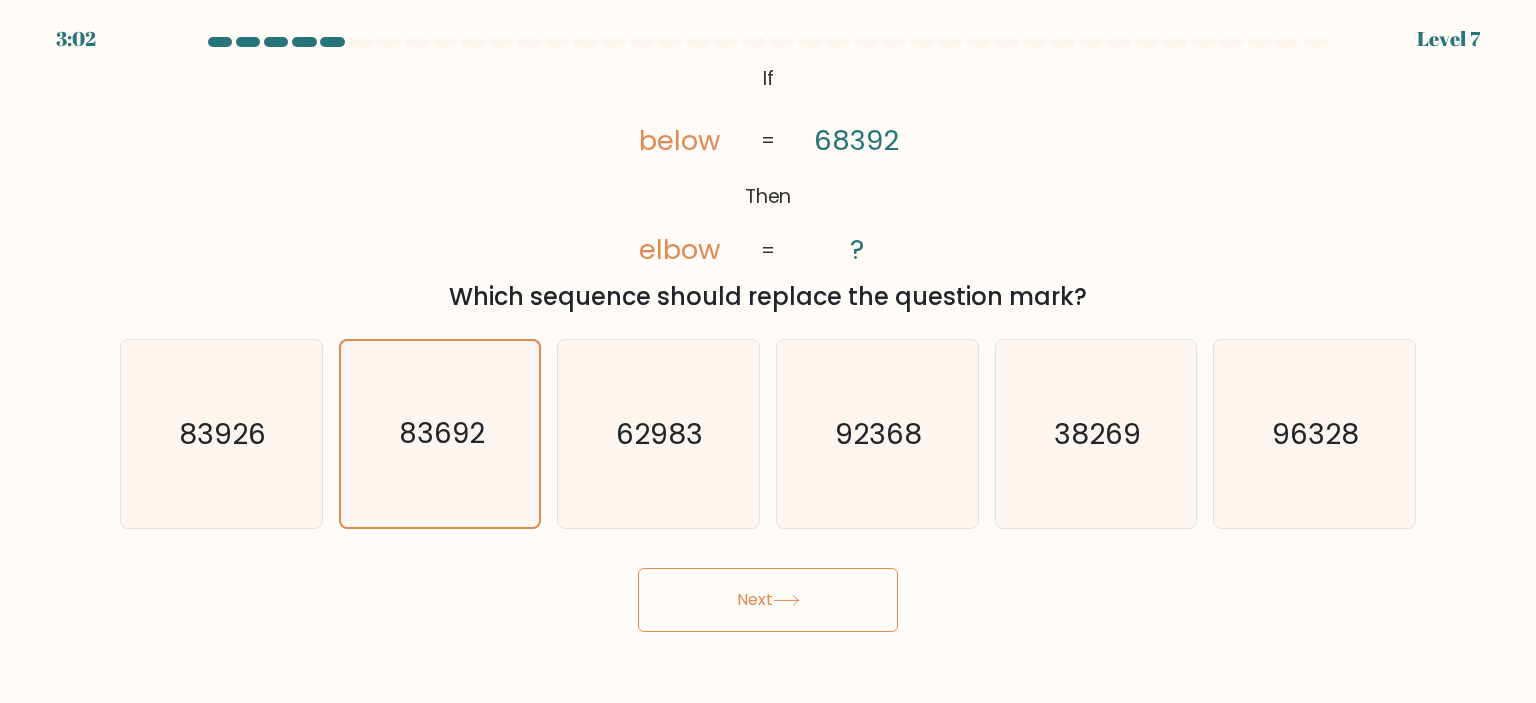 click on "Next" at bounding box center [768, 600] 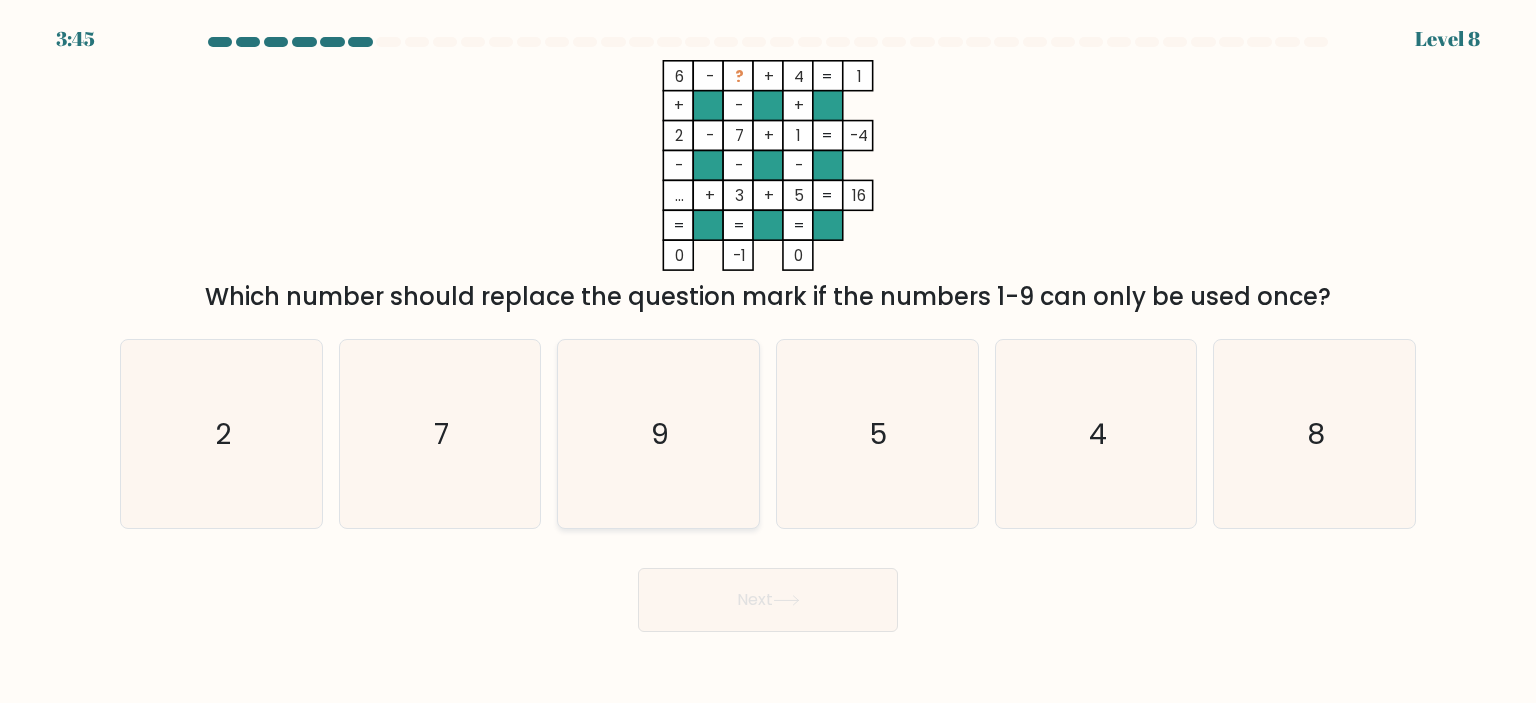 click on "9" 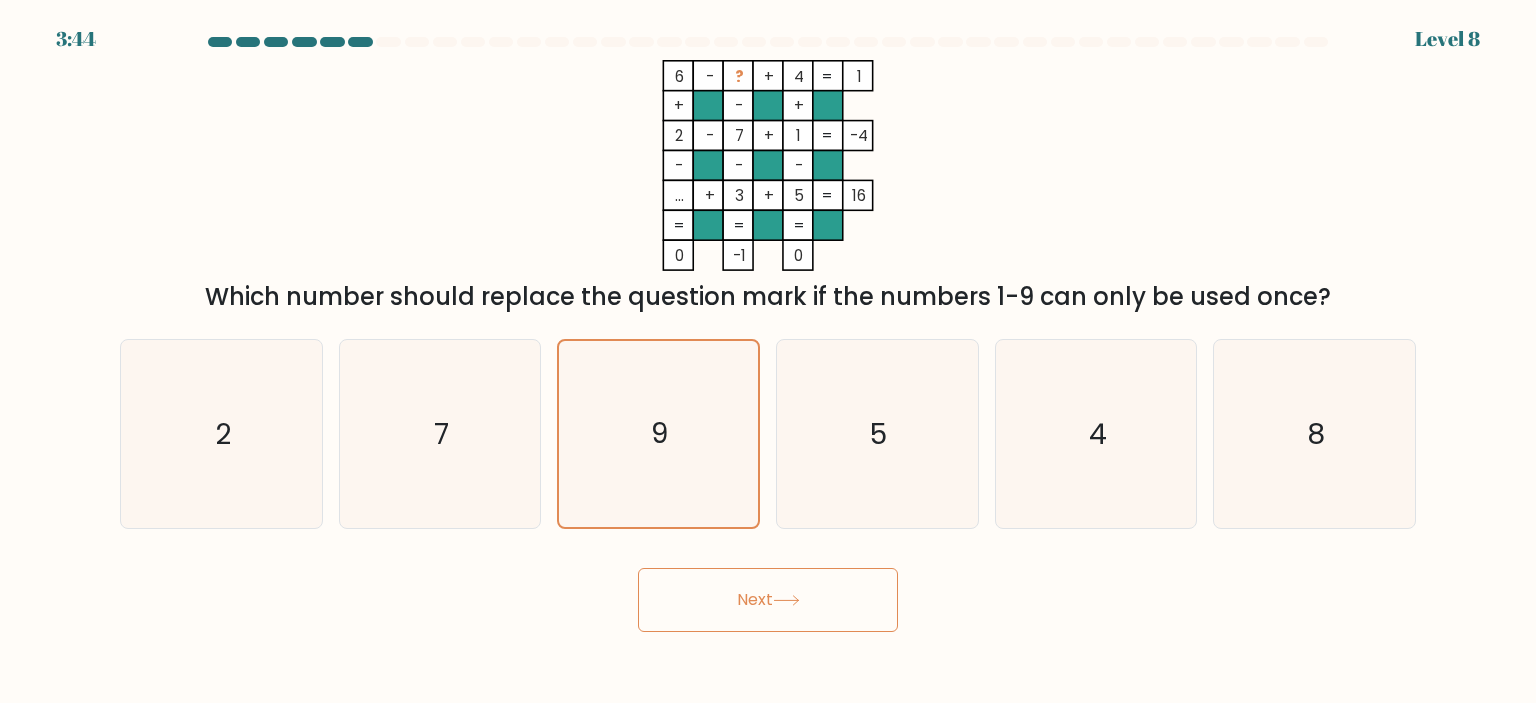 click on "Next" at bounding box center (768, 600) 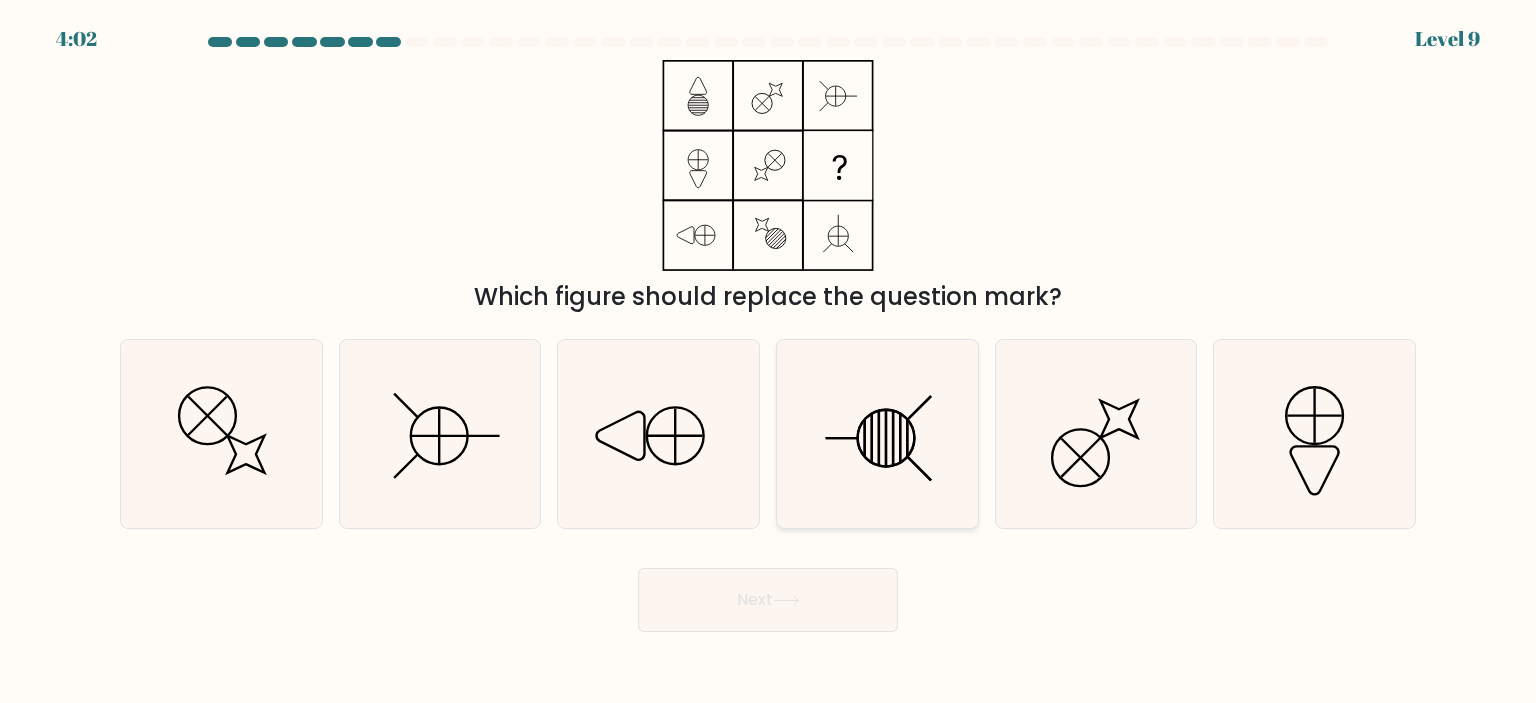 click 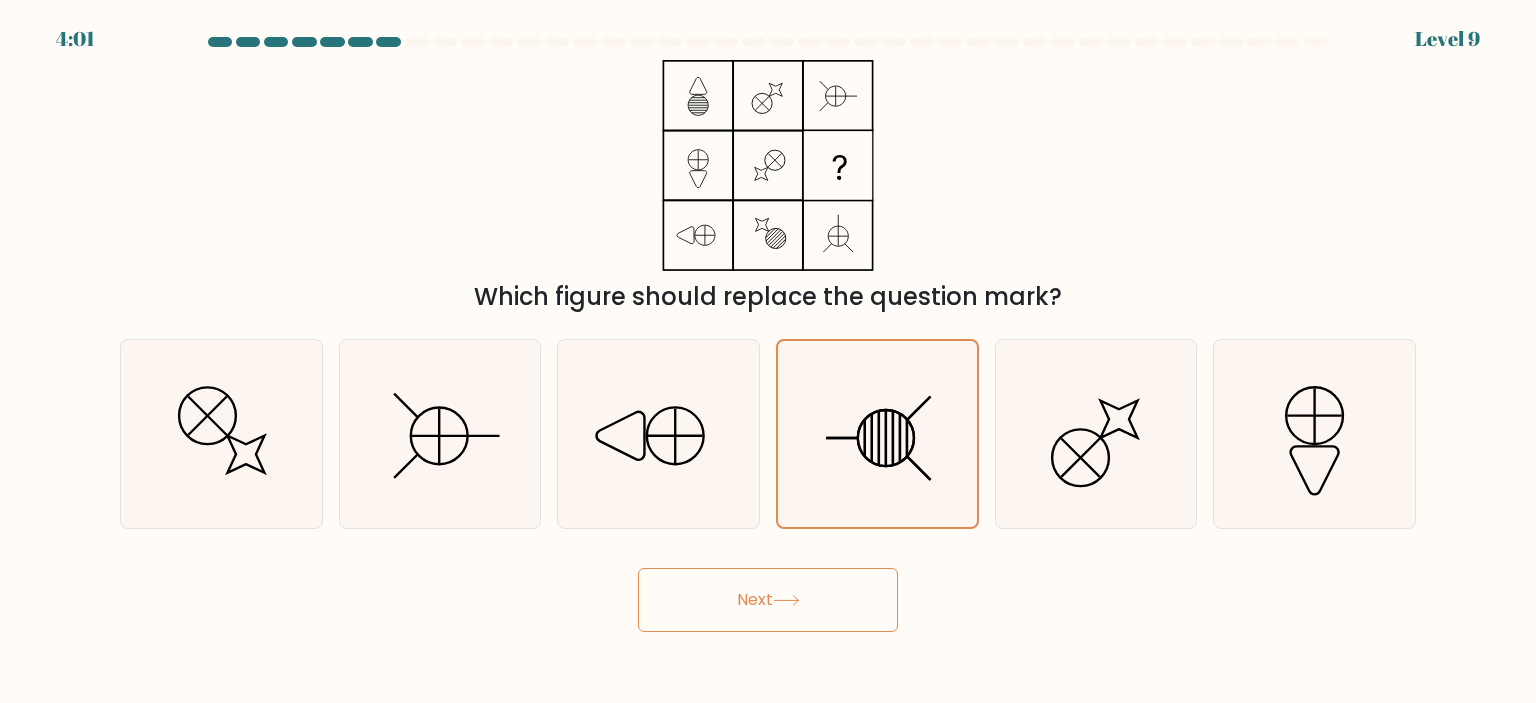click on "Next" at bounding box center [768, 600] 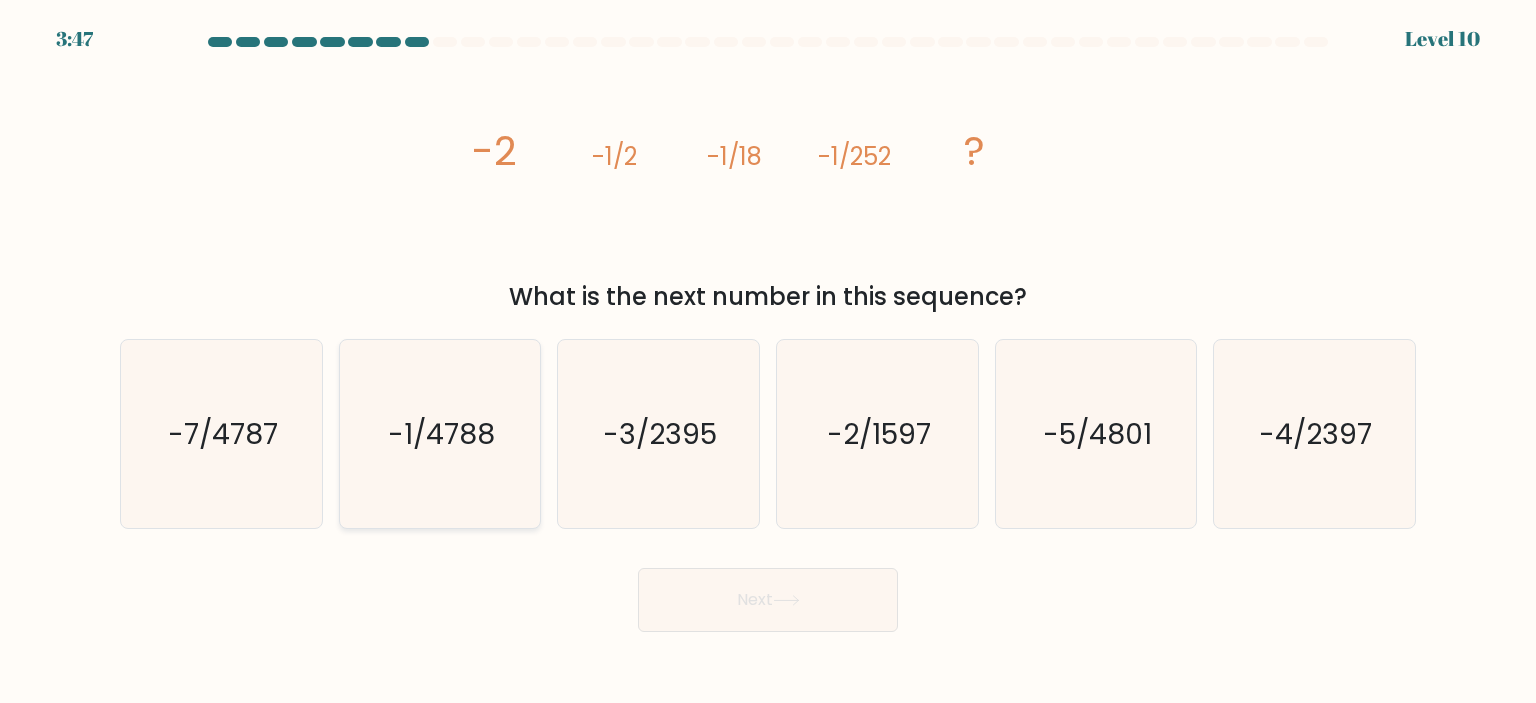 click on "-1/4788" 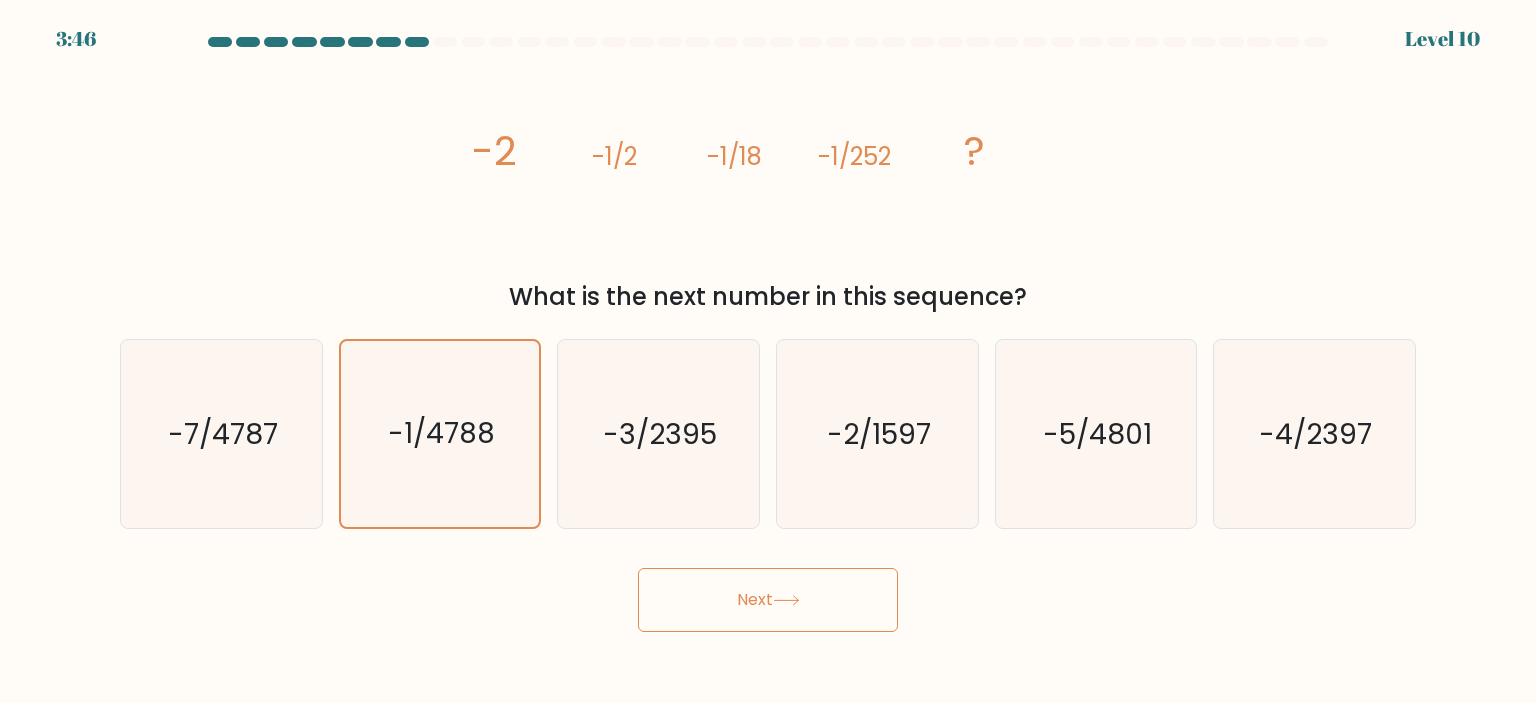 click on "Next" at bounding box center (768, 600) 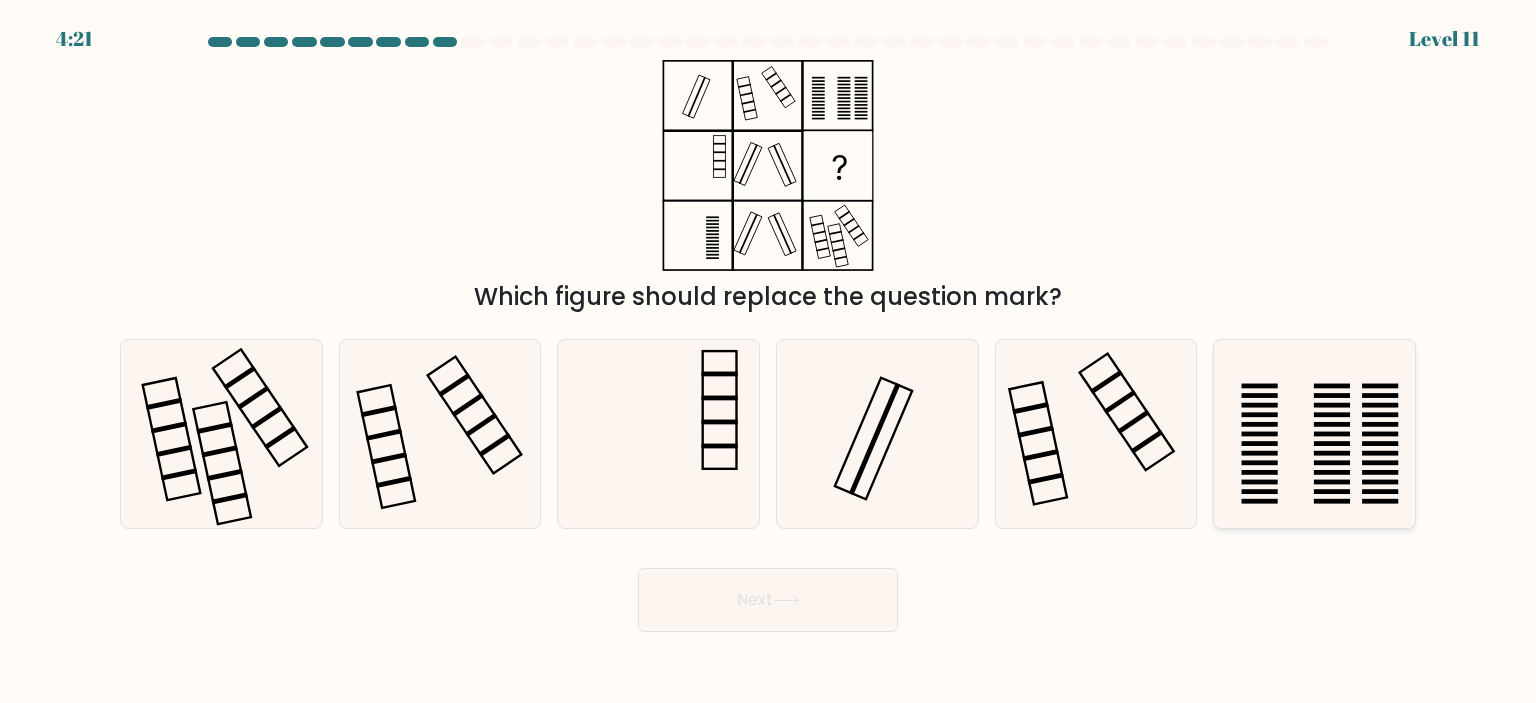click 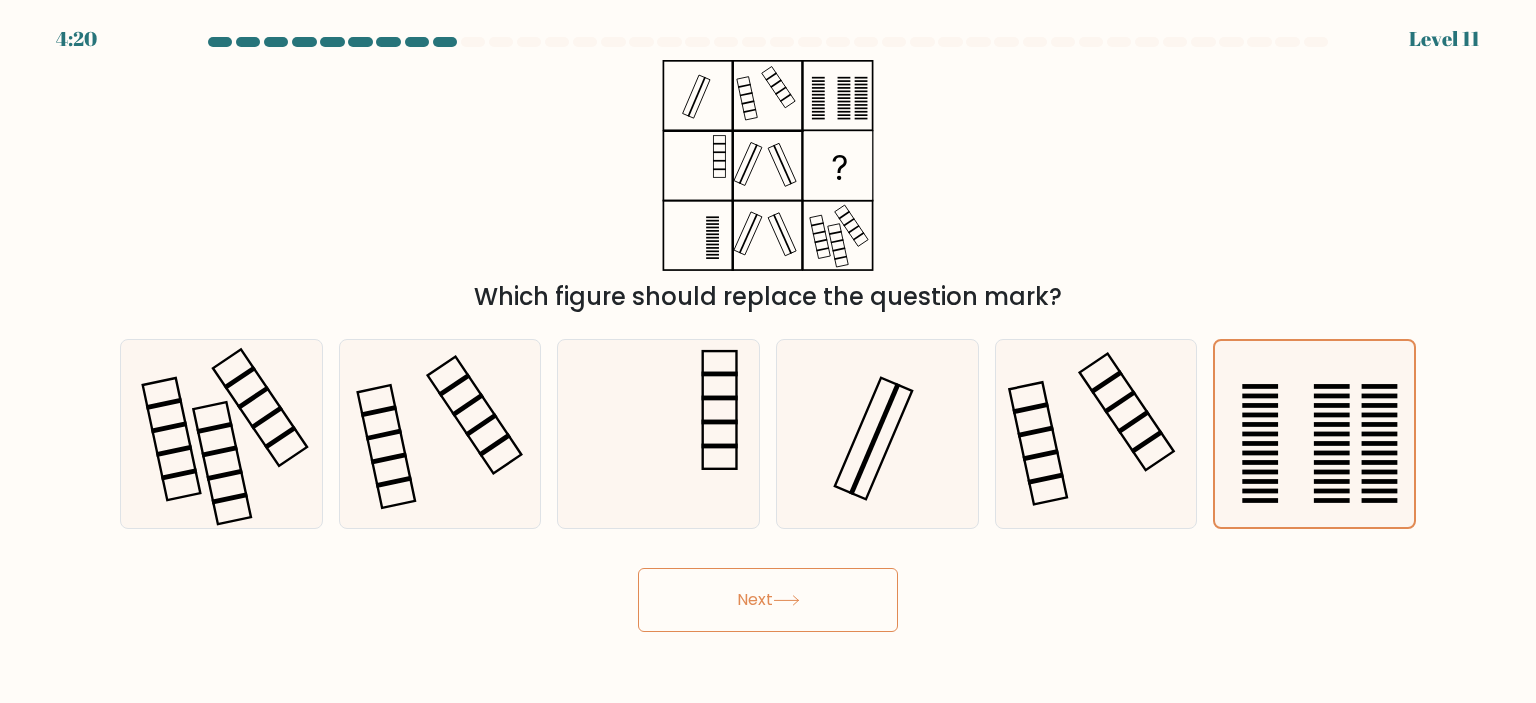 click on "Next" at bounding box center (768, 600) 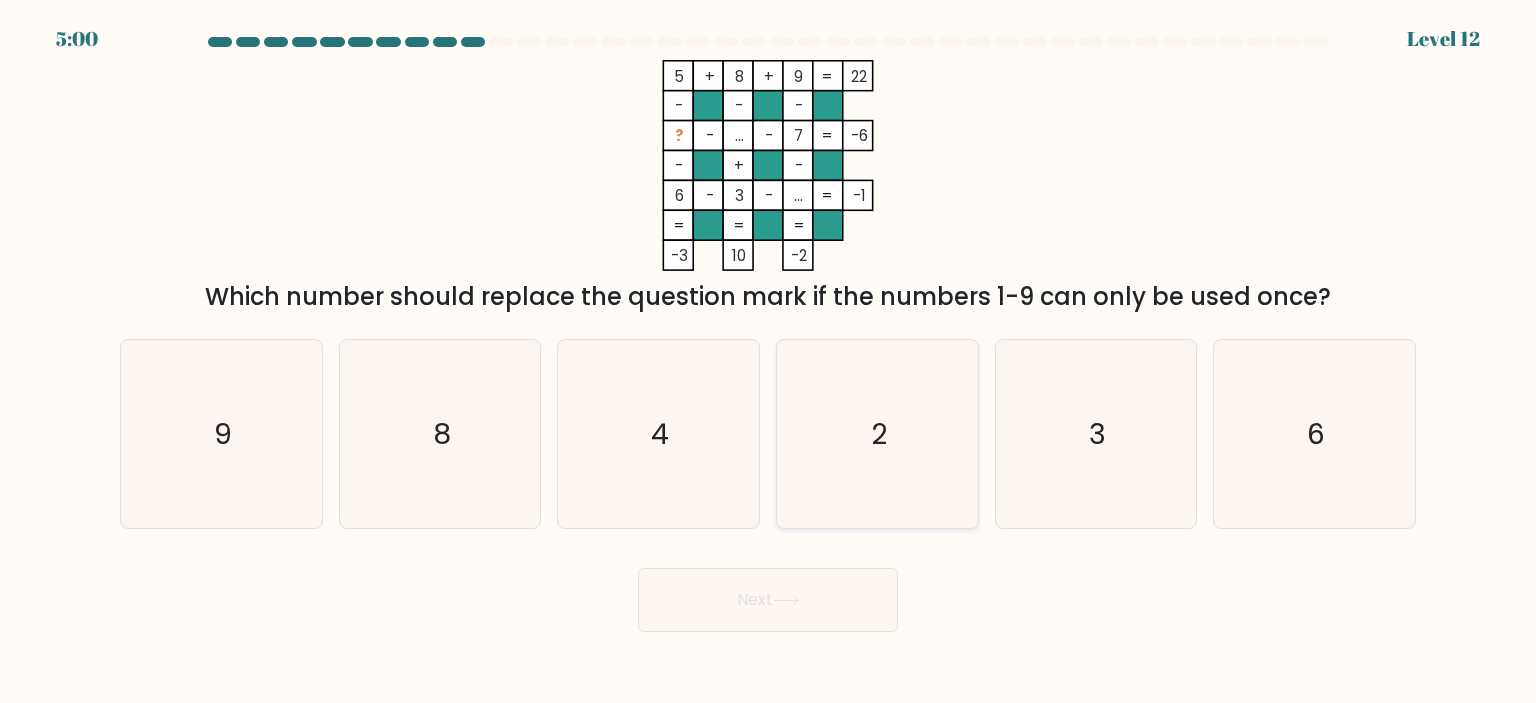 click on "2" 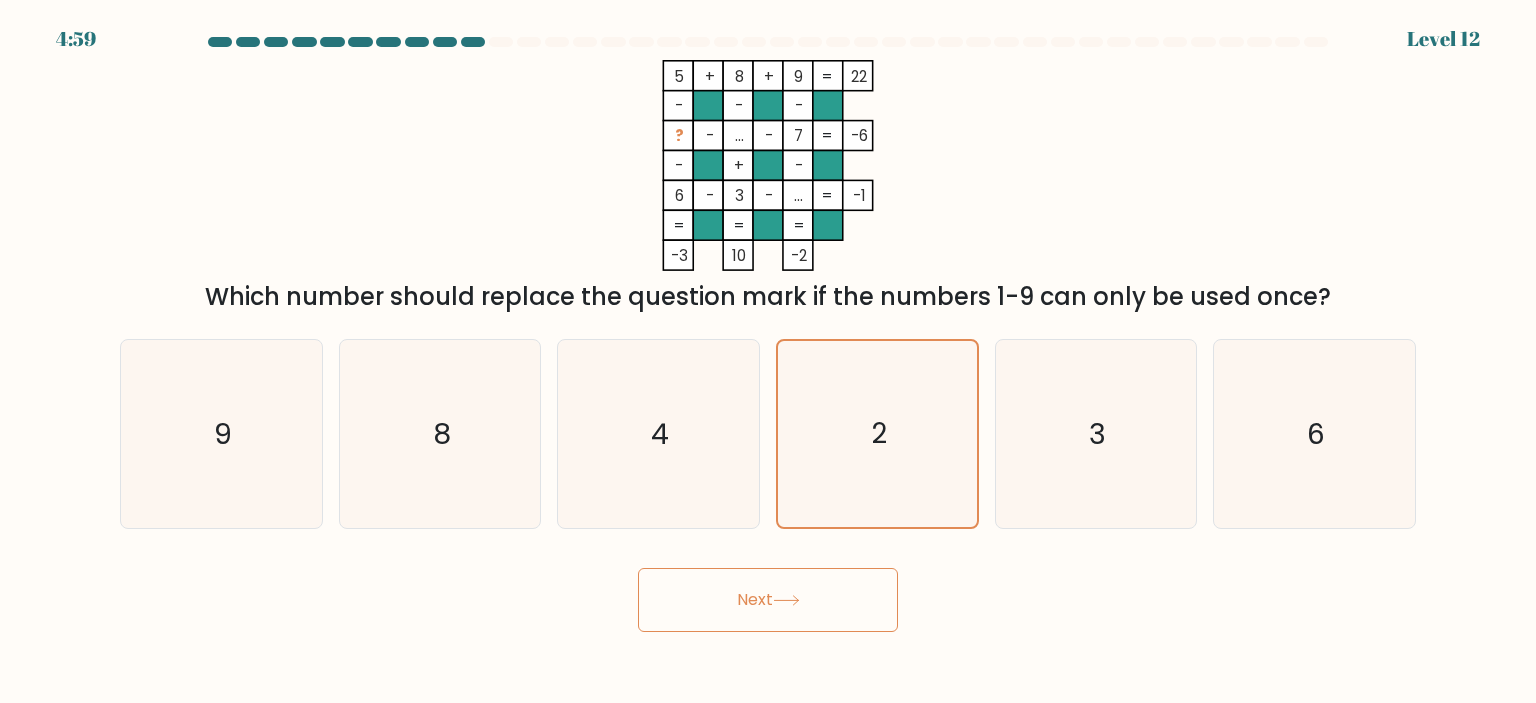click on "Next" at bounding box center (768, 600) 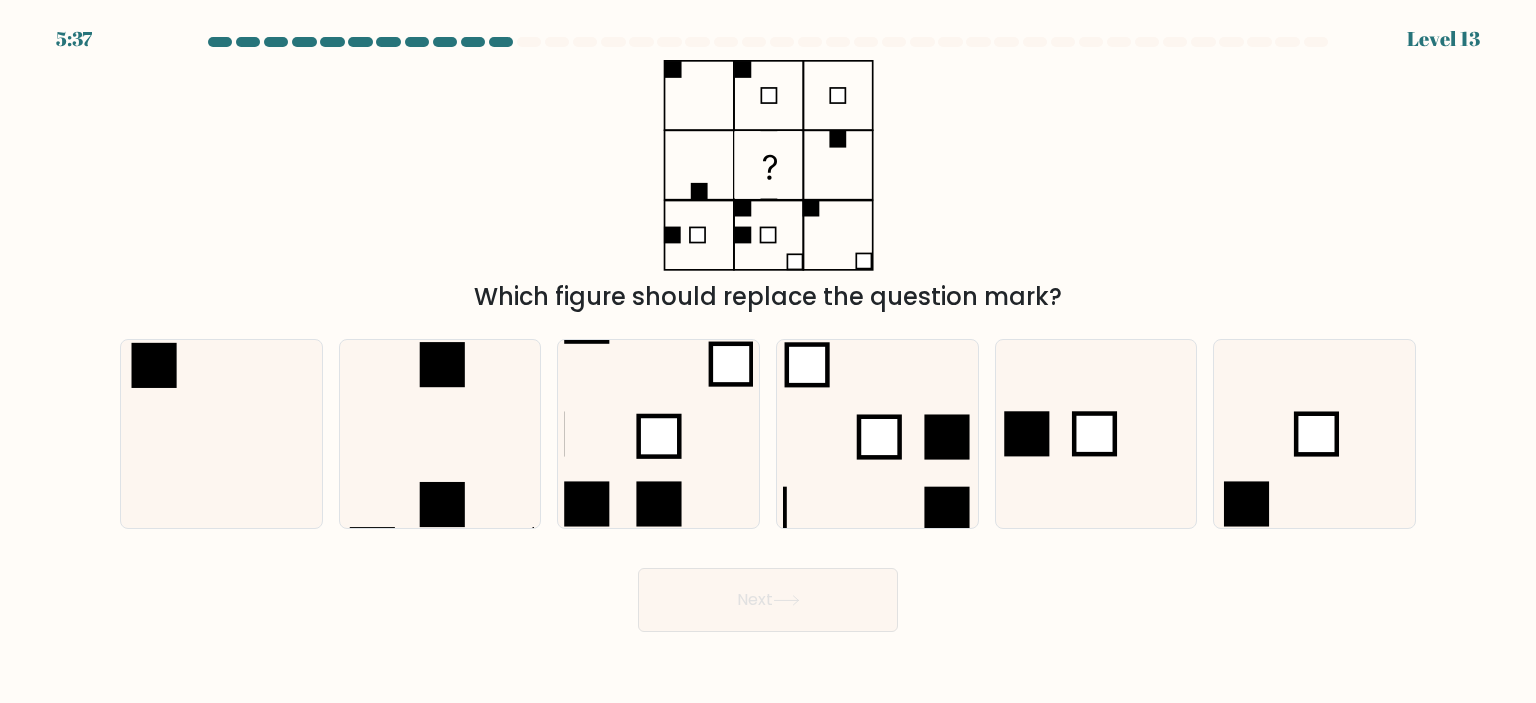 click on "b." at bounding box center [440, 434] 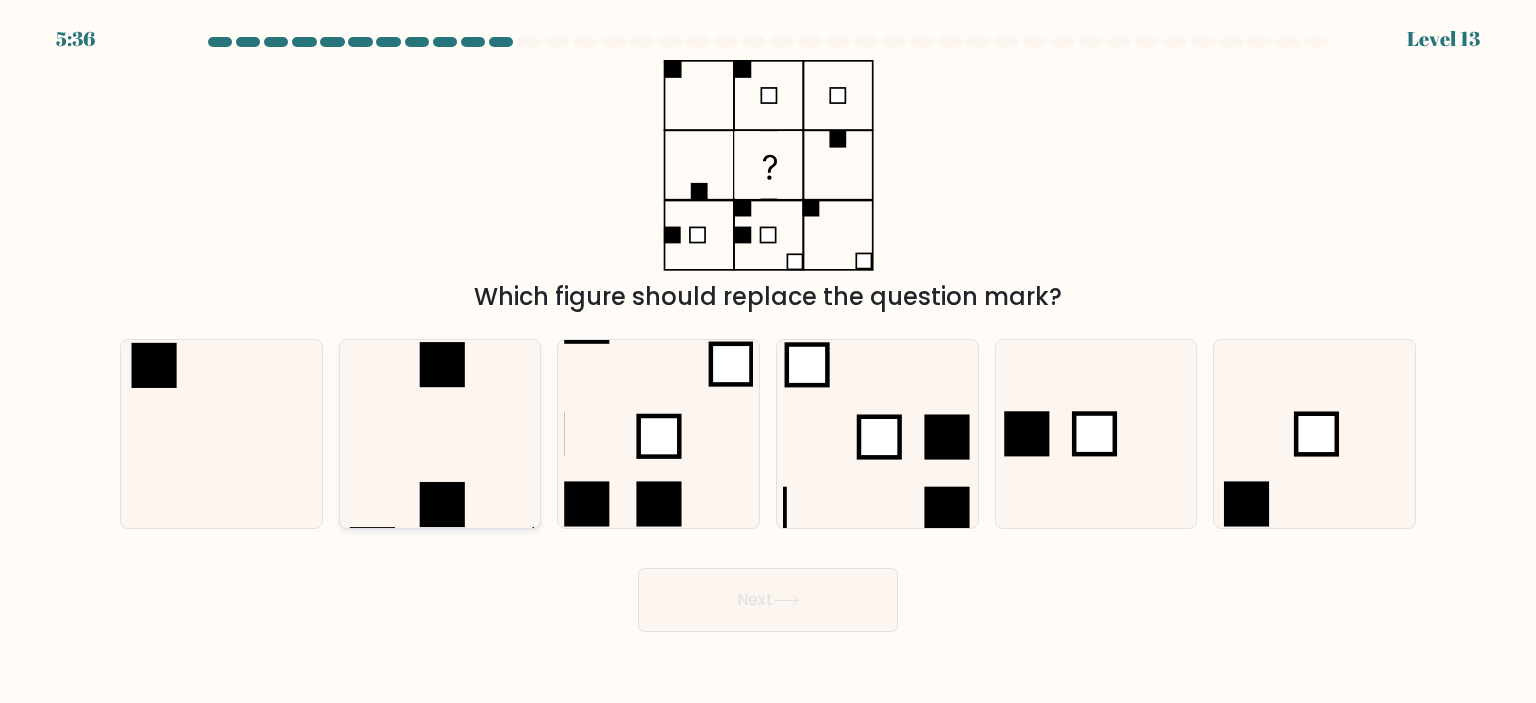 click 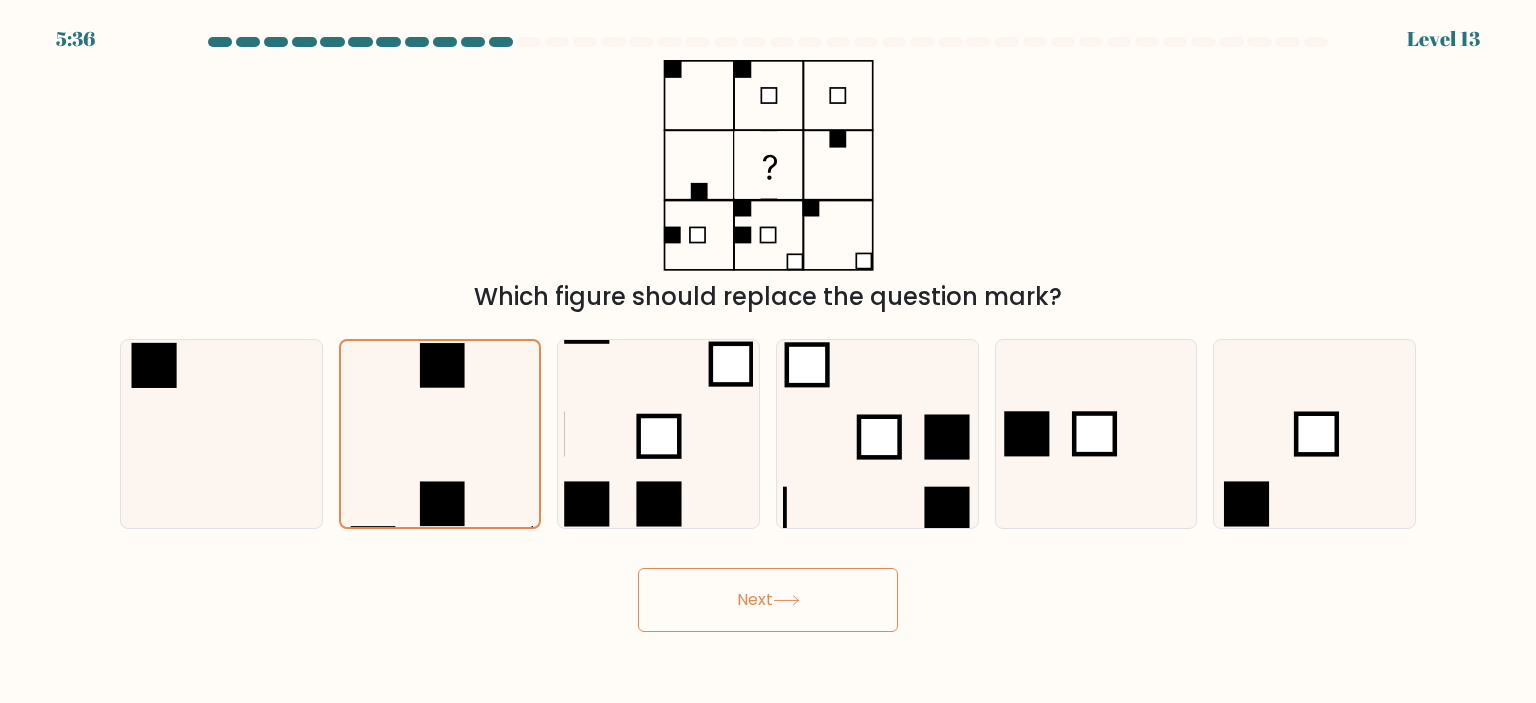 click on "Next" at bounding box center [768, 600] 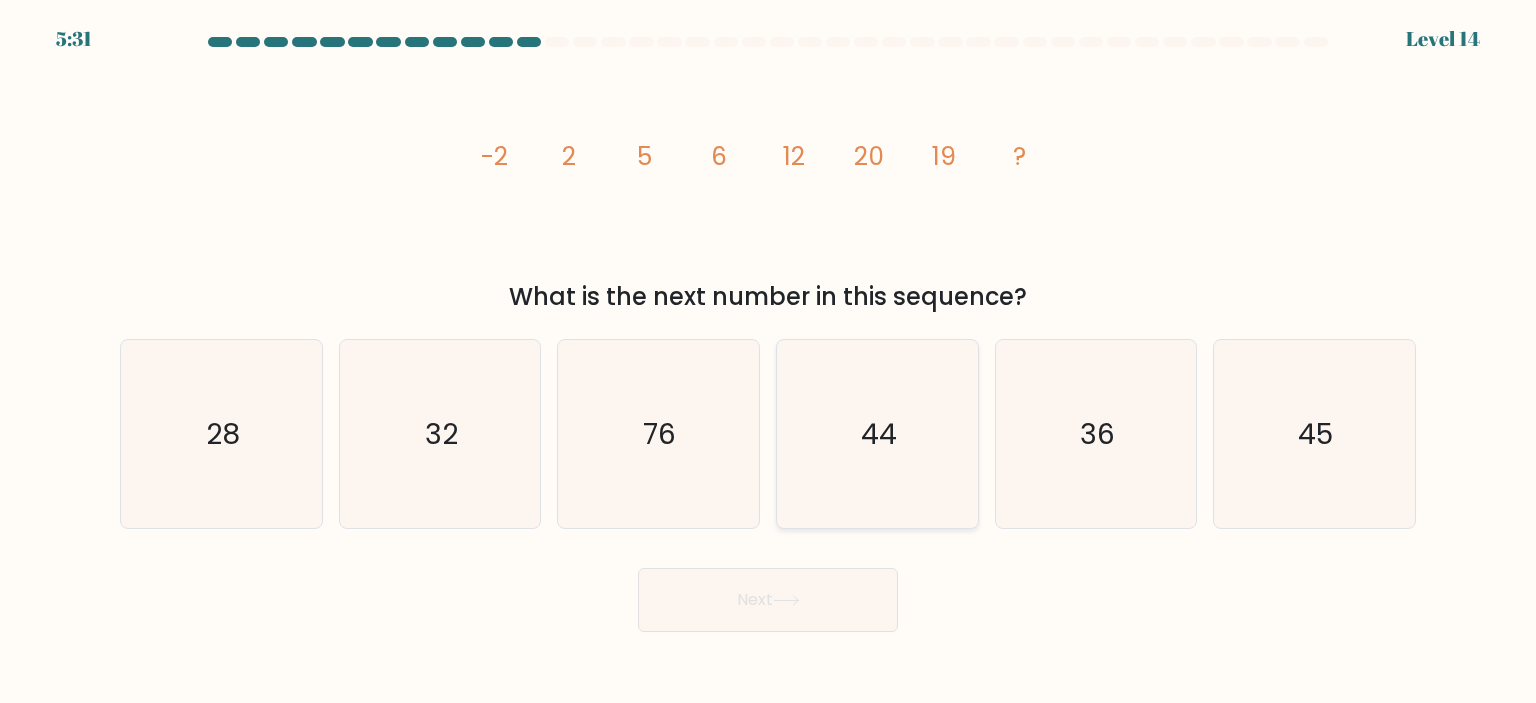 click on "44" 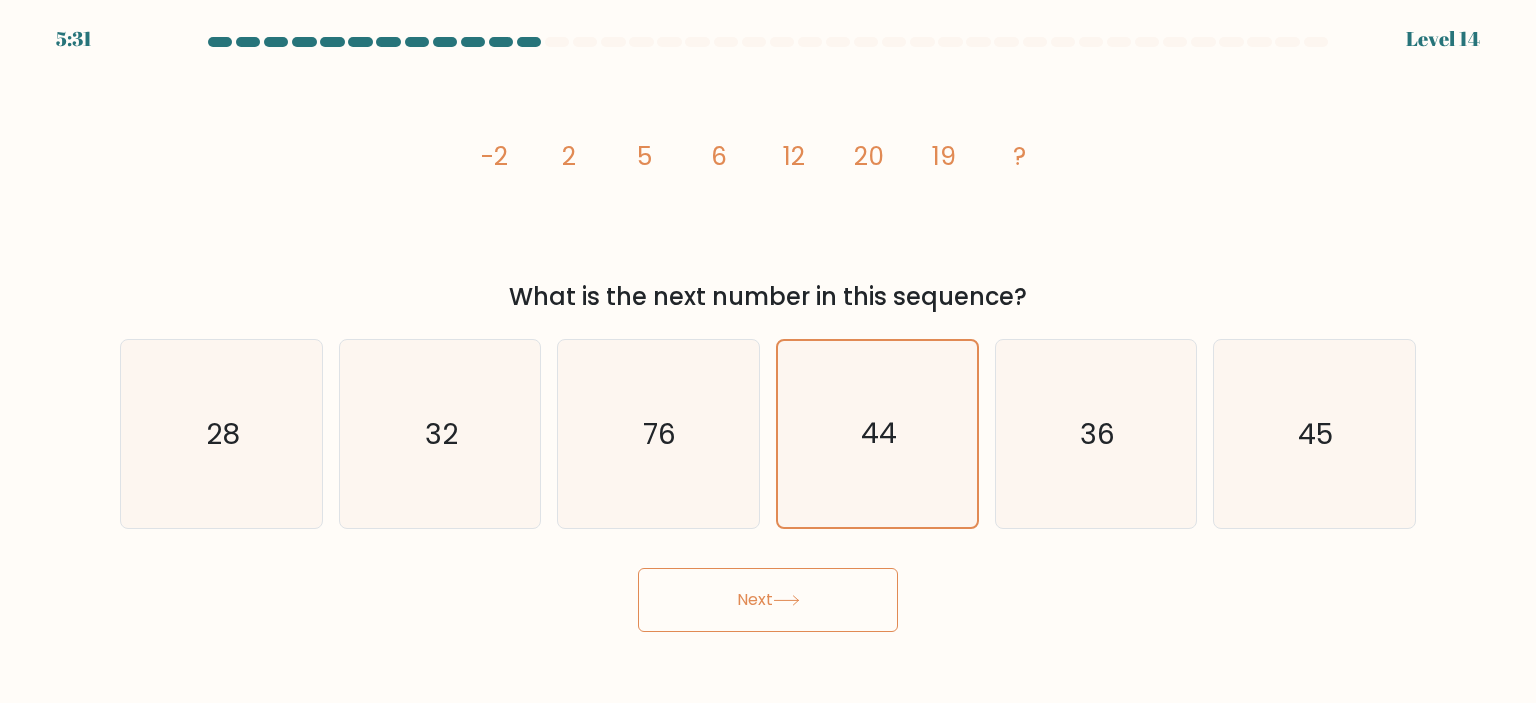 click on "Next" at bounding box center [768, 600] 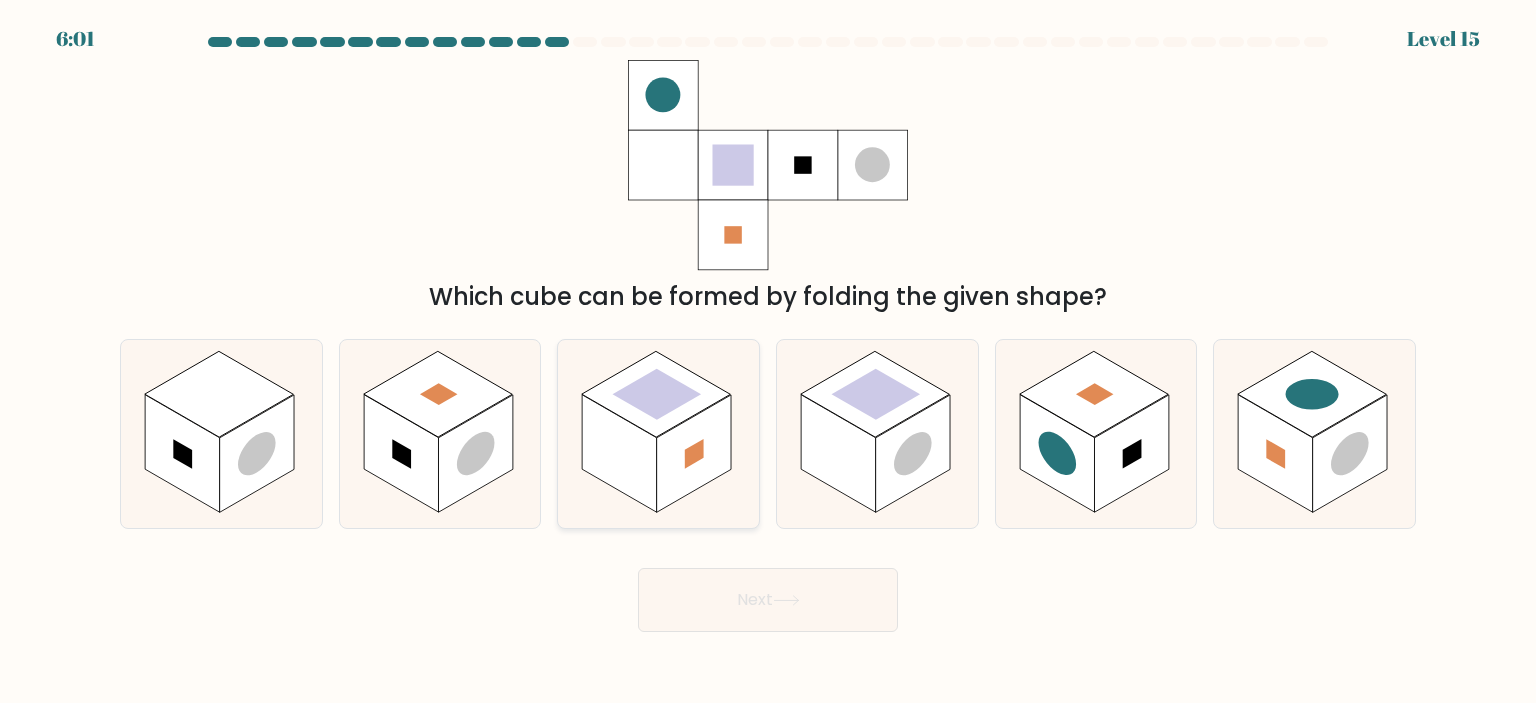 click 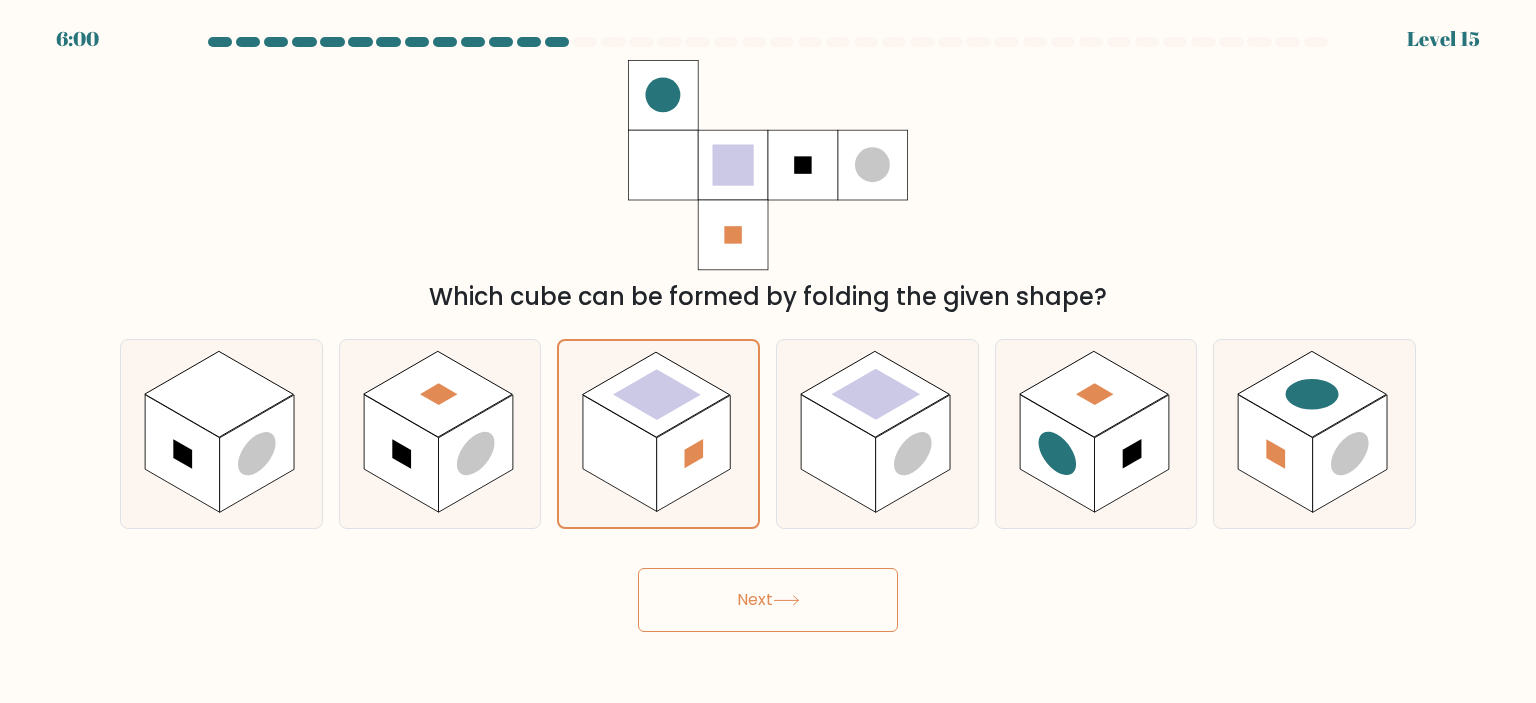 click on "Next" at bounding box center [768, 600] 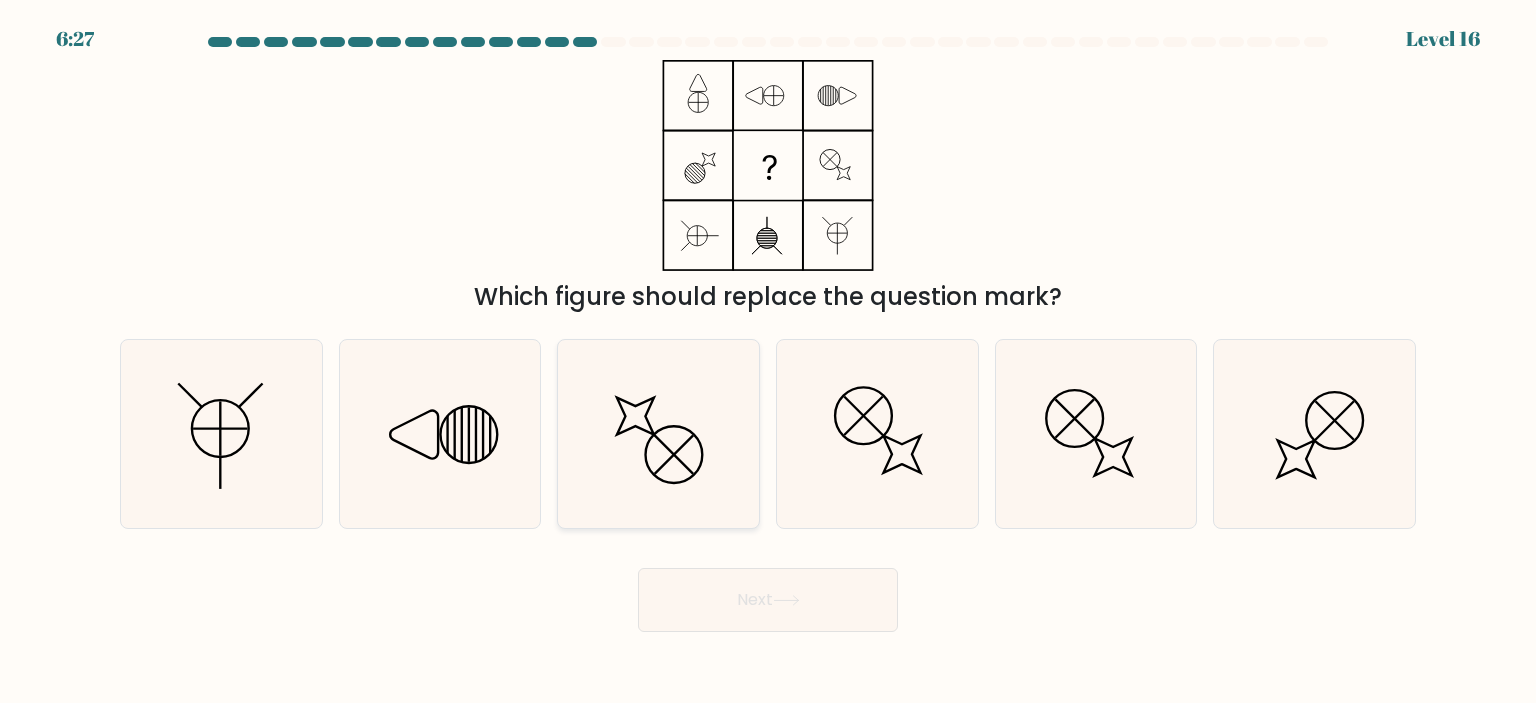 click 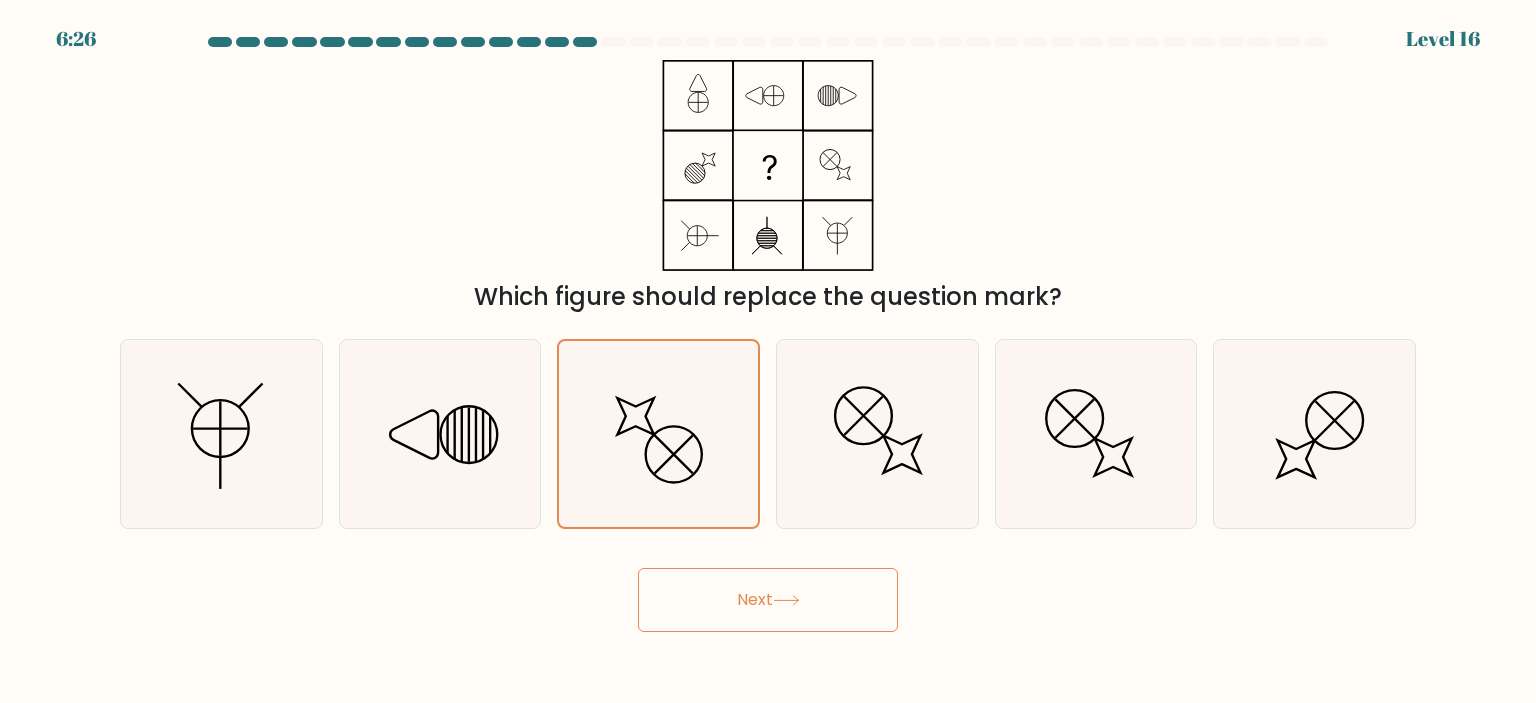 click on "Next" at bounding box center (768, 600) 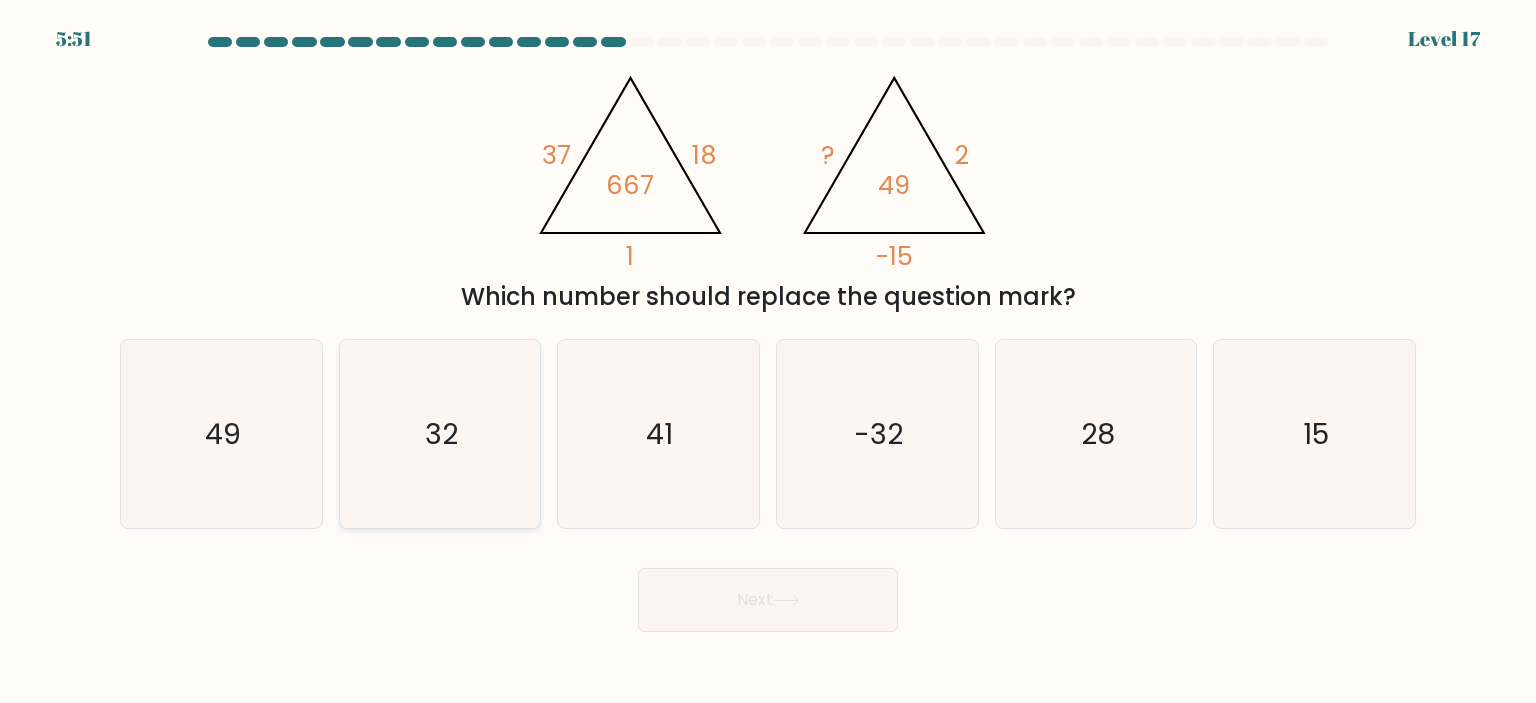 click on "32" 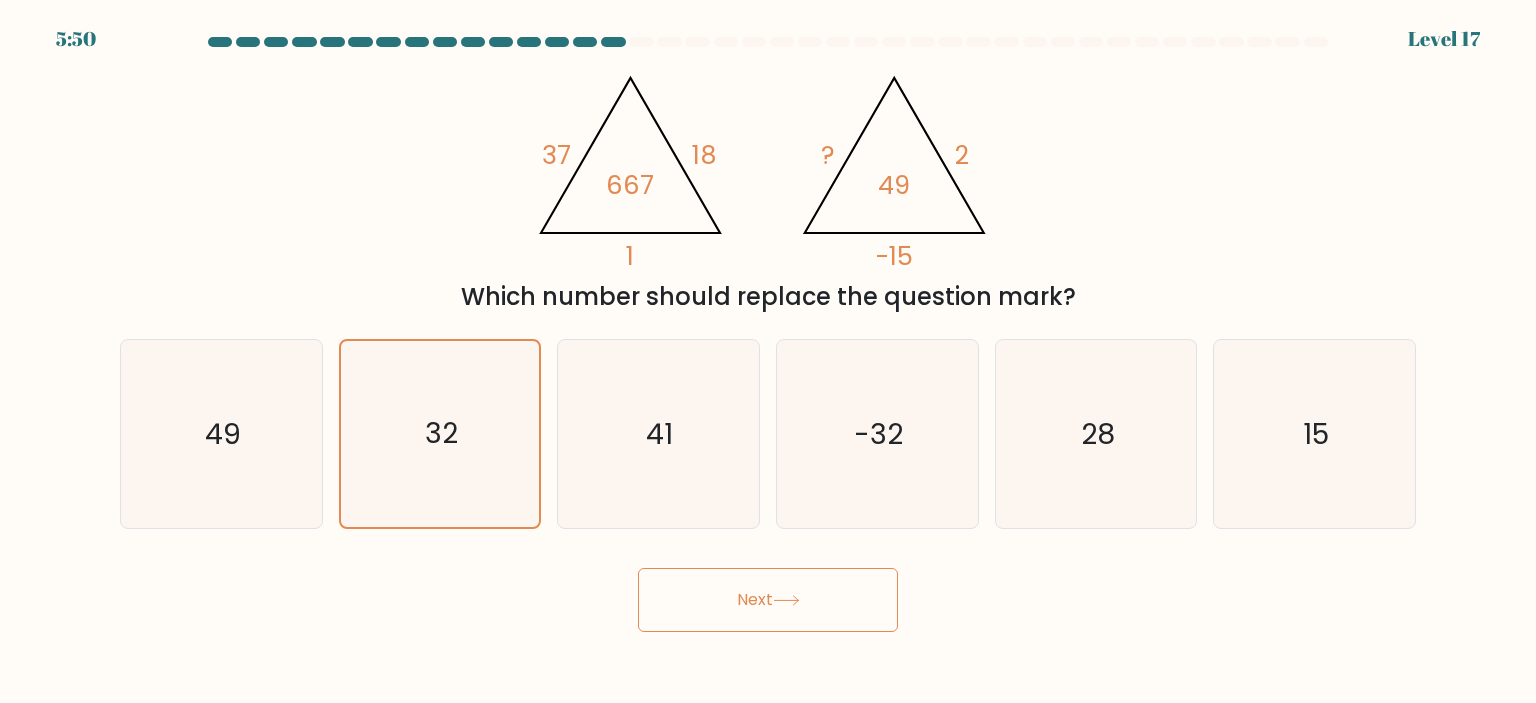 click on "Next" at bounding box center [768, 600] 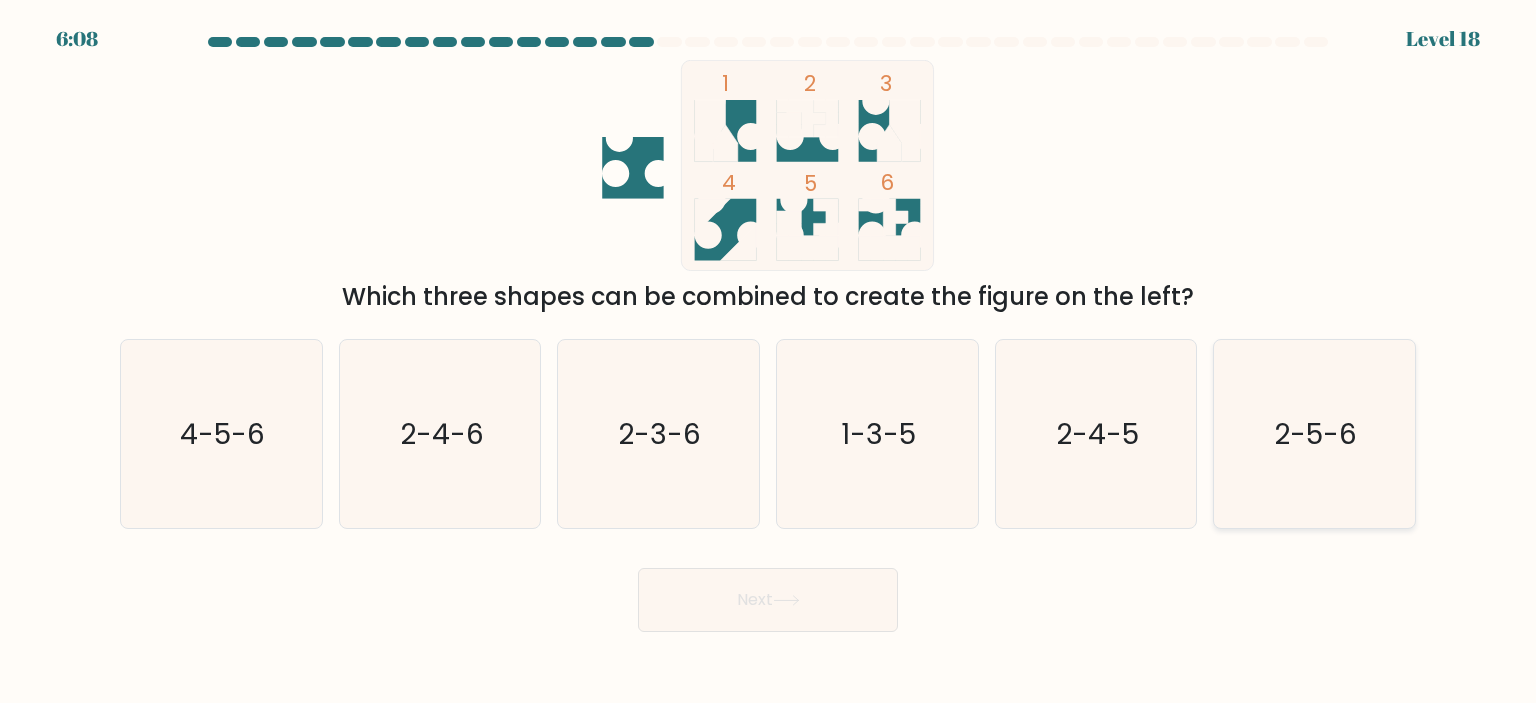 click on "2-5-6" 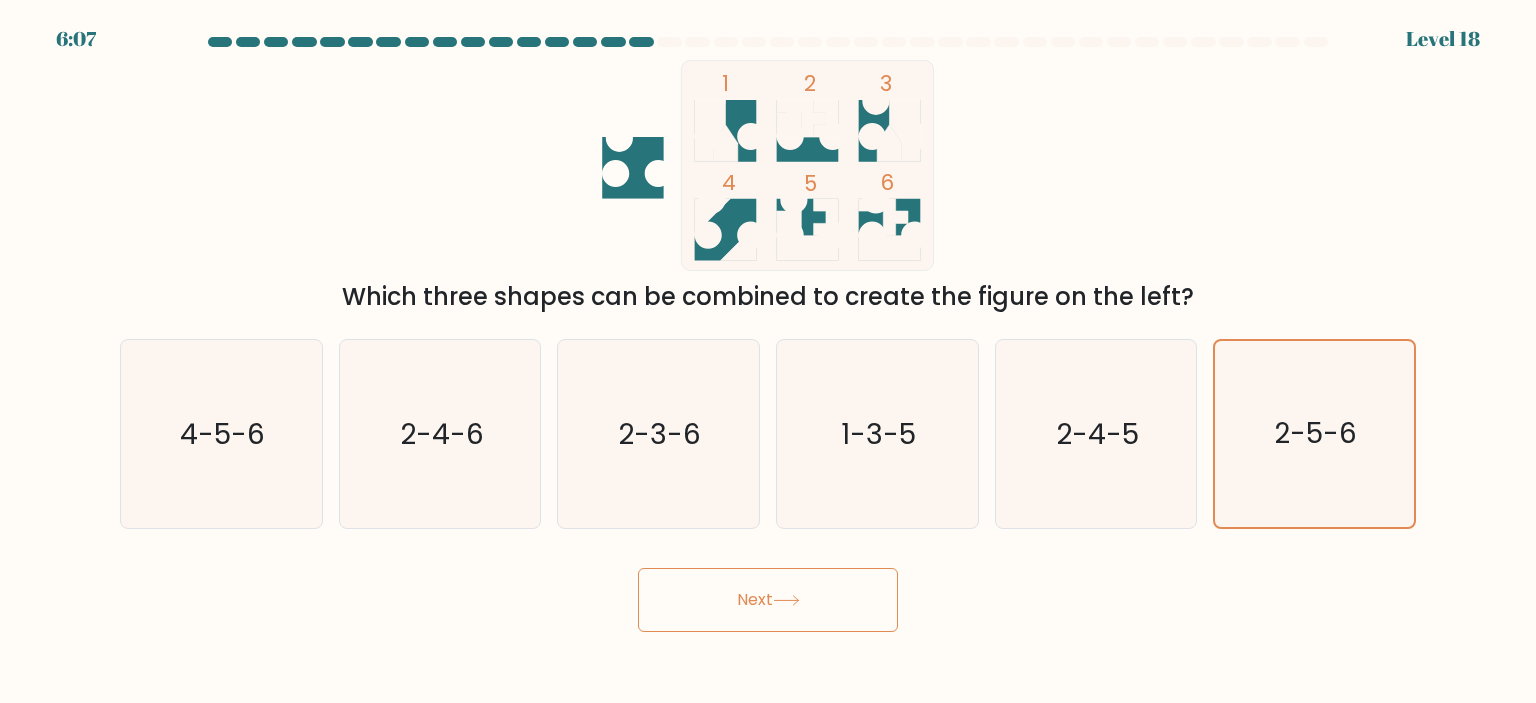 click on "Next" at bounding box center (768, 600) 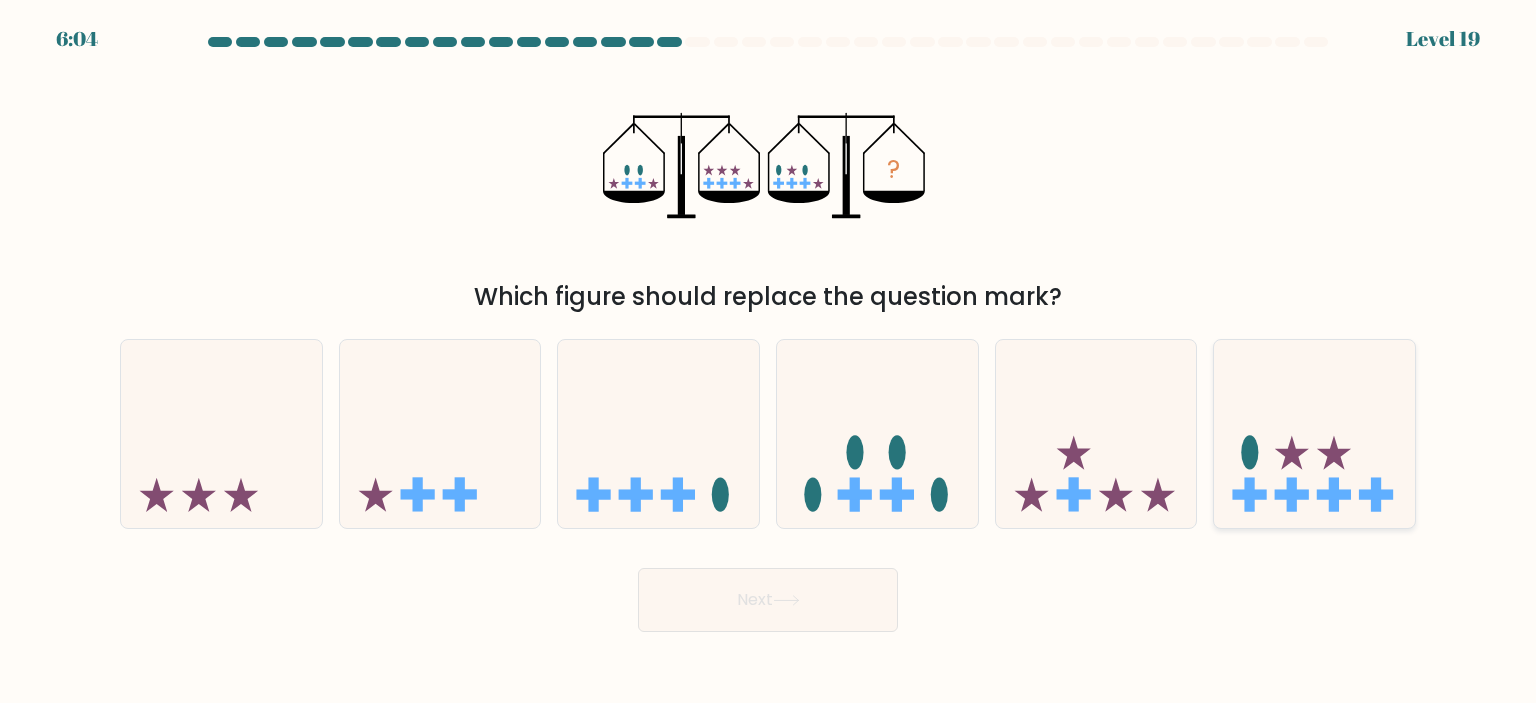 click 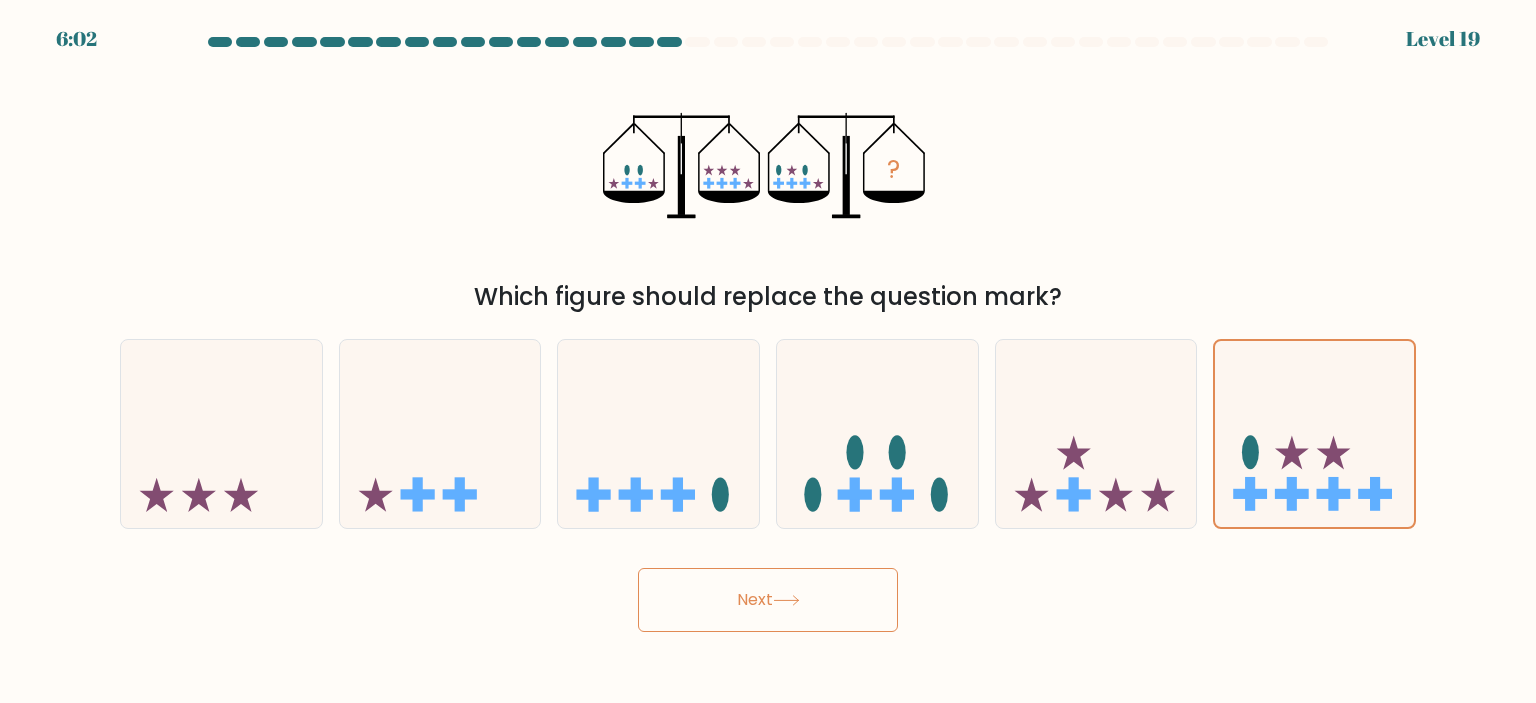 click on "Next" at bounding box center [768, 600] 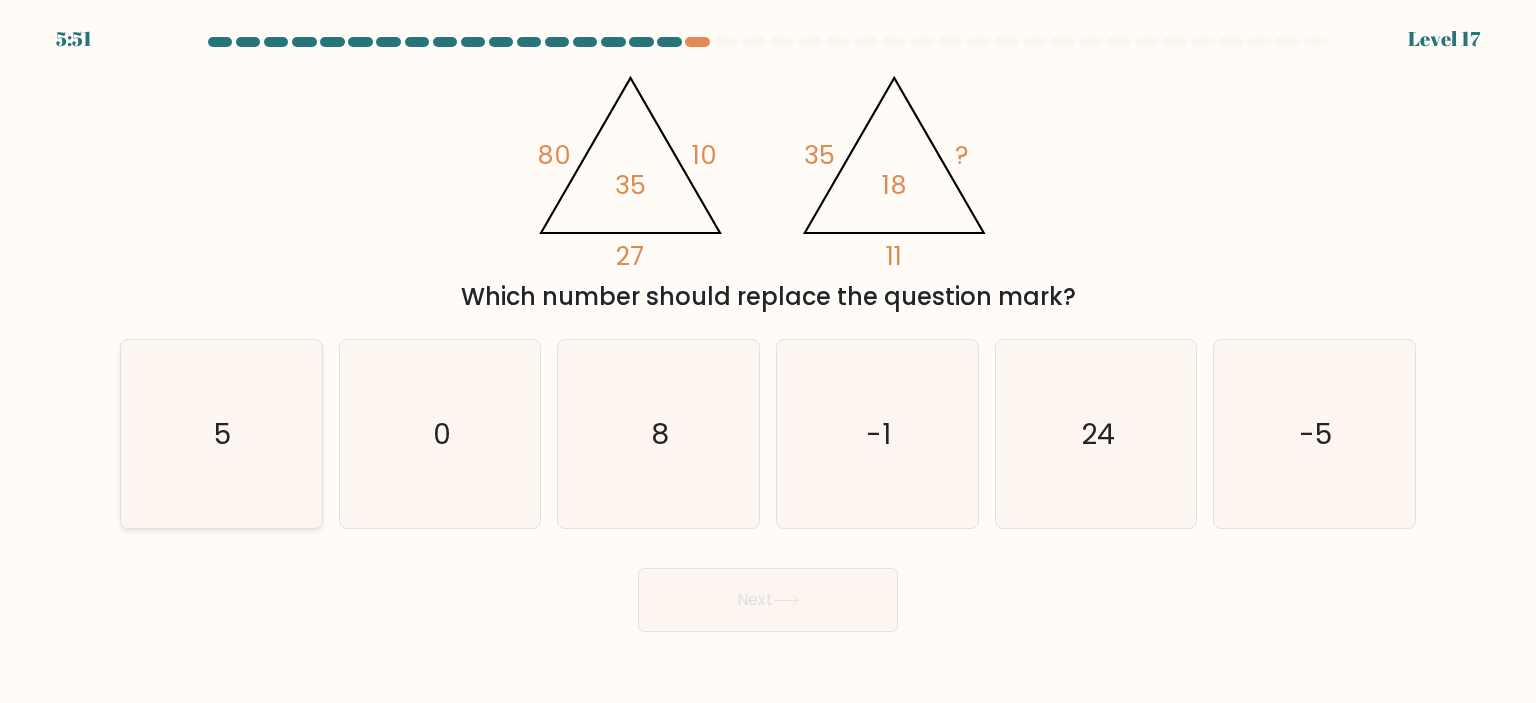 click on "5" 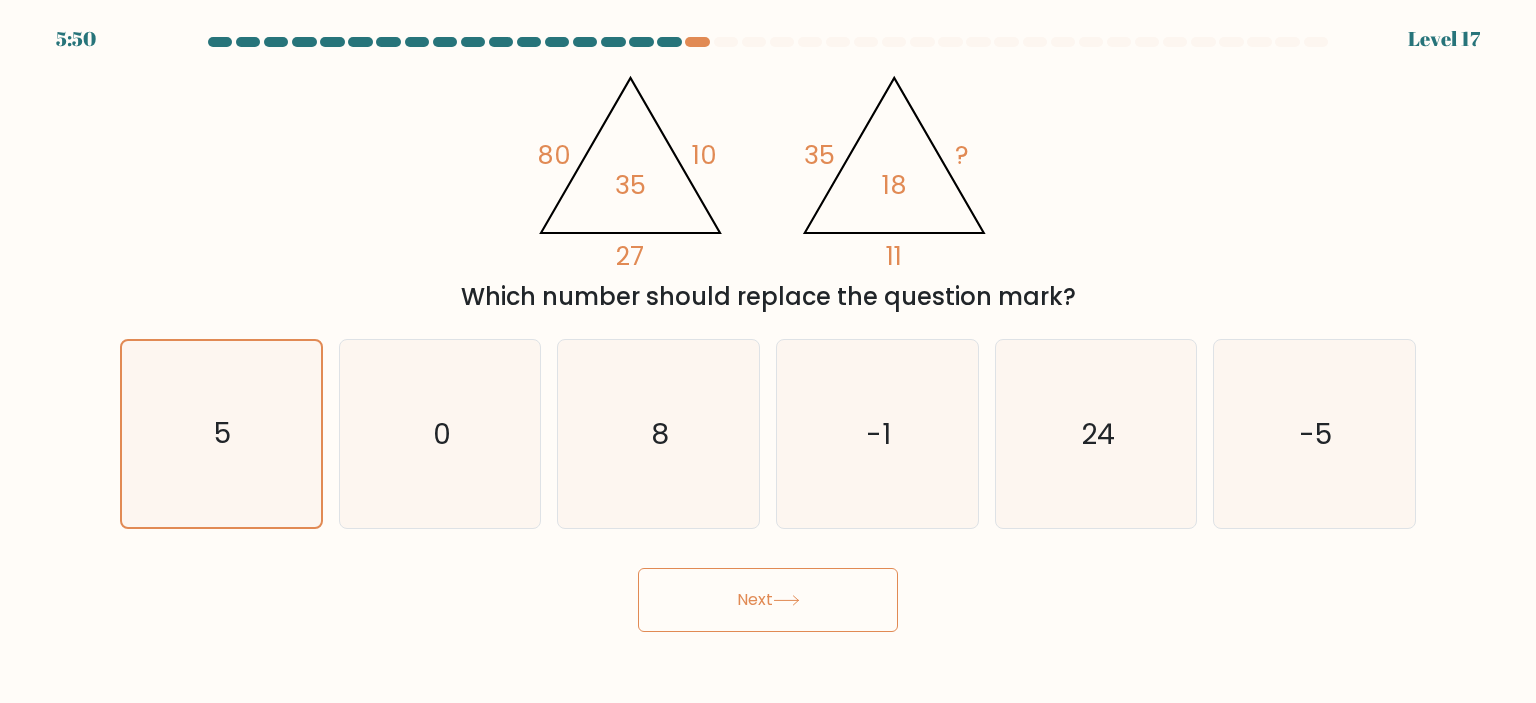 click on "5:50
Level 17" at bounding box center [768, 351] 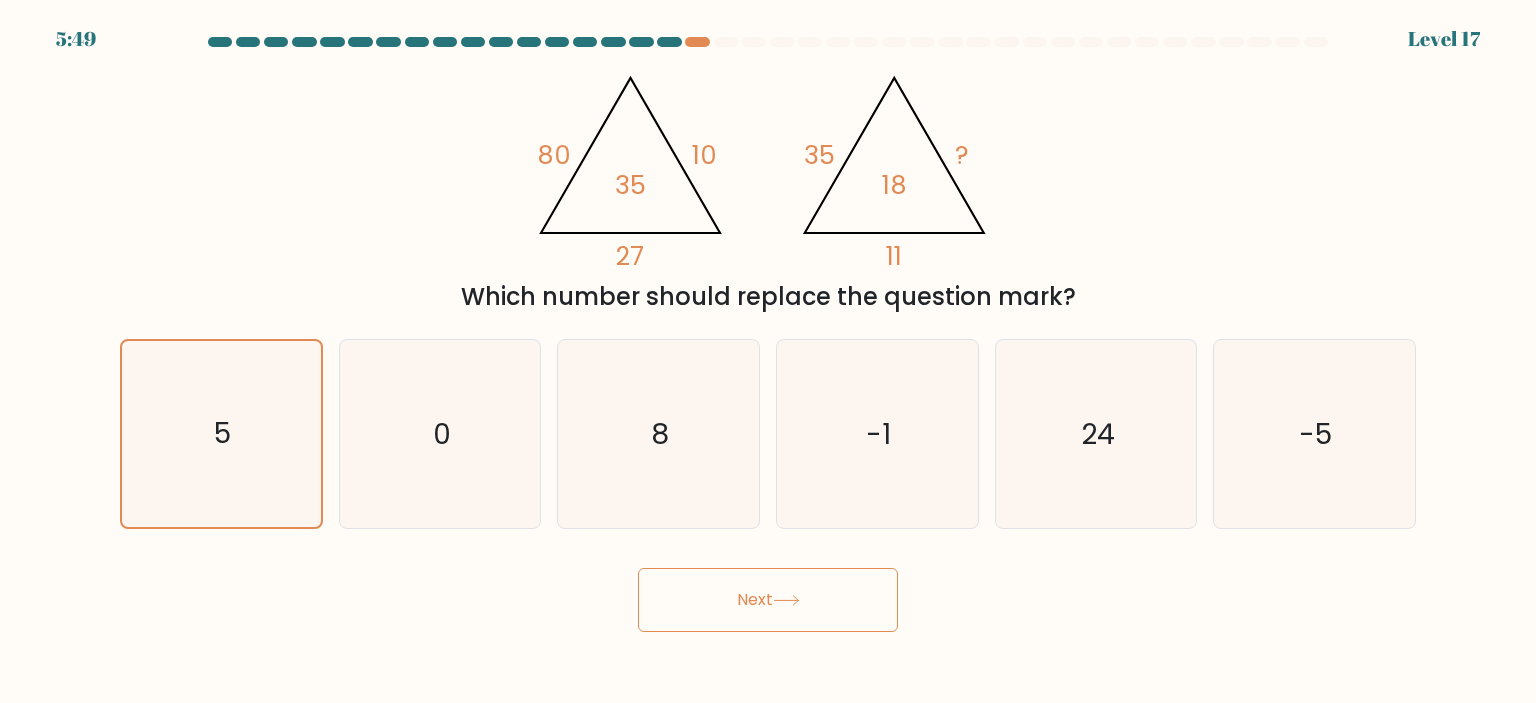click on "Next" at bounding box center [768, 600] 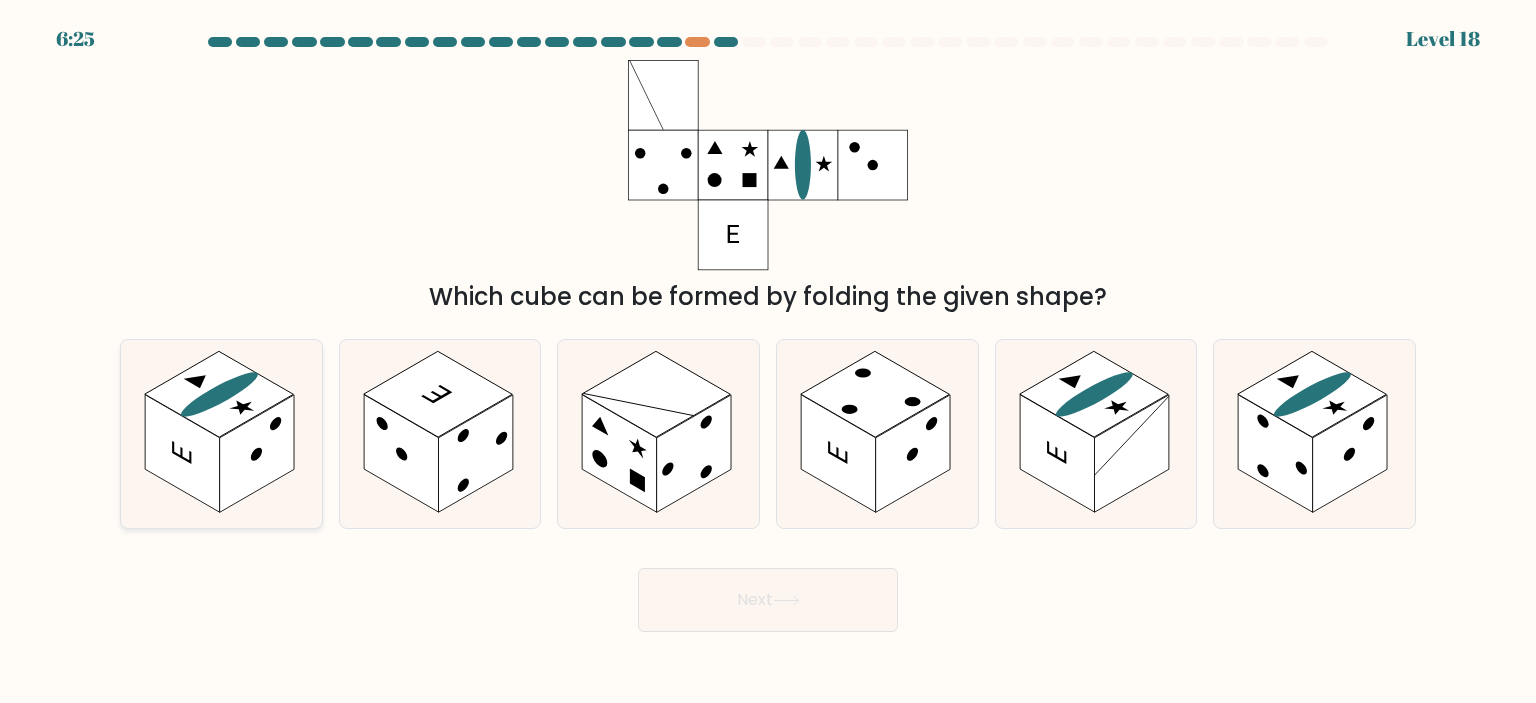 click 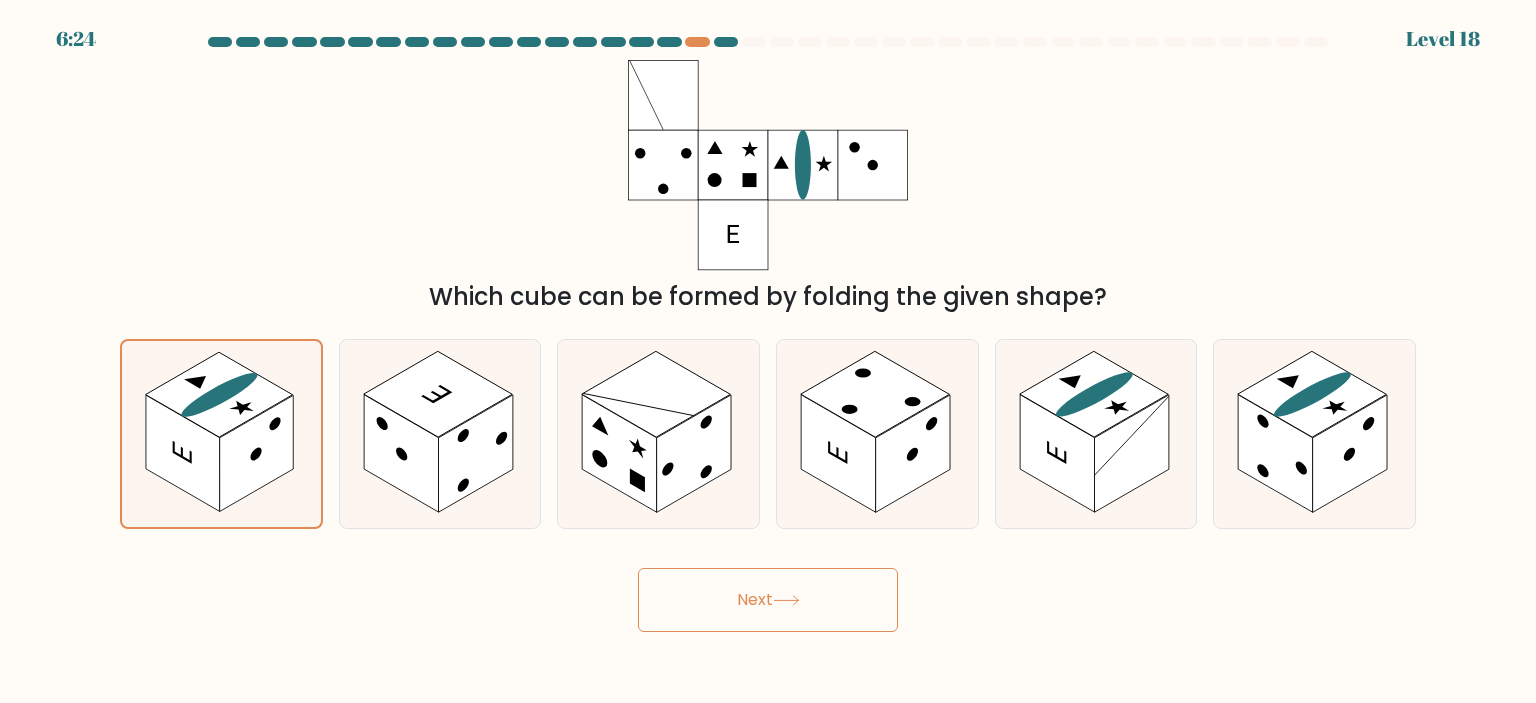 click on "Next" at bounding box center (768, 600) 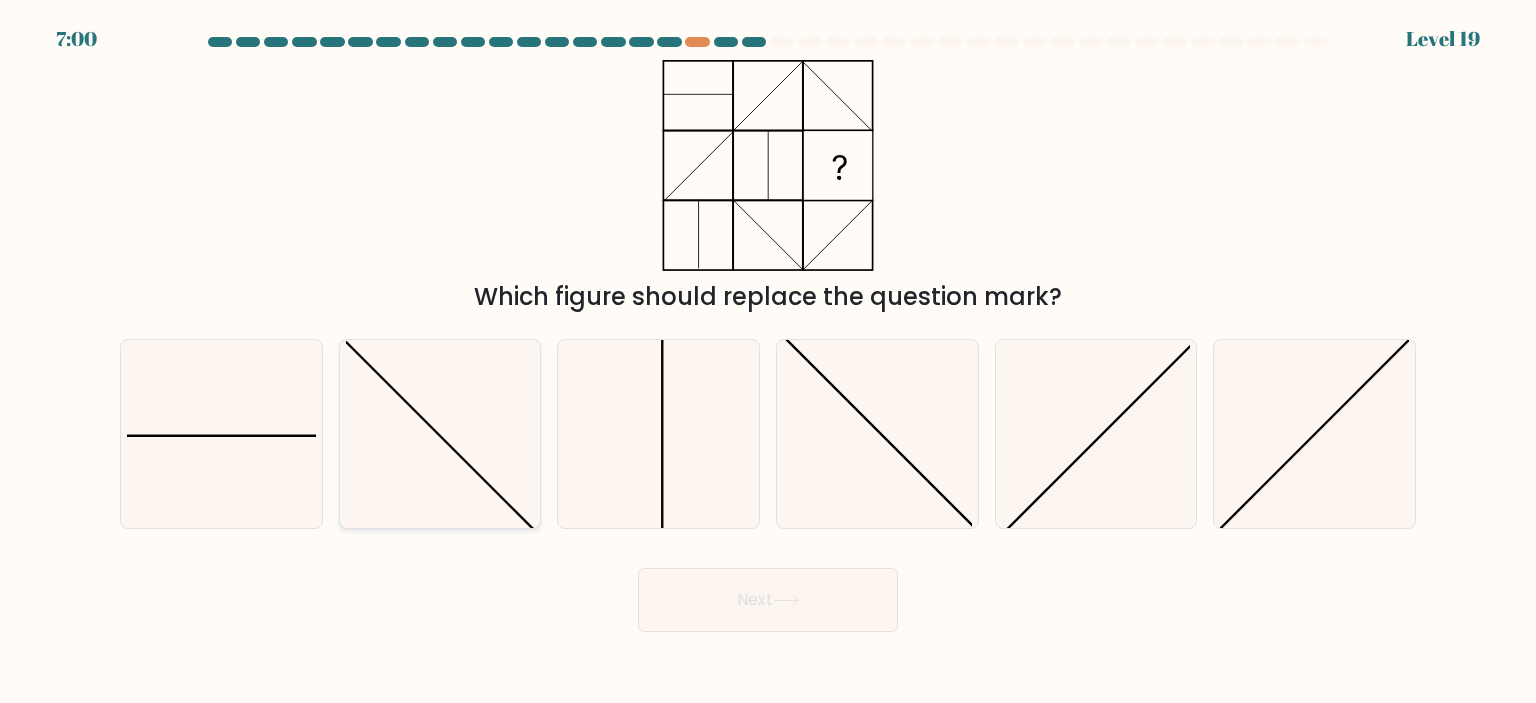 click 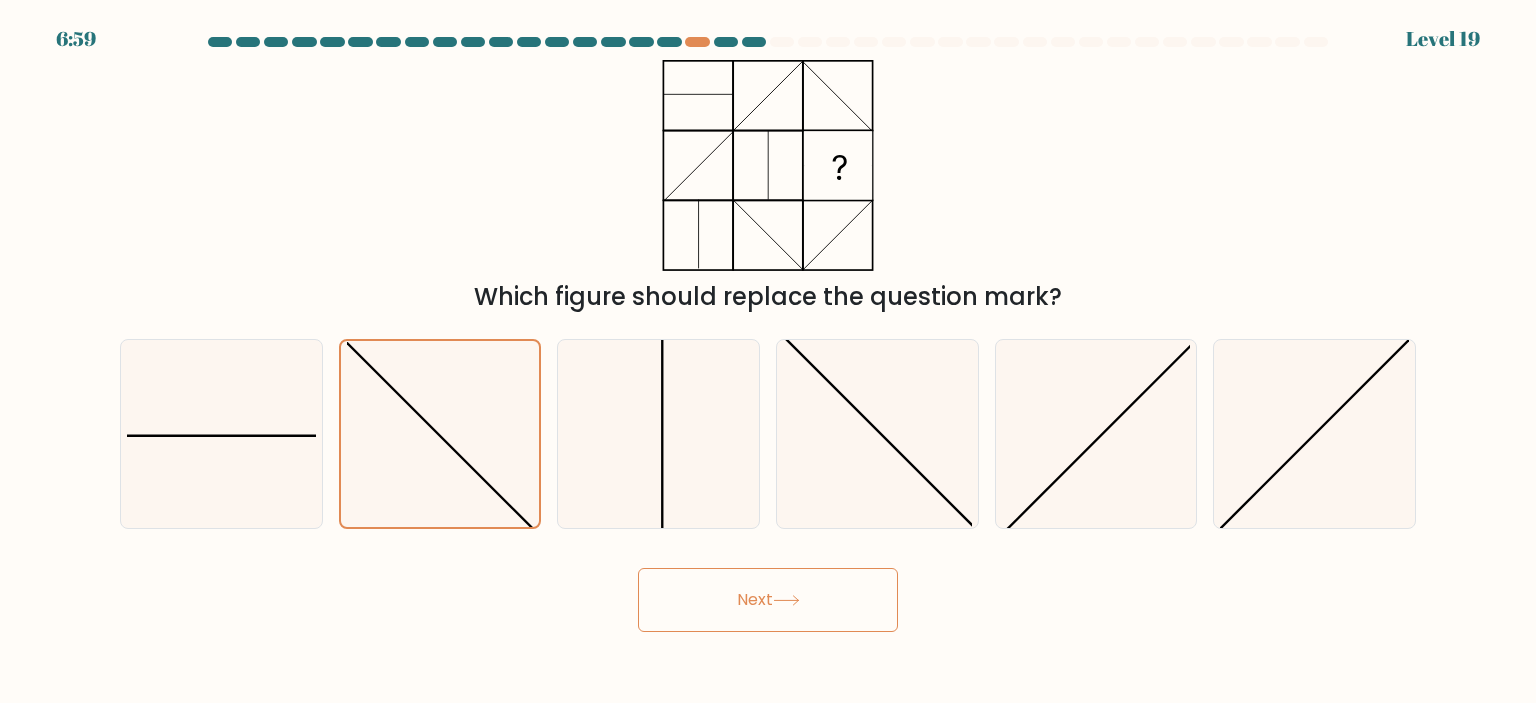 click on "Next" at bounding box center (768, 600) 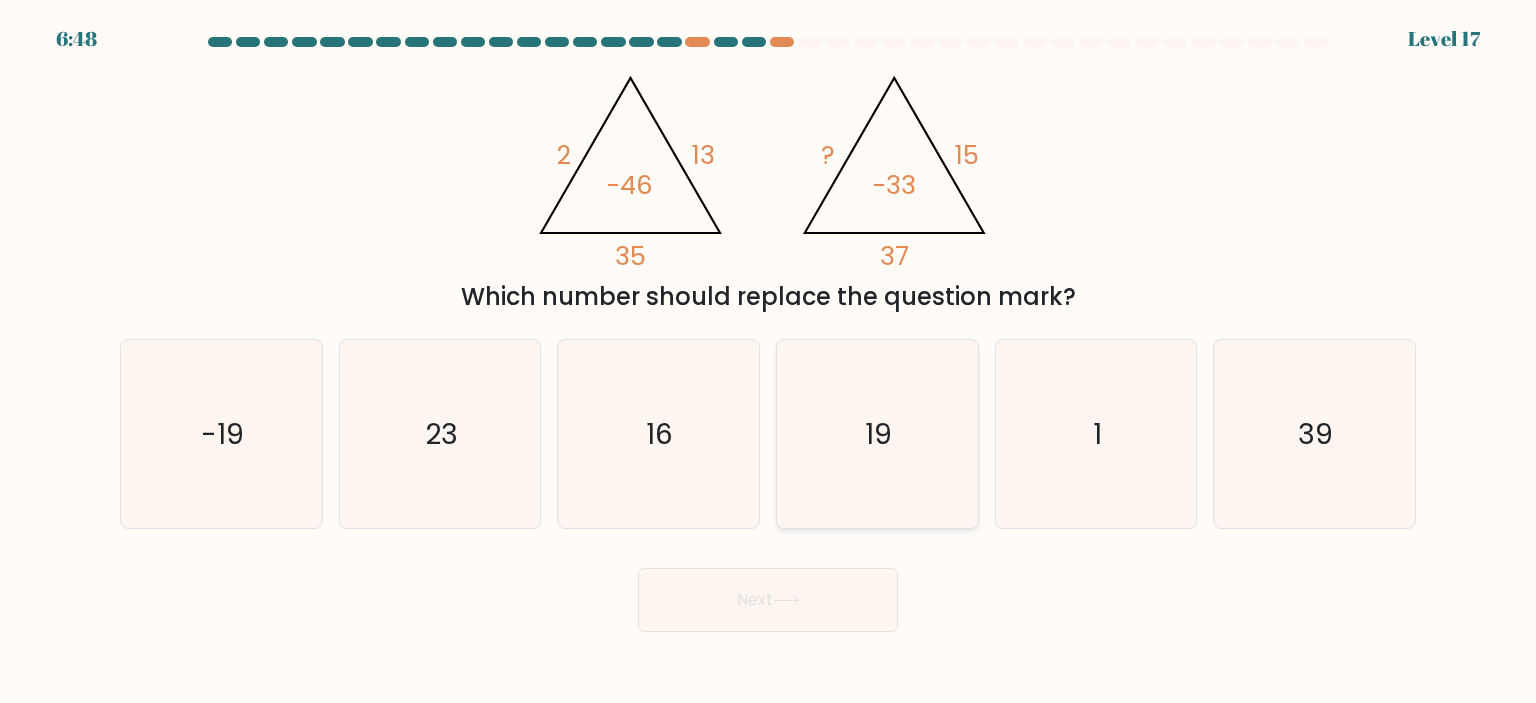 click on "19" 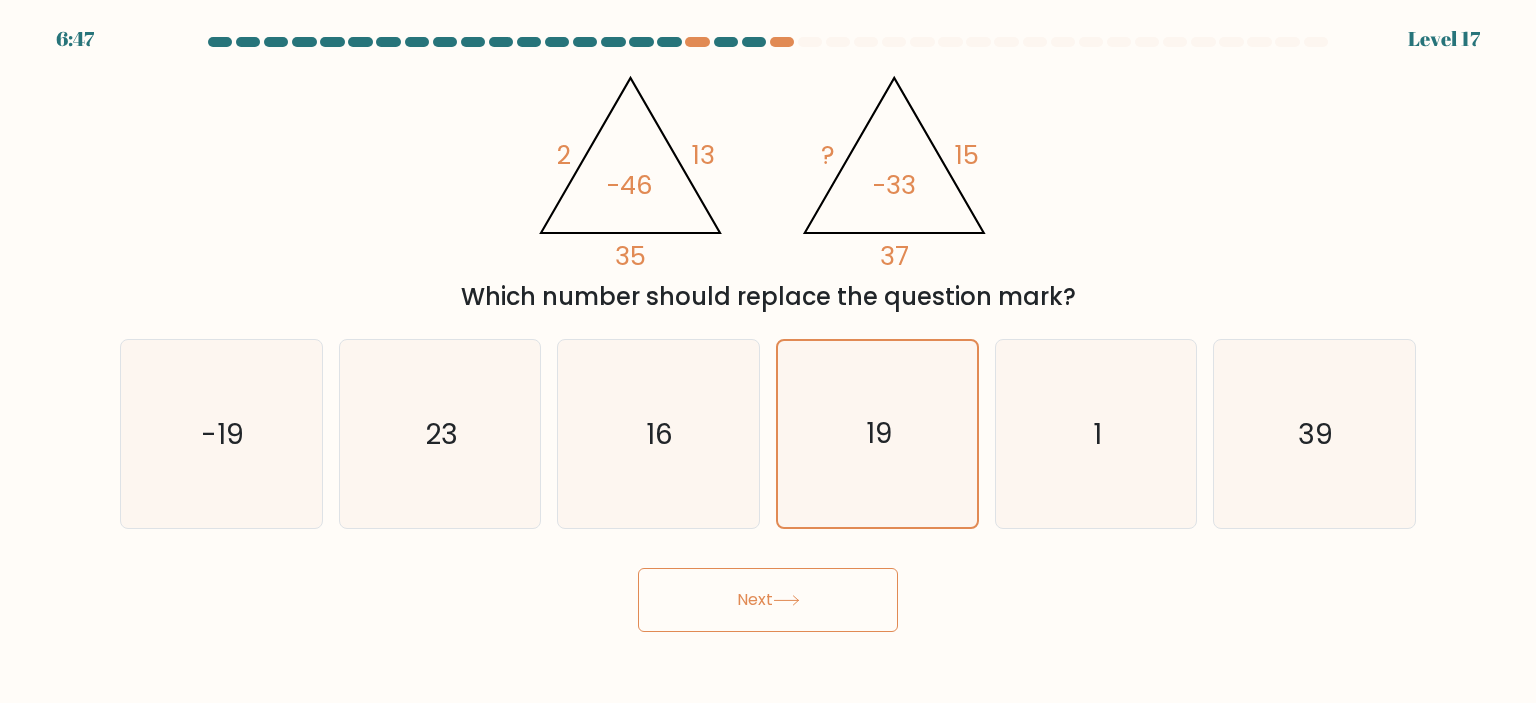 click on "Next" at bounding box center [768, 600] 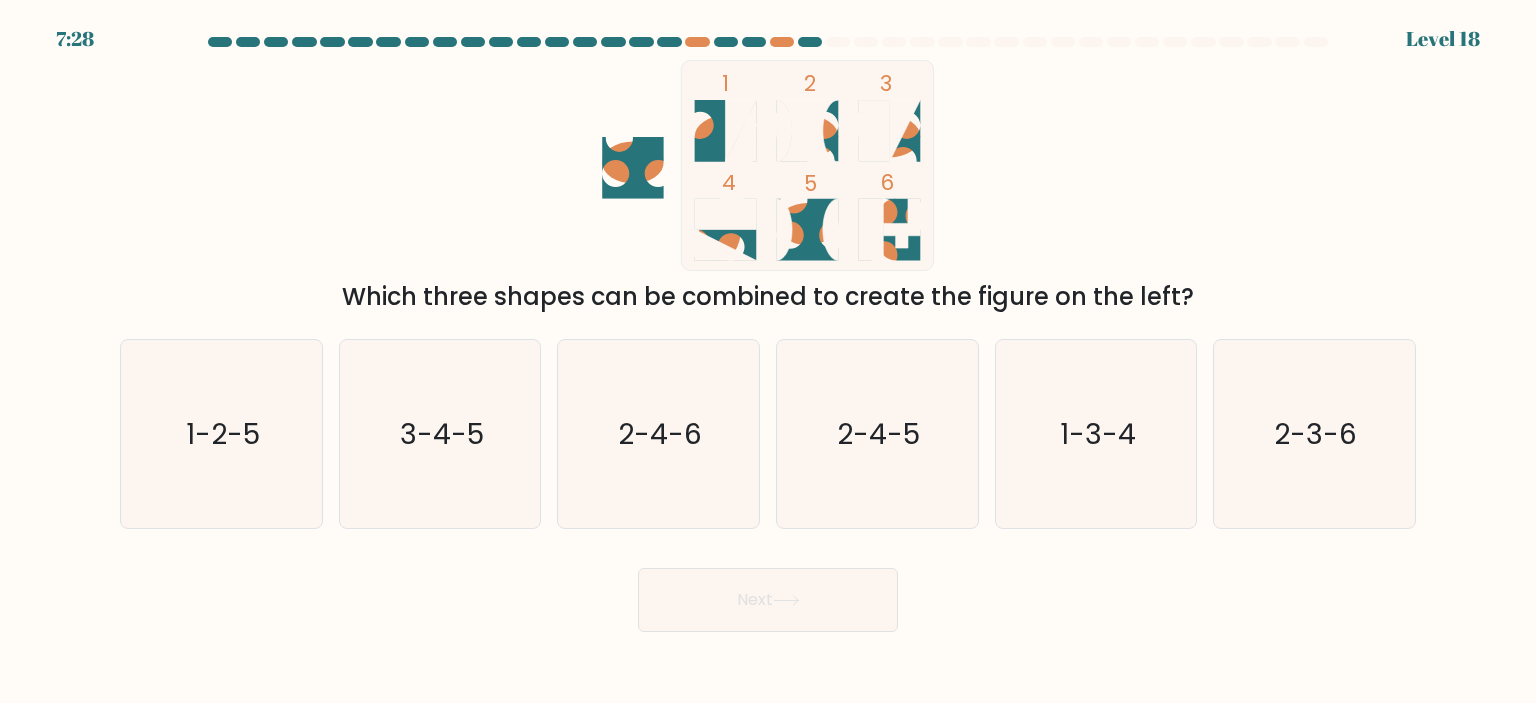 click on "Next" at bounding box center [768, 600] 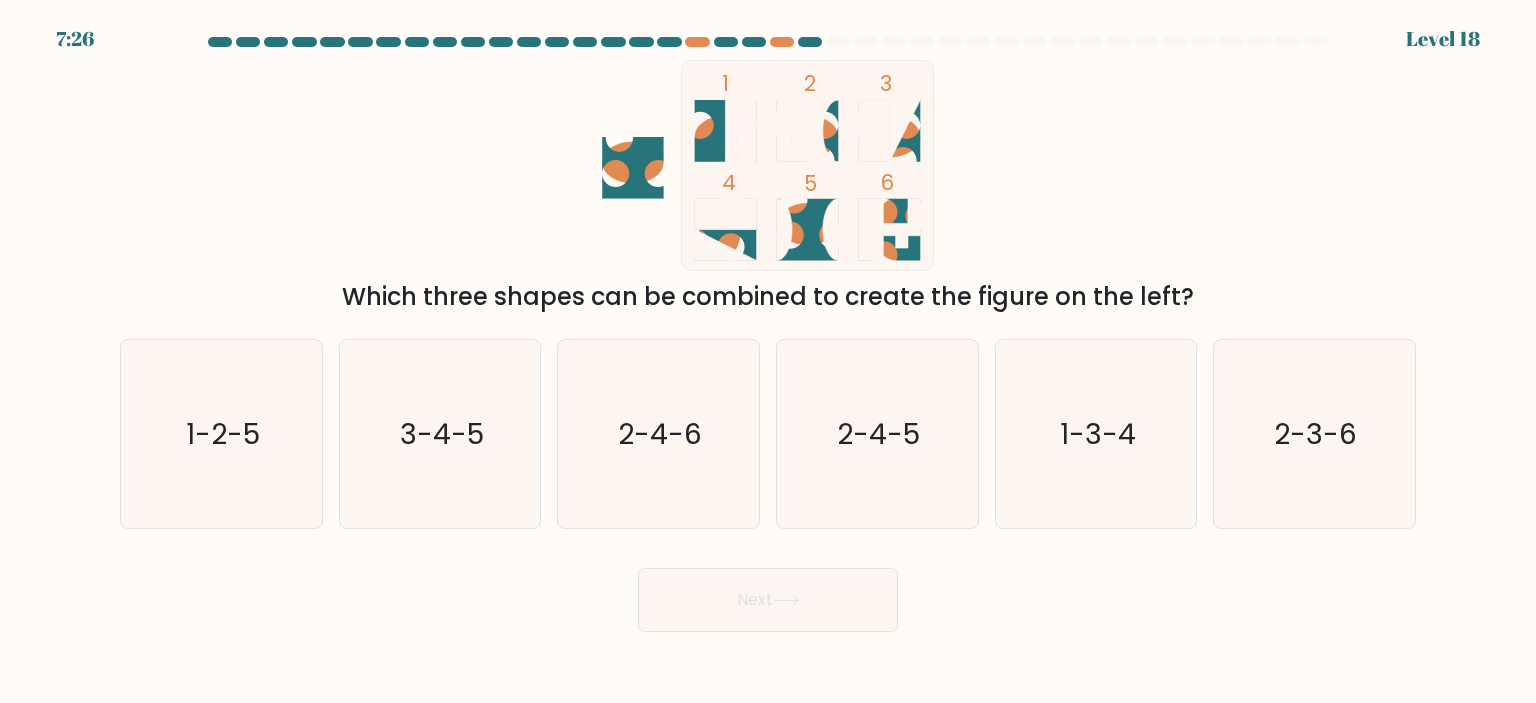 click on "Next" at bounding box center (768, 592) 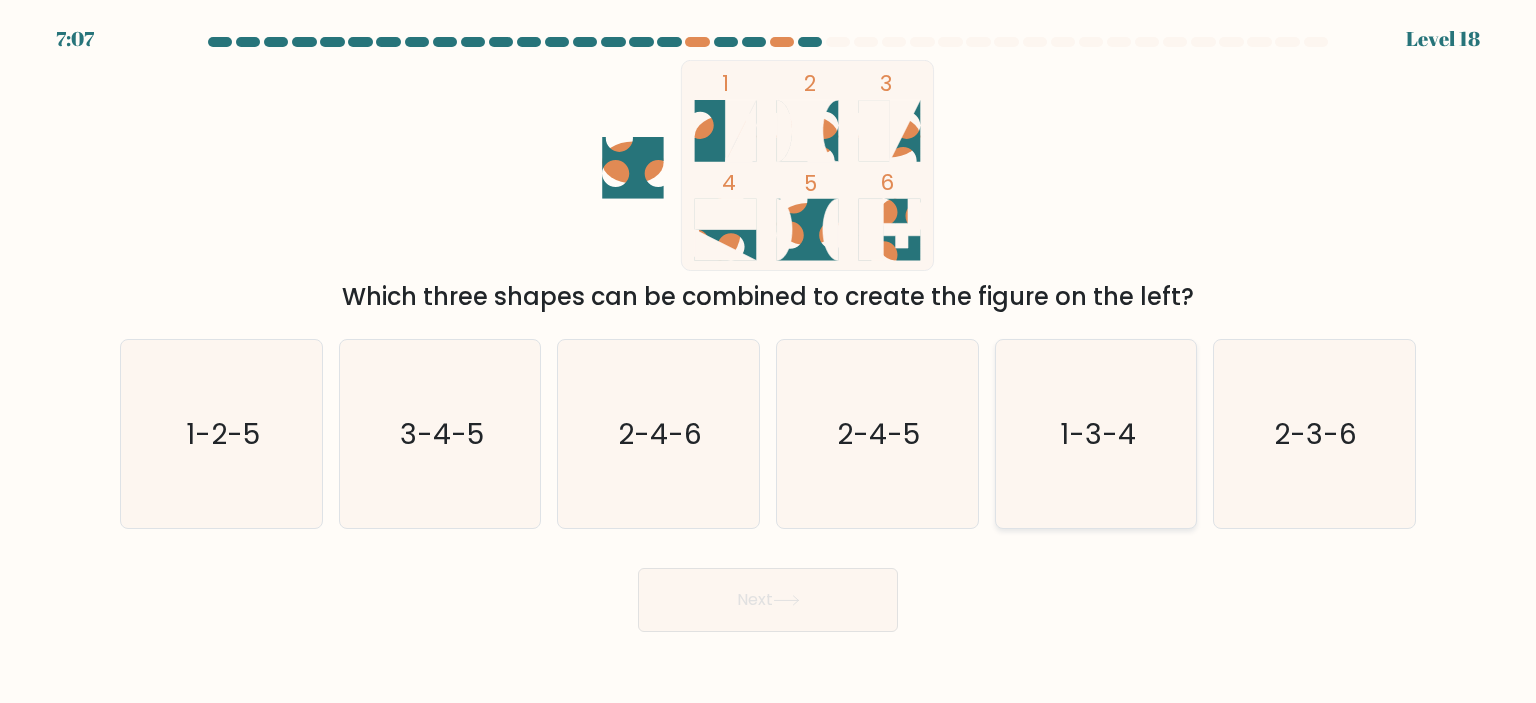 click on "1-3-4" 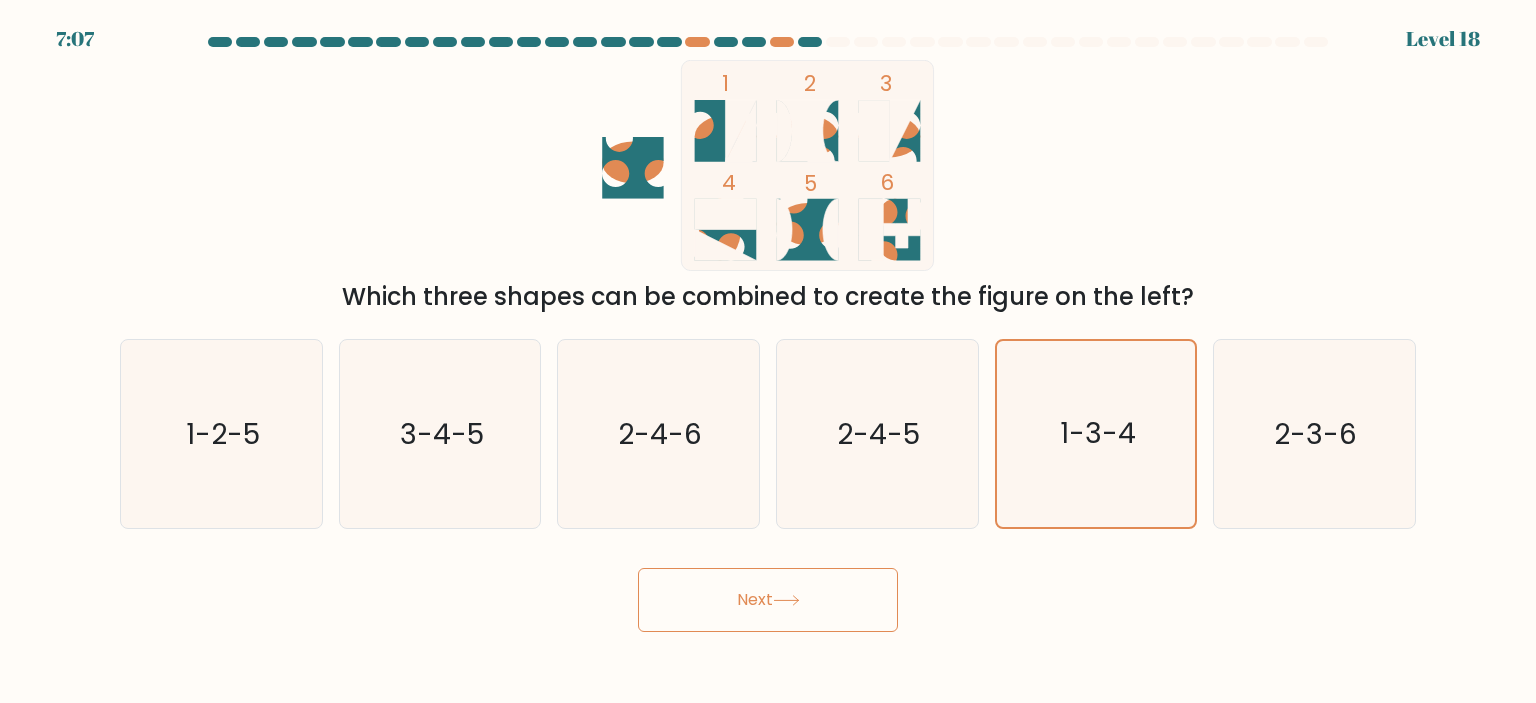 click 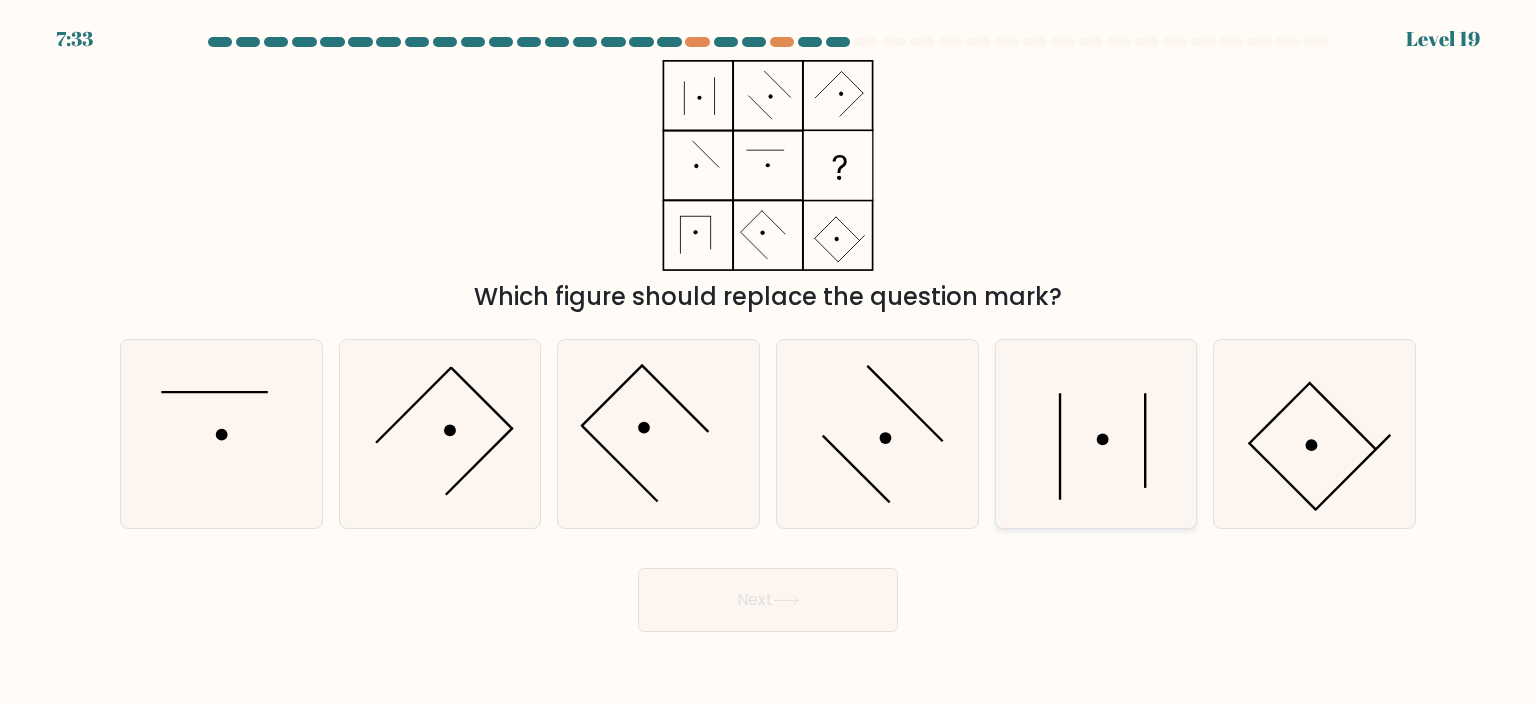 click 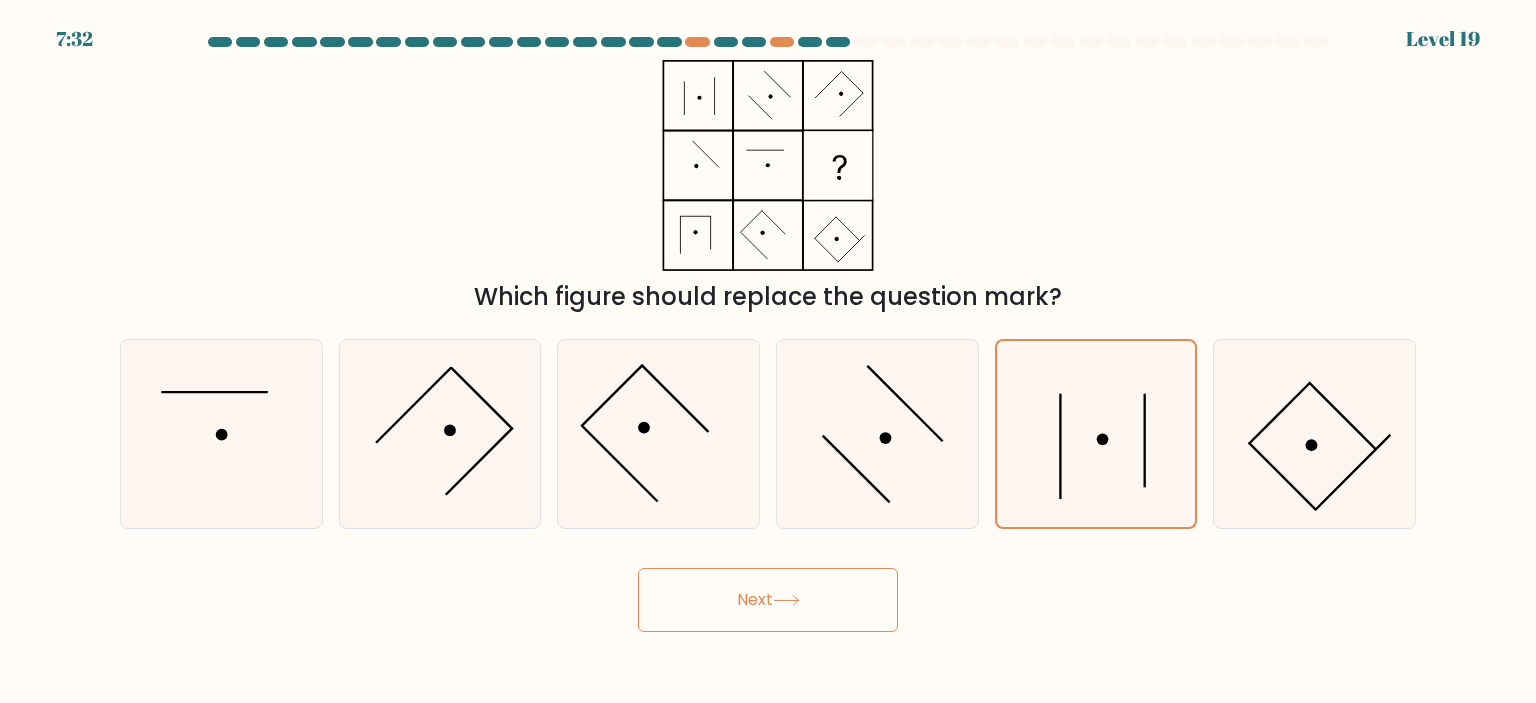 click on "Next" at bounding box center (768, 600) 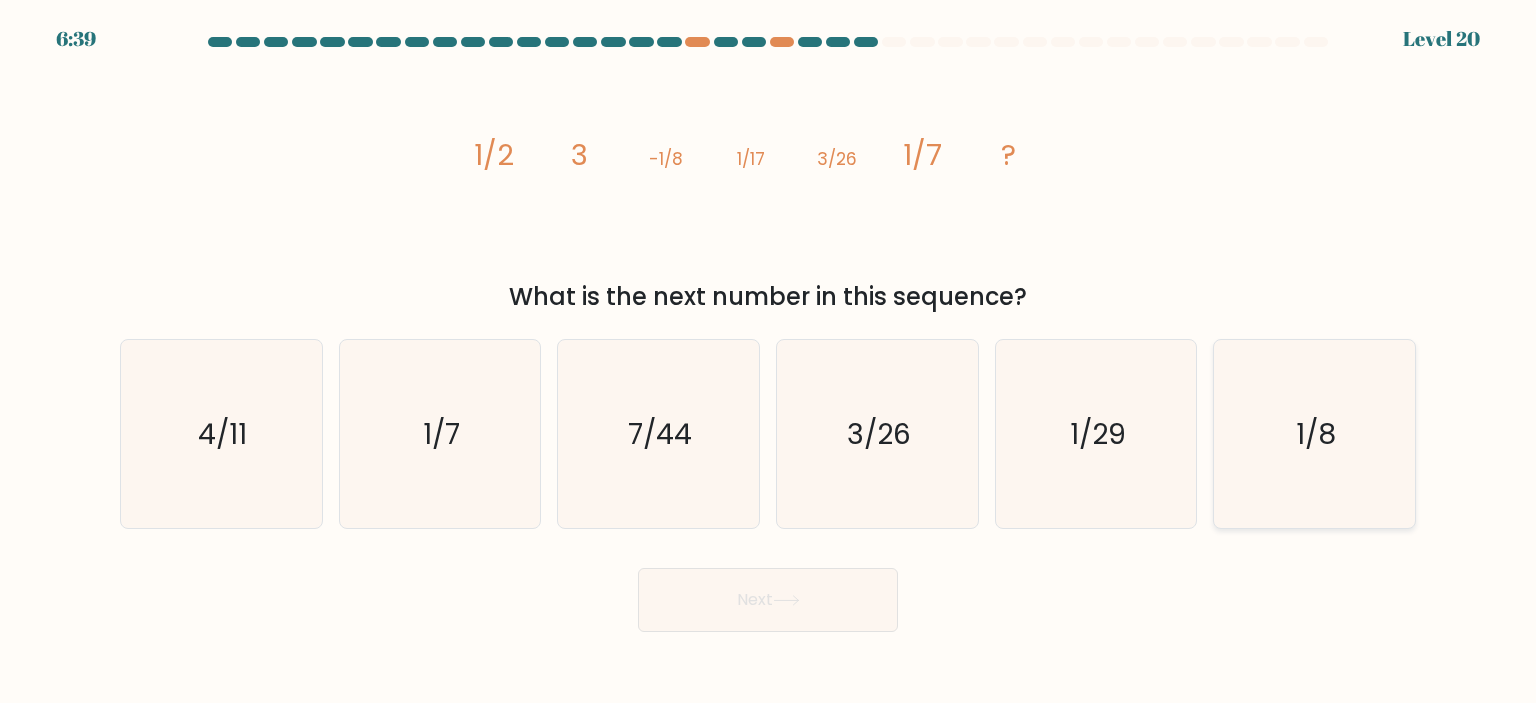 click on "1/8" 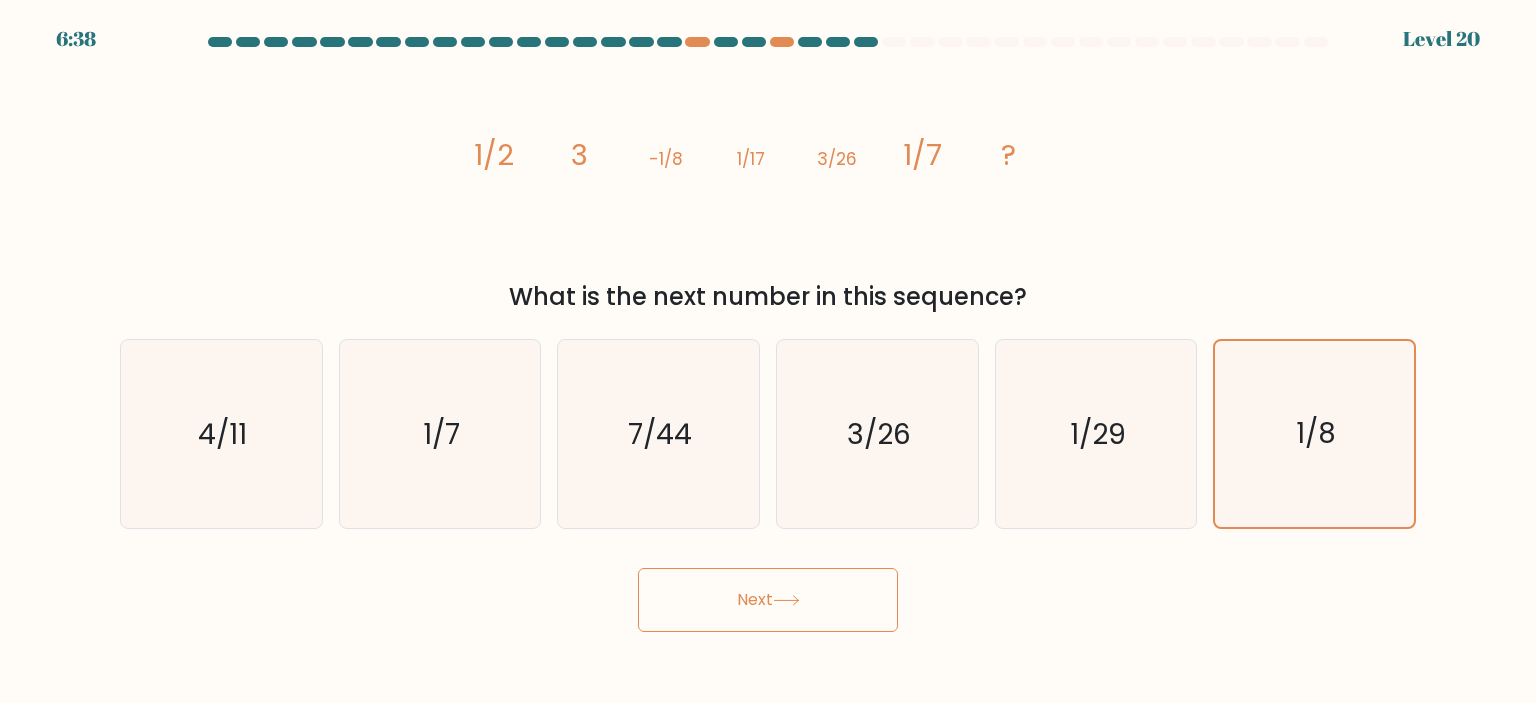 click on "Next" at bounding box center (768, 600) 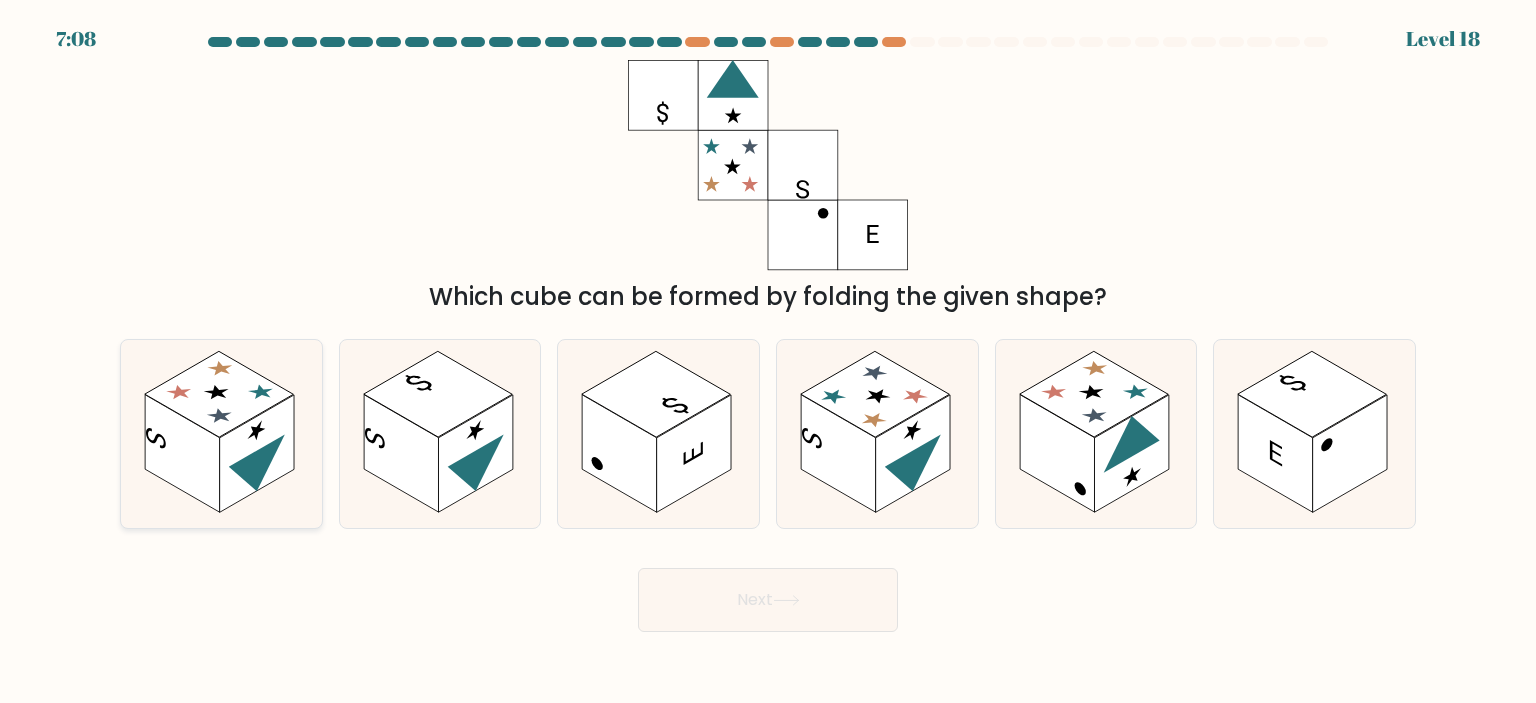 click 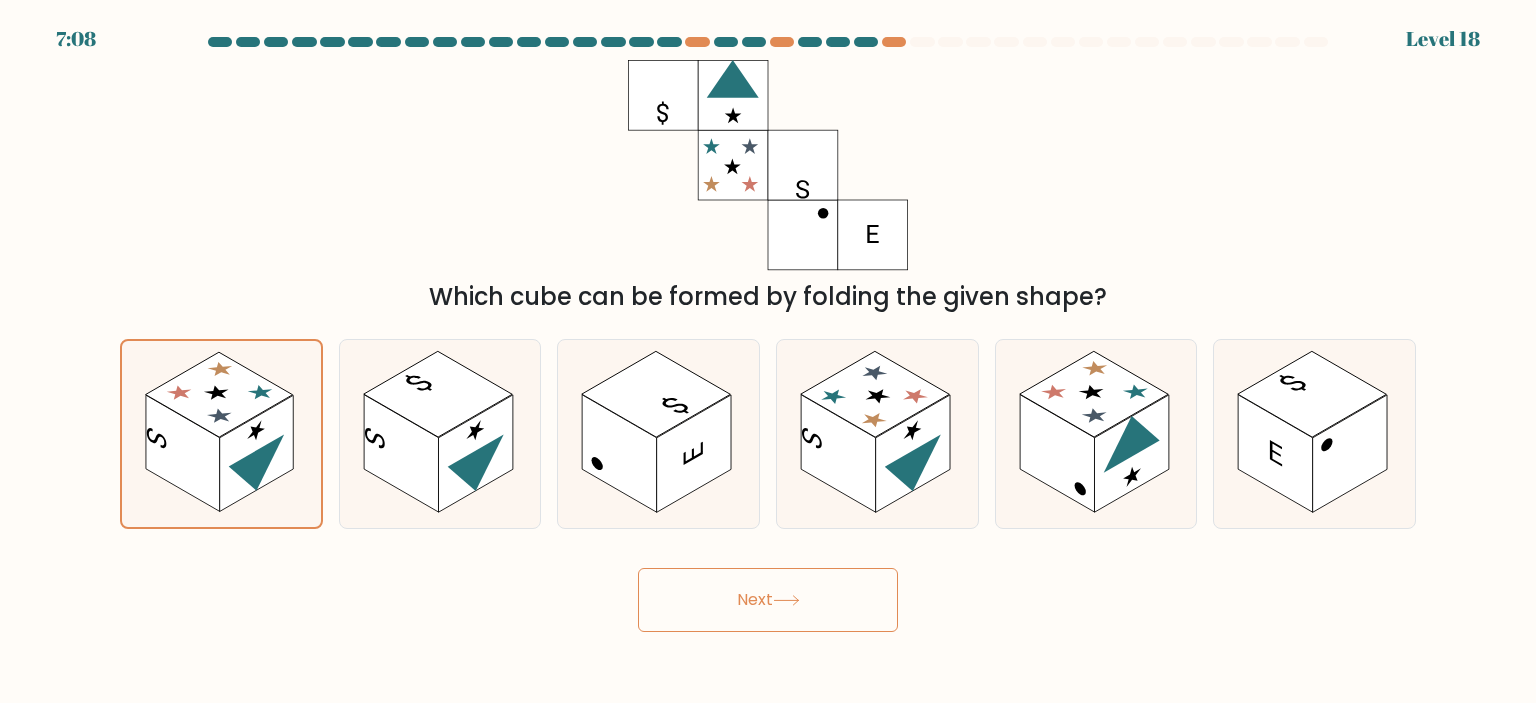 click on "Next" at bounding box center (768, 600) 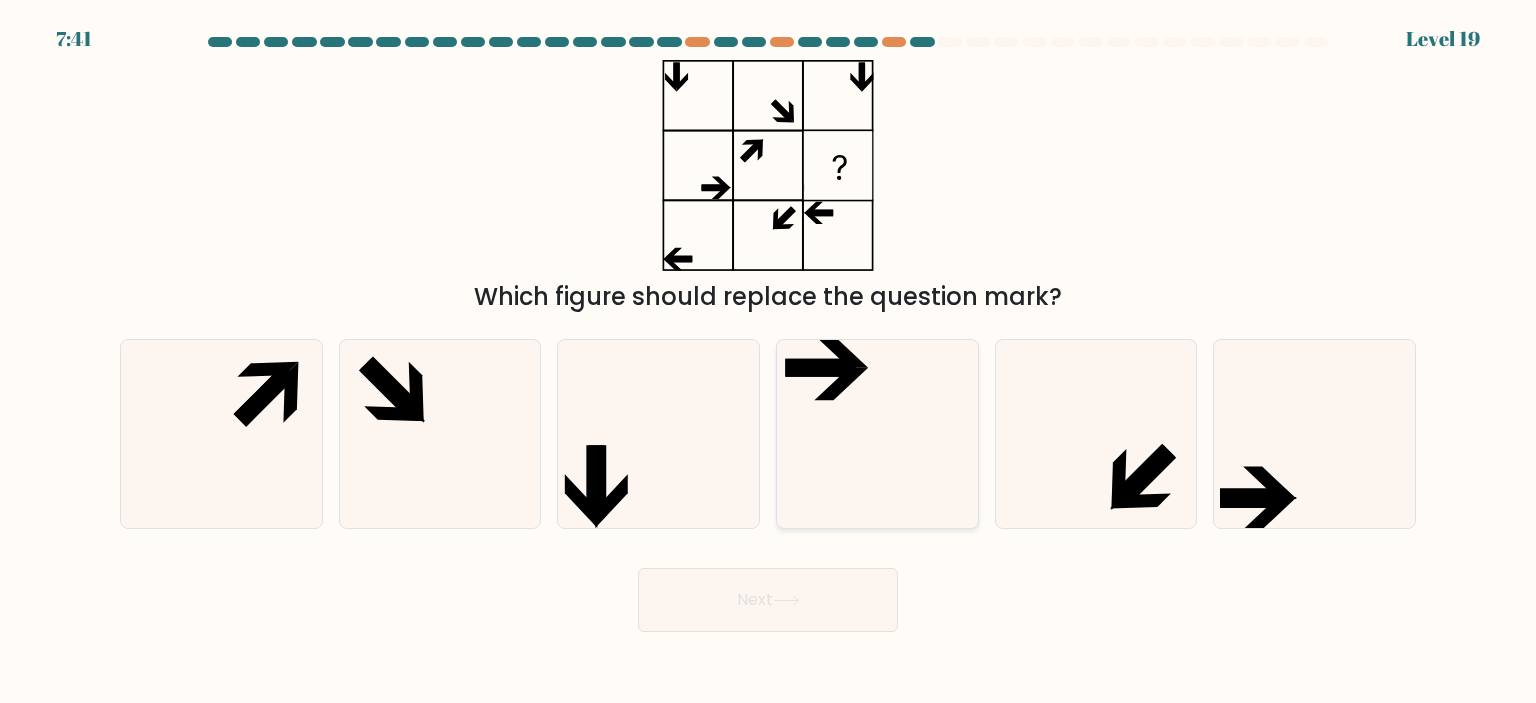 click 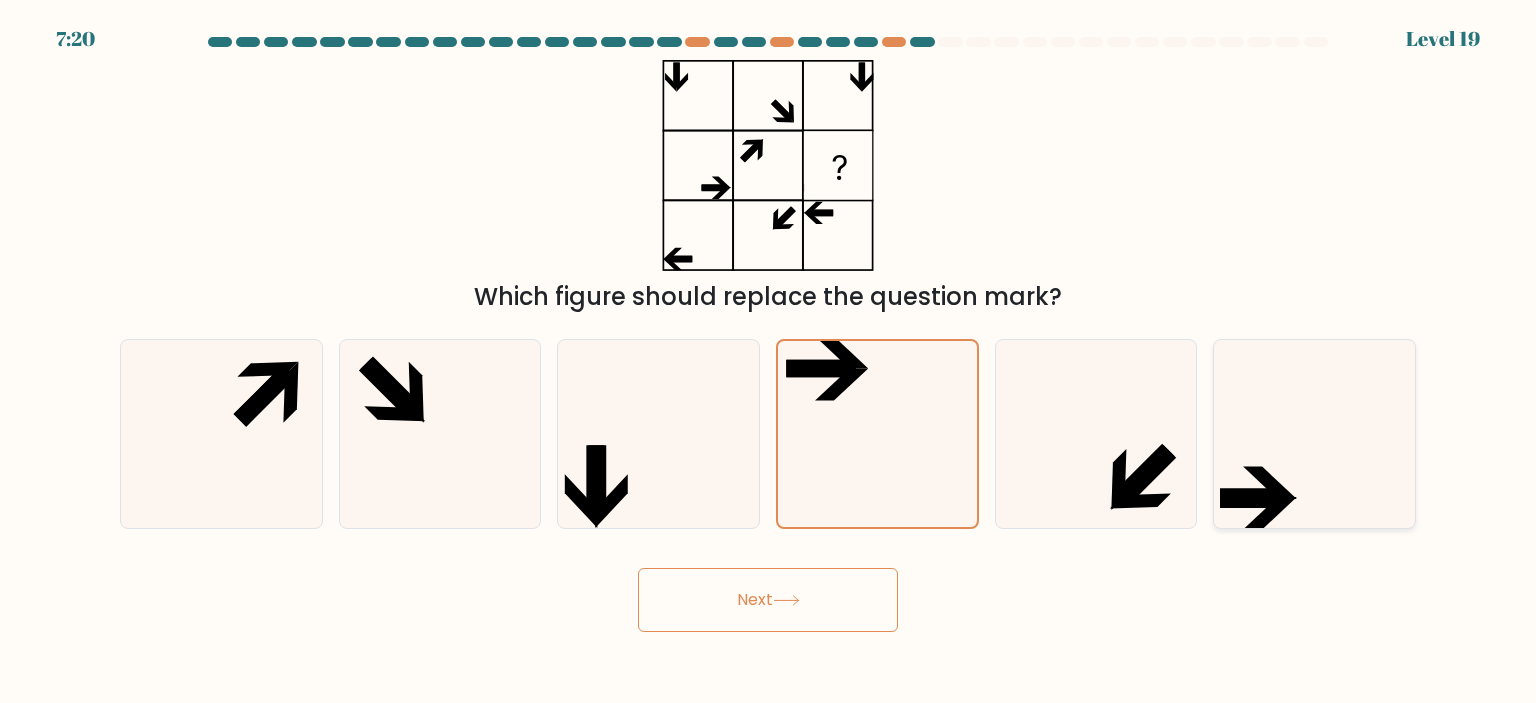 click 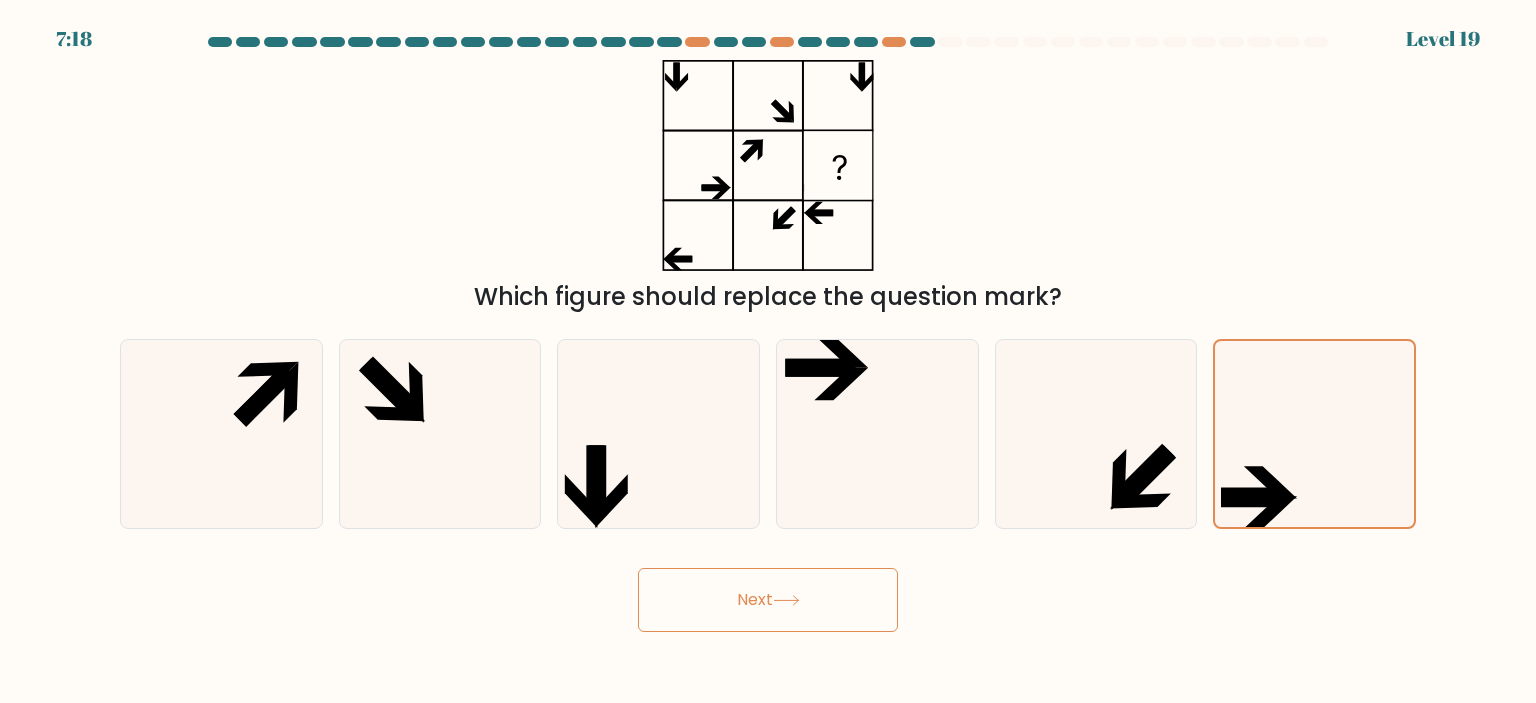 click on "Next" at bounding box center (768, 600) 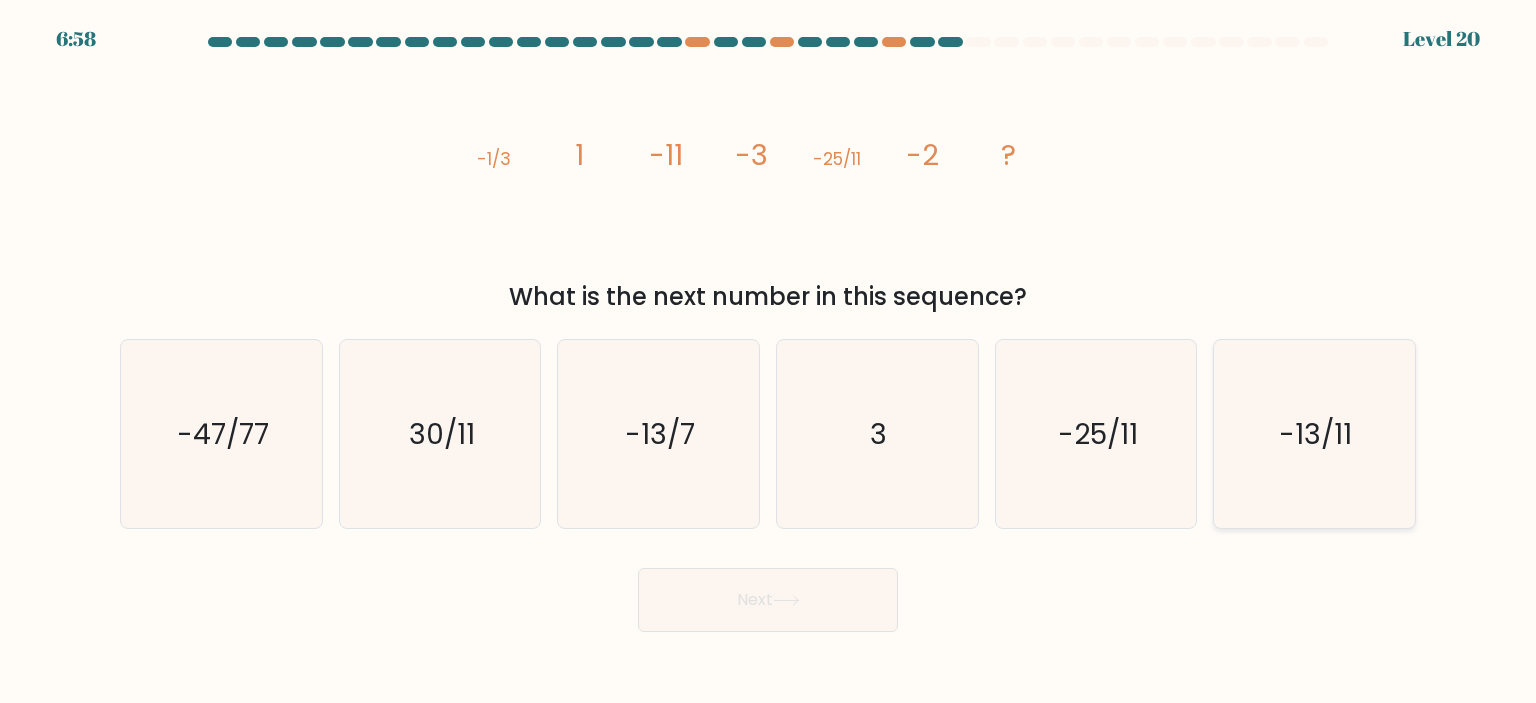 click on "-13/11" 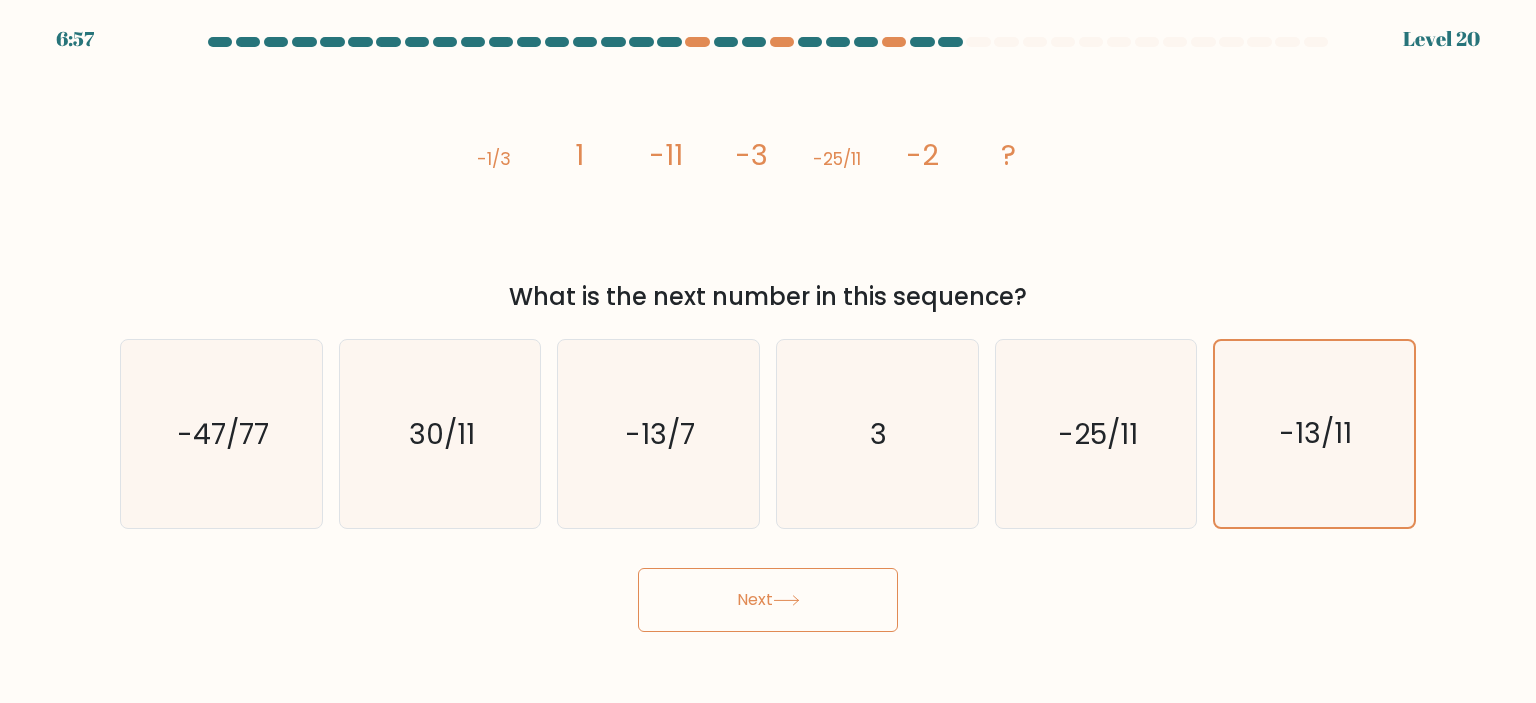 click on "Next" at bounding box center [768, 600] 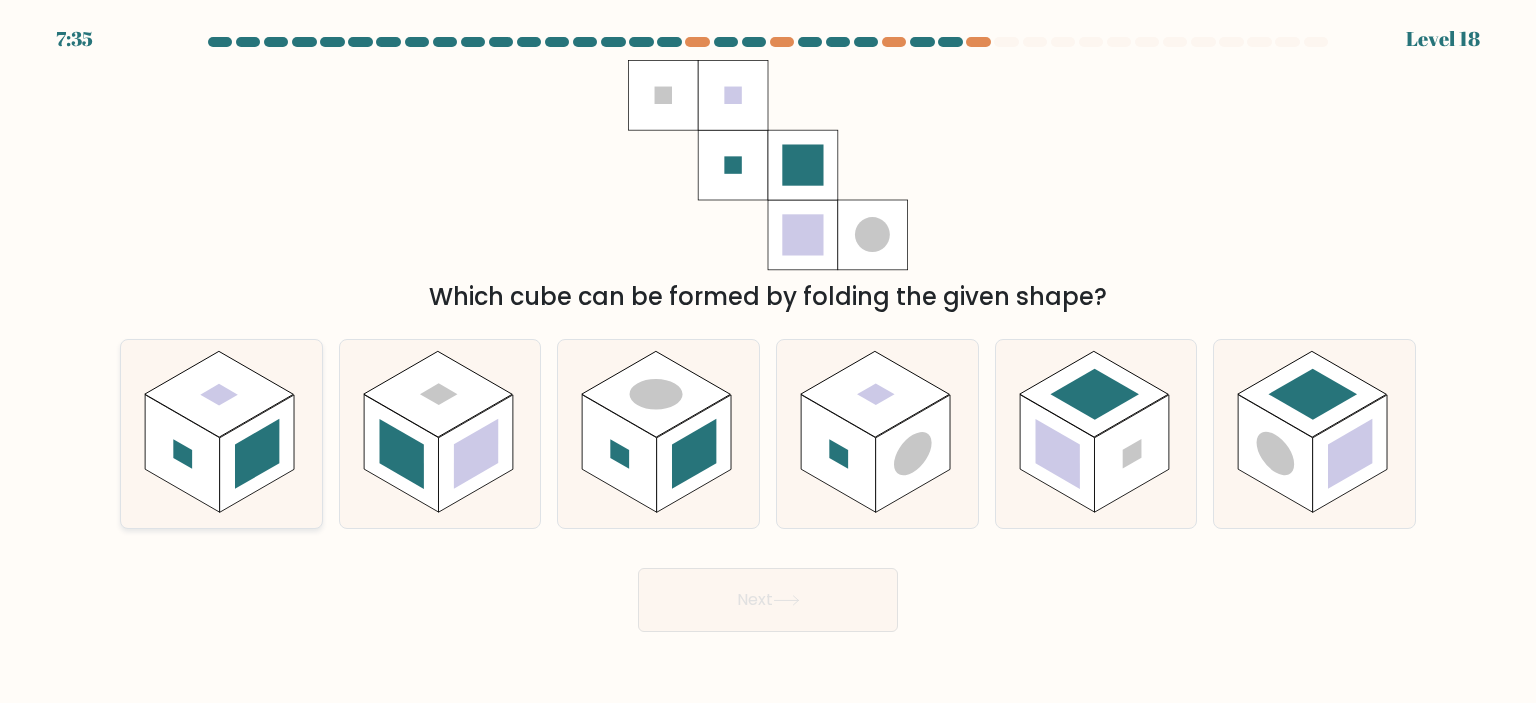 click 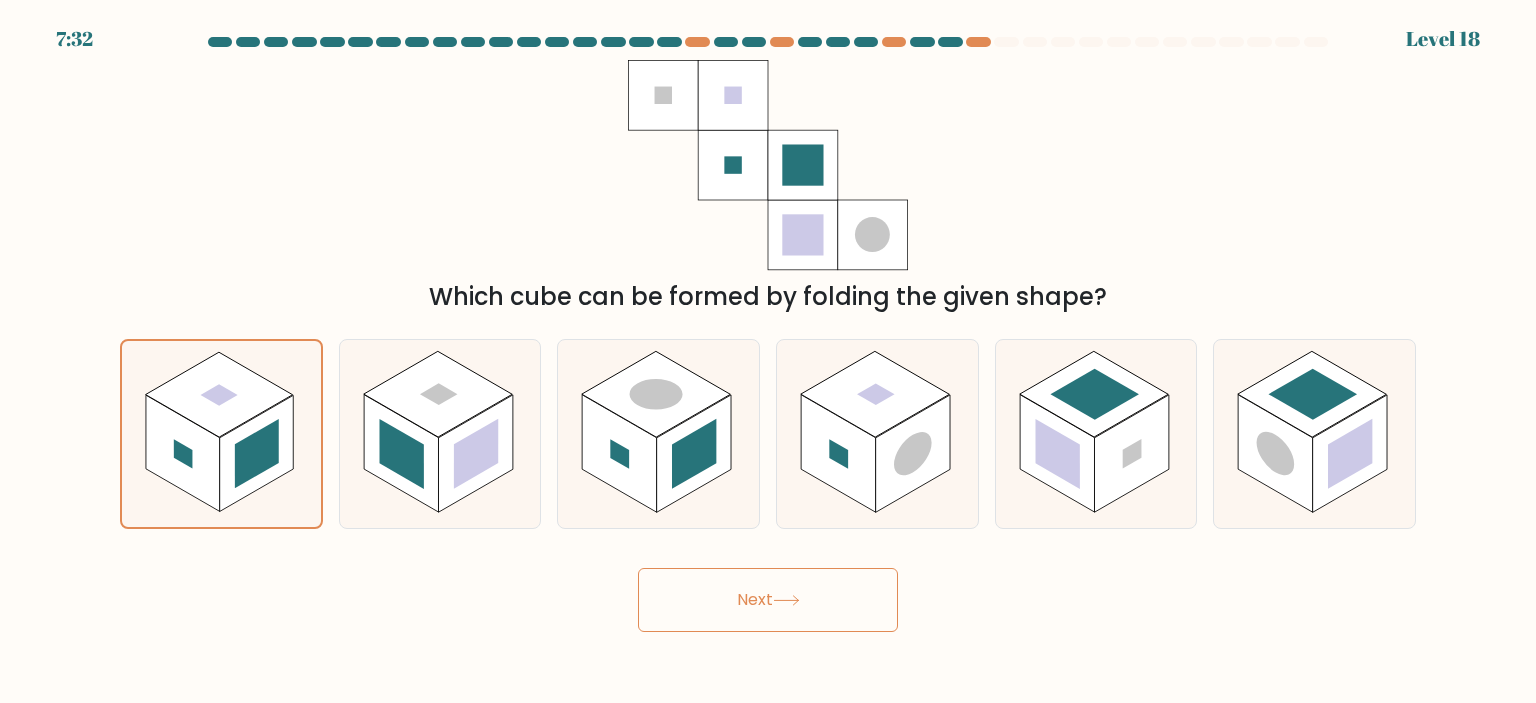 click on "Next" at bounding box center (768, 600) 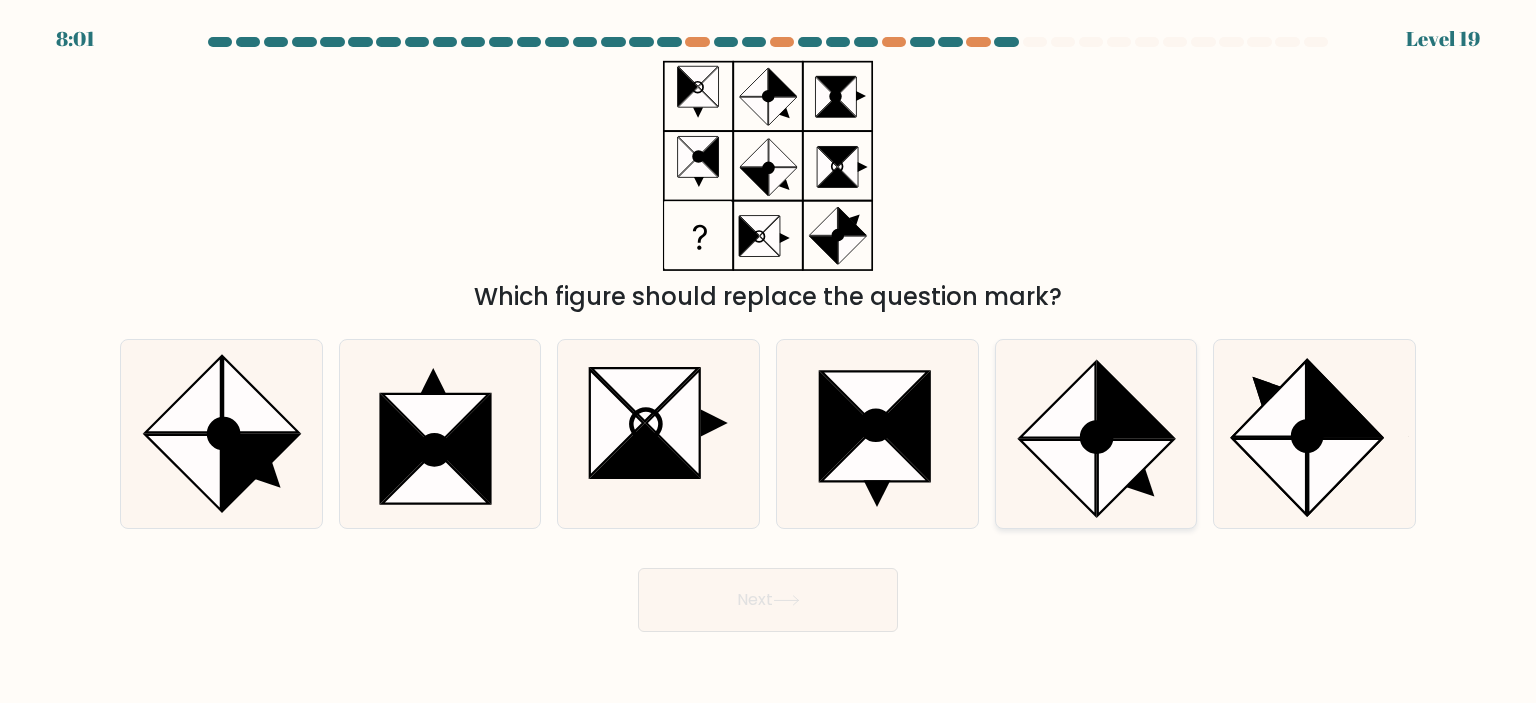 click 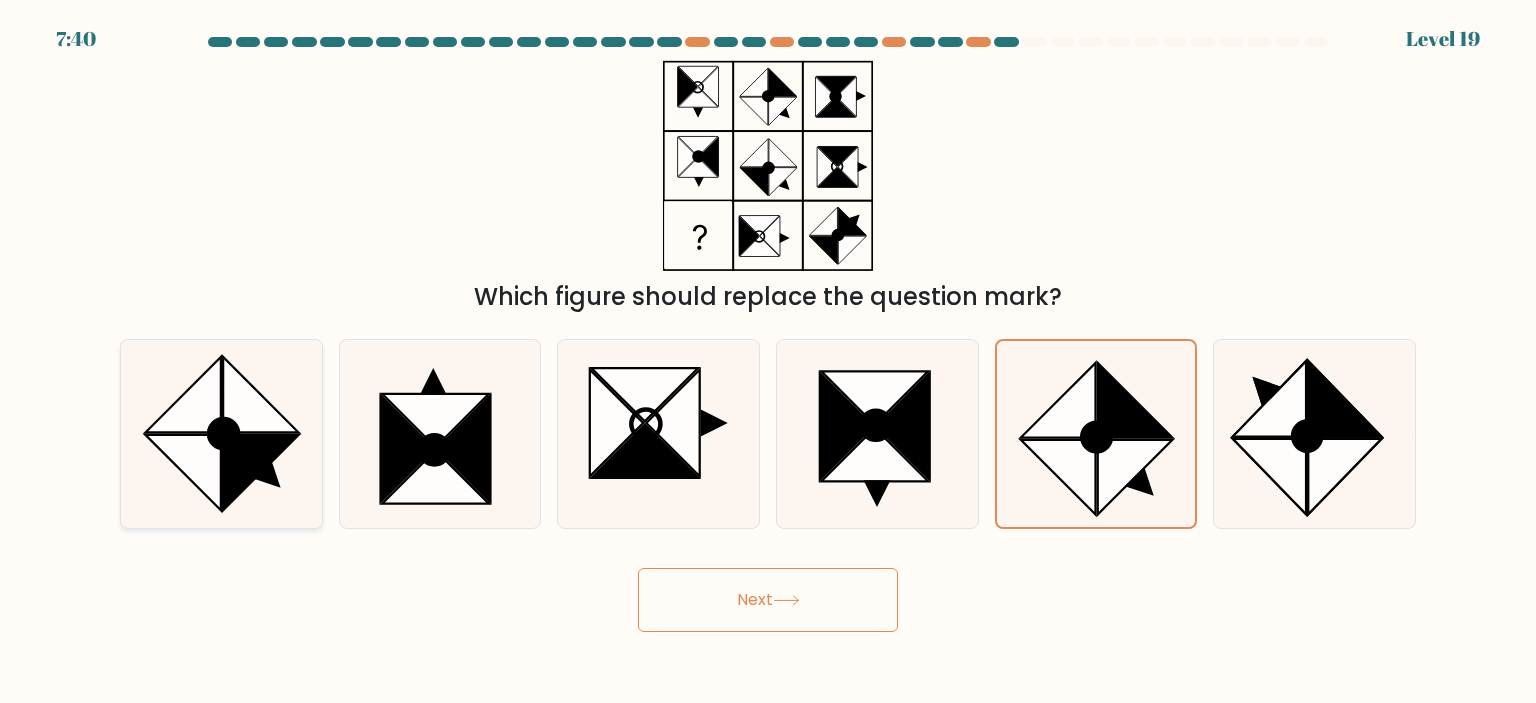 click 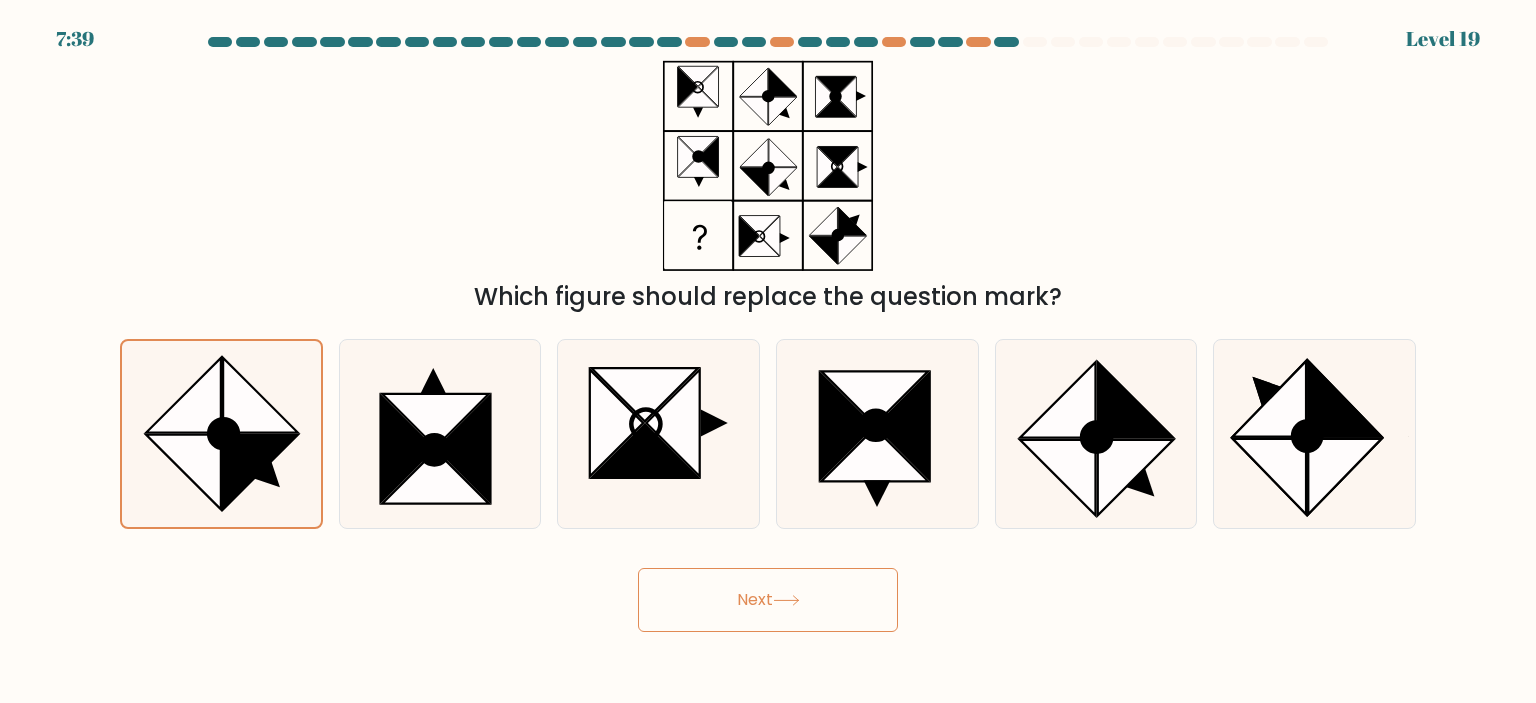 click on "Next" at bounding box center (768, 600) 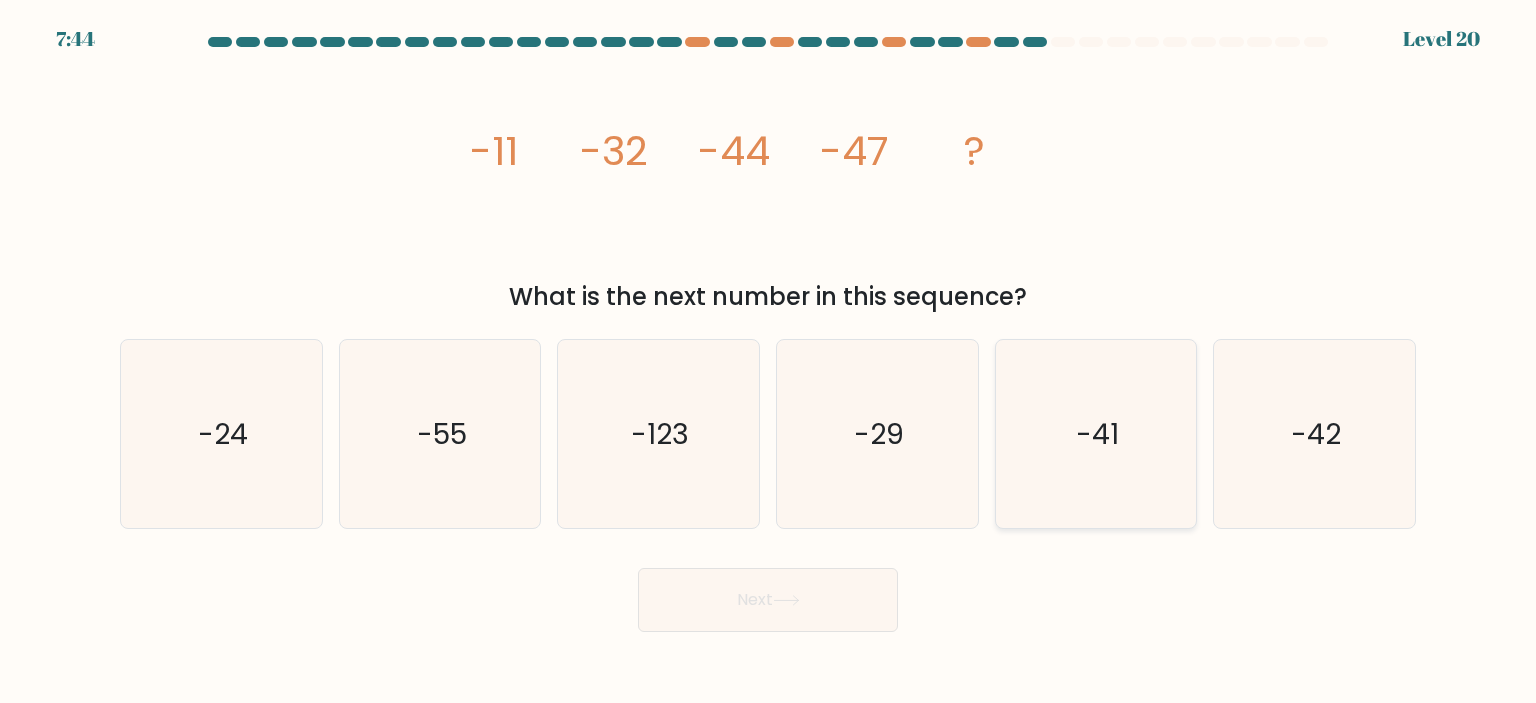 click on "-41" 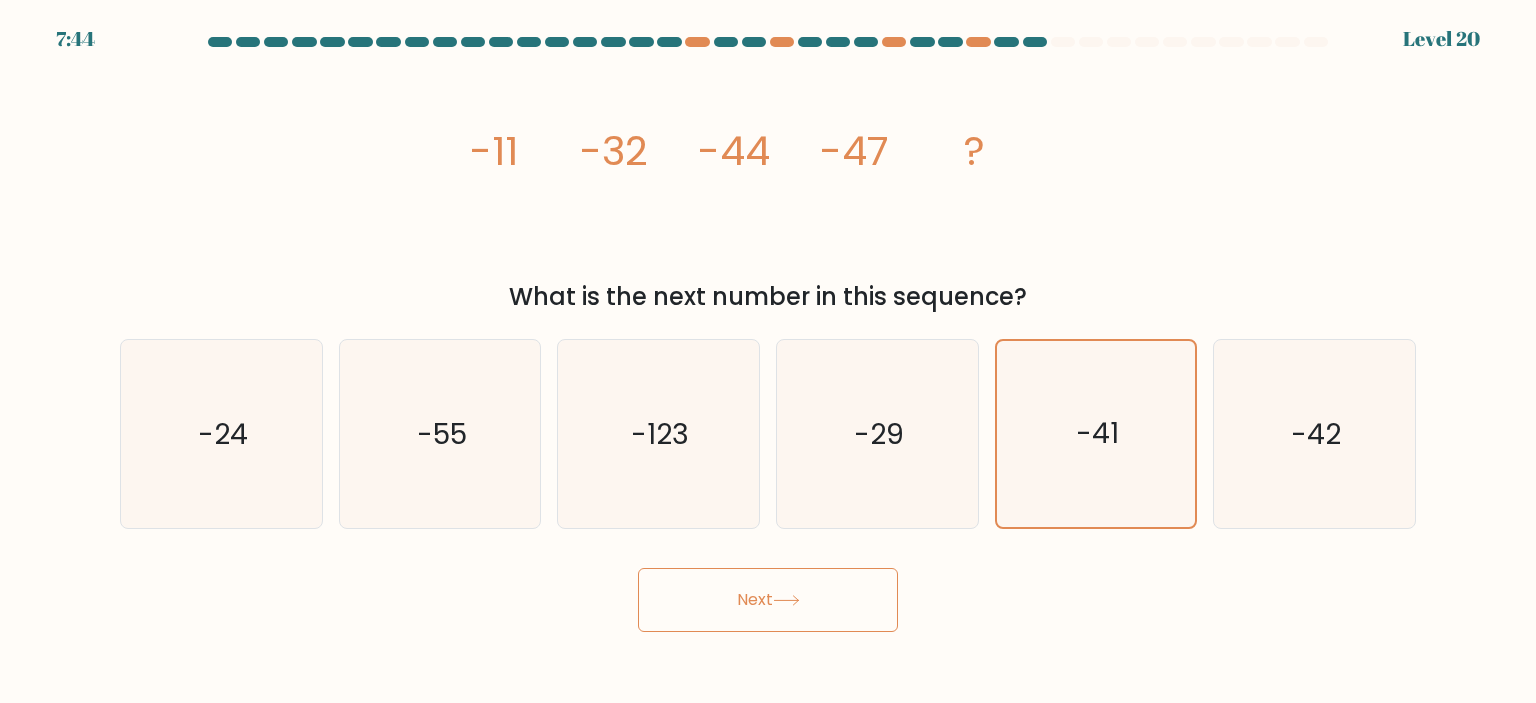click on "Next" at bounding box center [768, 600] 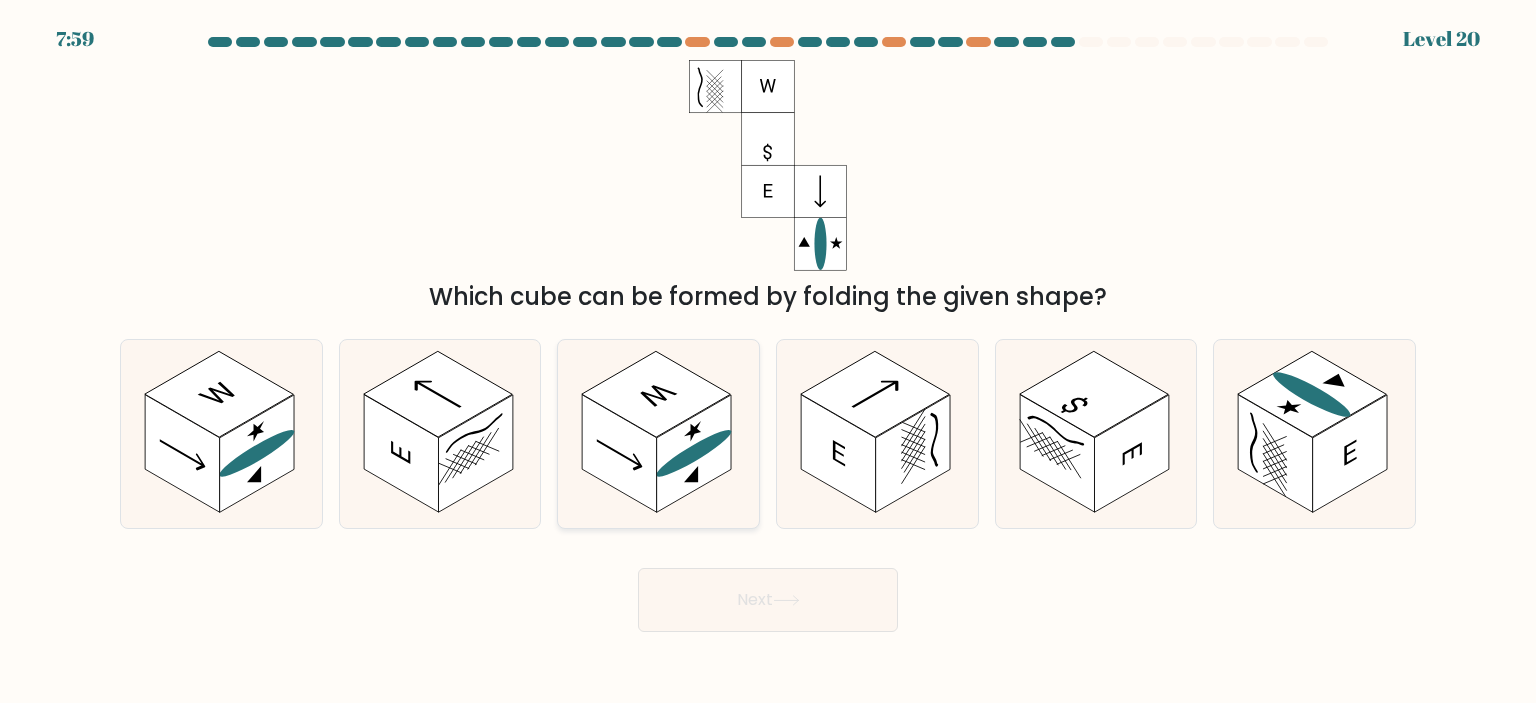 click 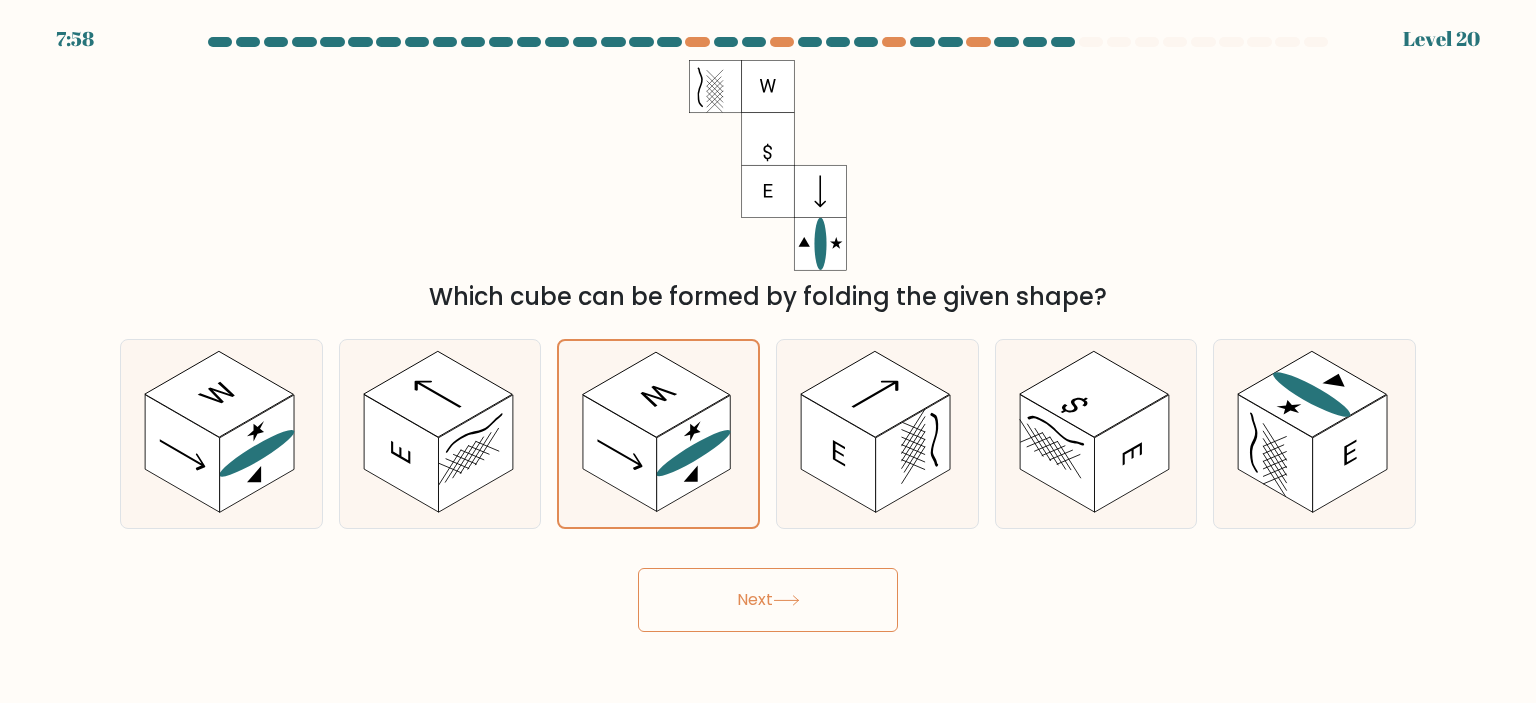 click on "Next" at bounding box center [768, 600] 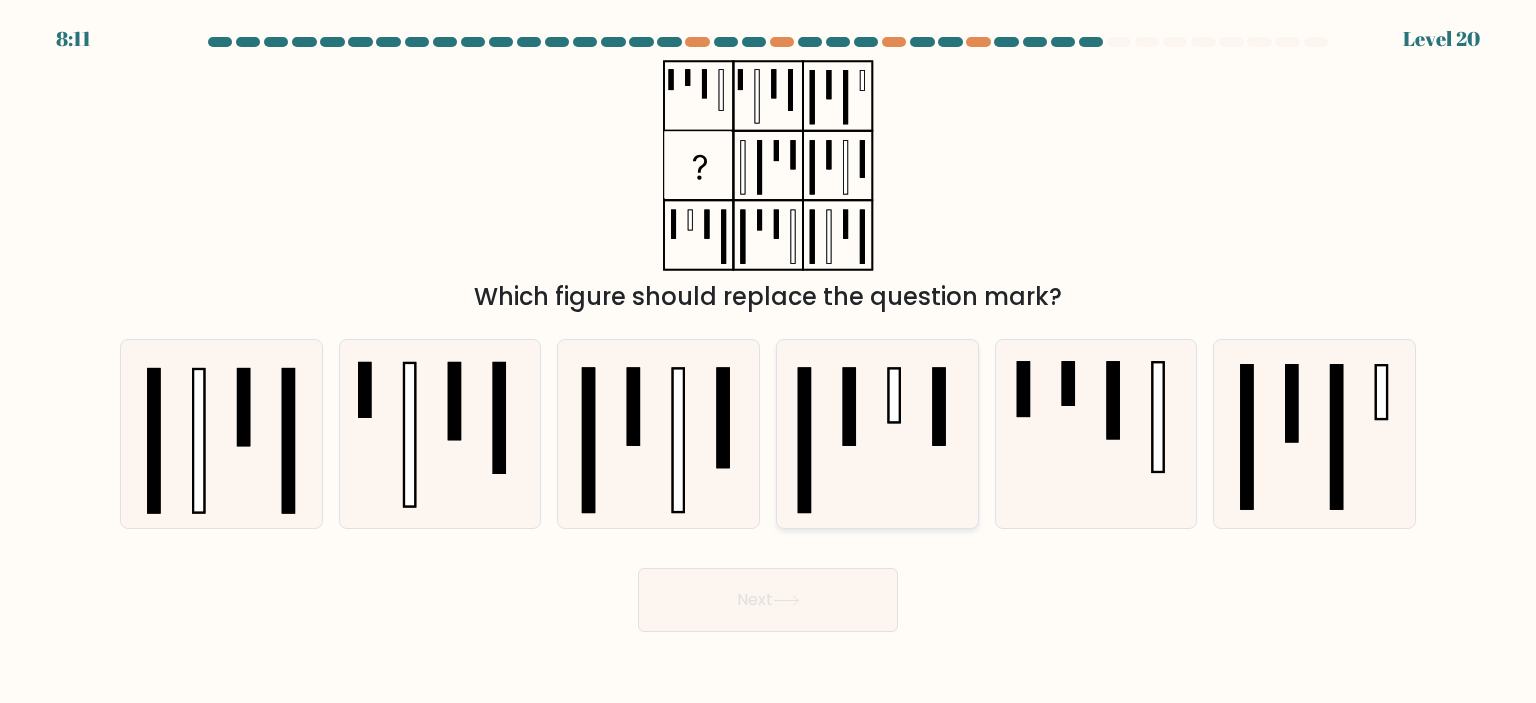 click 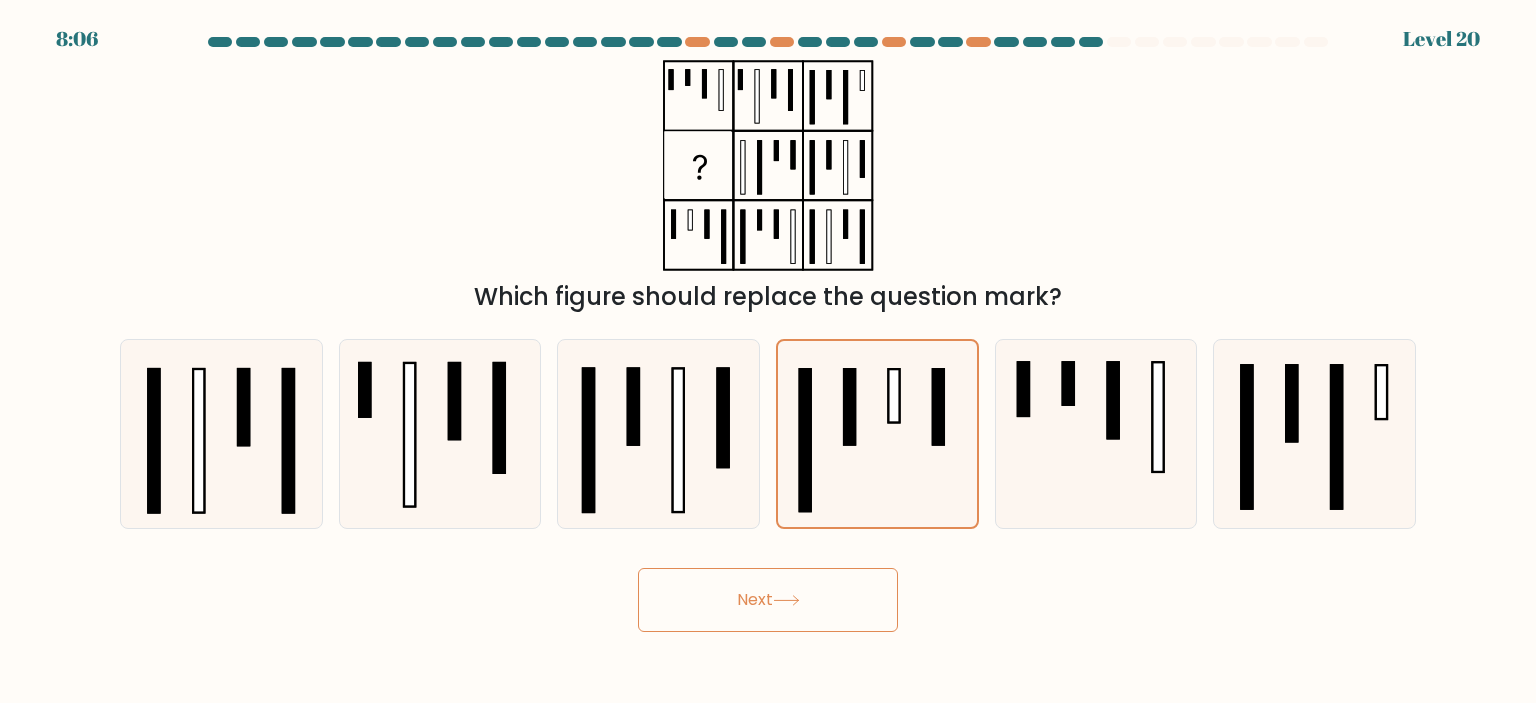 click on "Next" at bounding box center [768, 600] 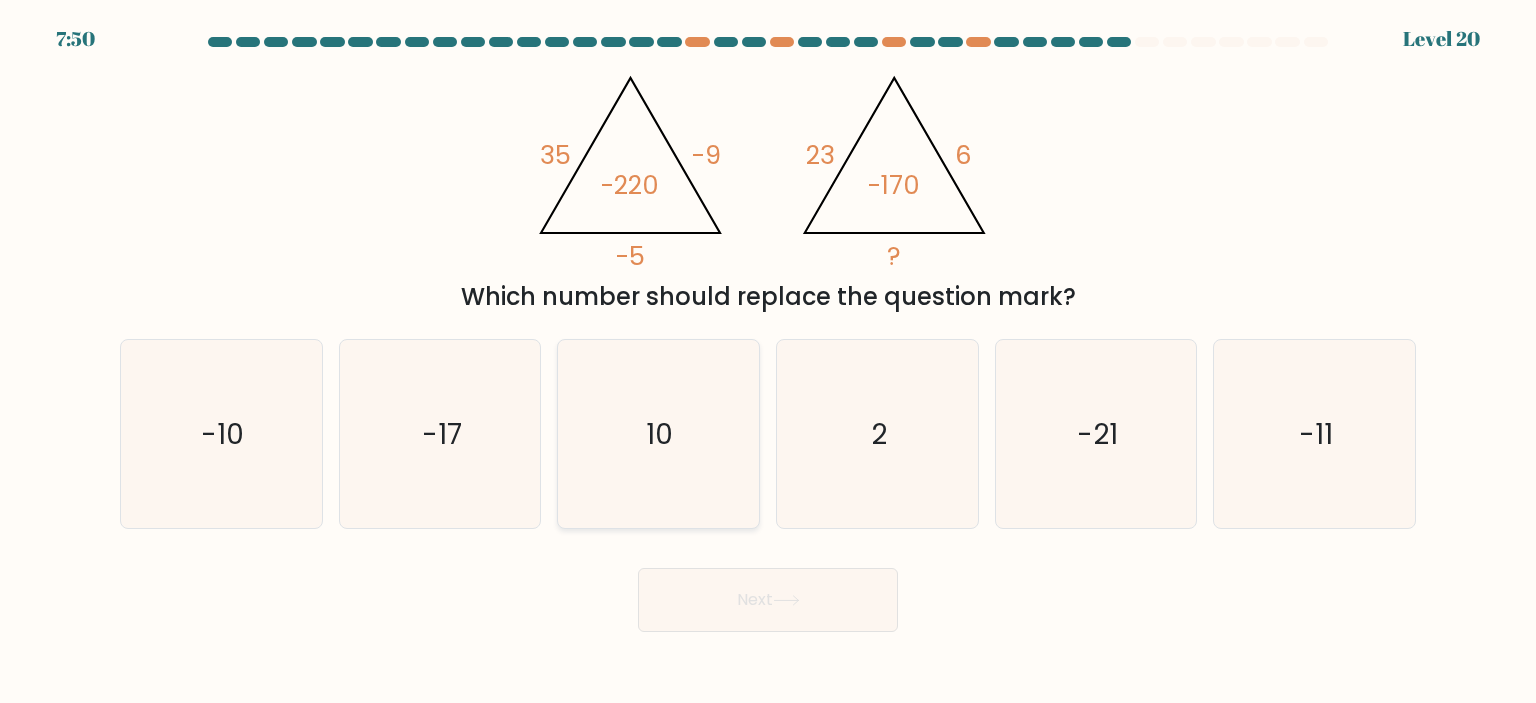 click on "10" 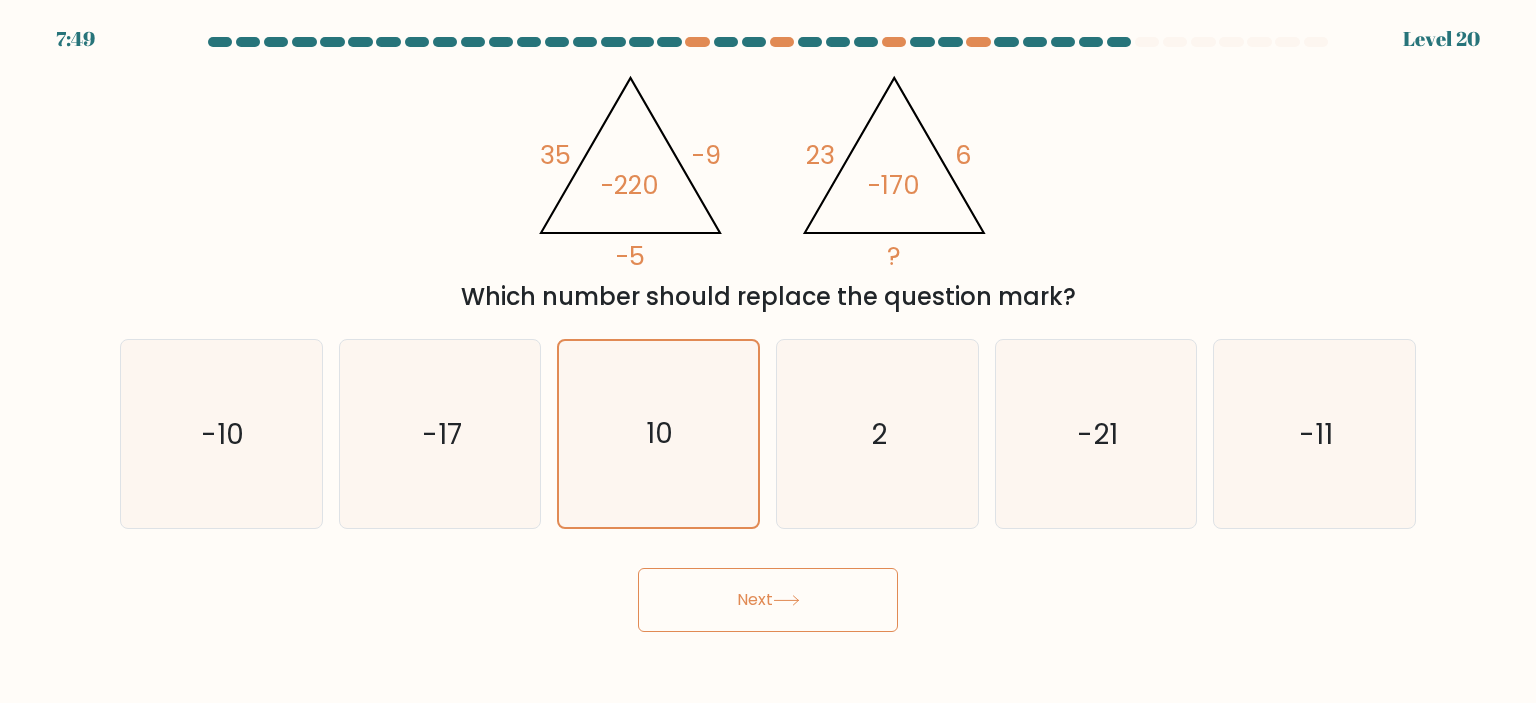click on "Next" at bounding box center (768, 600) 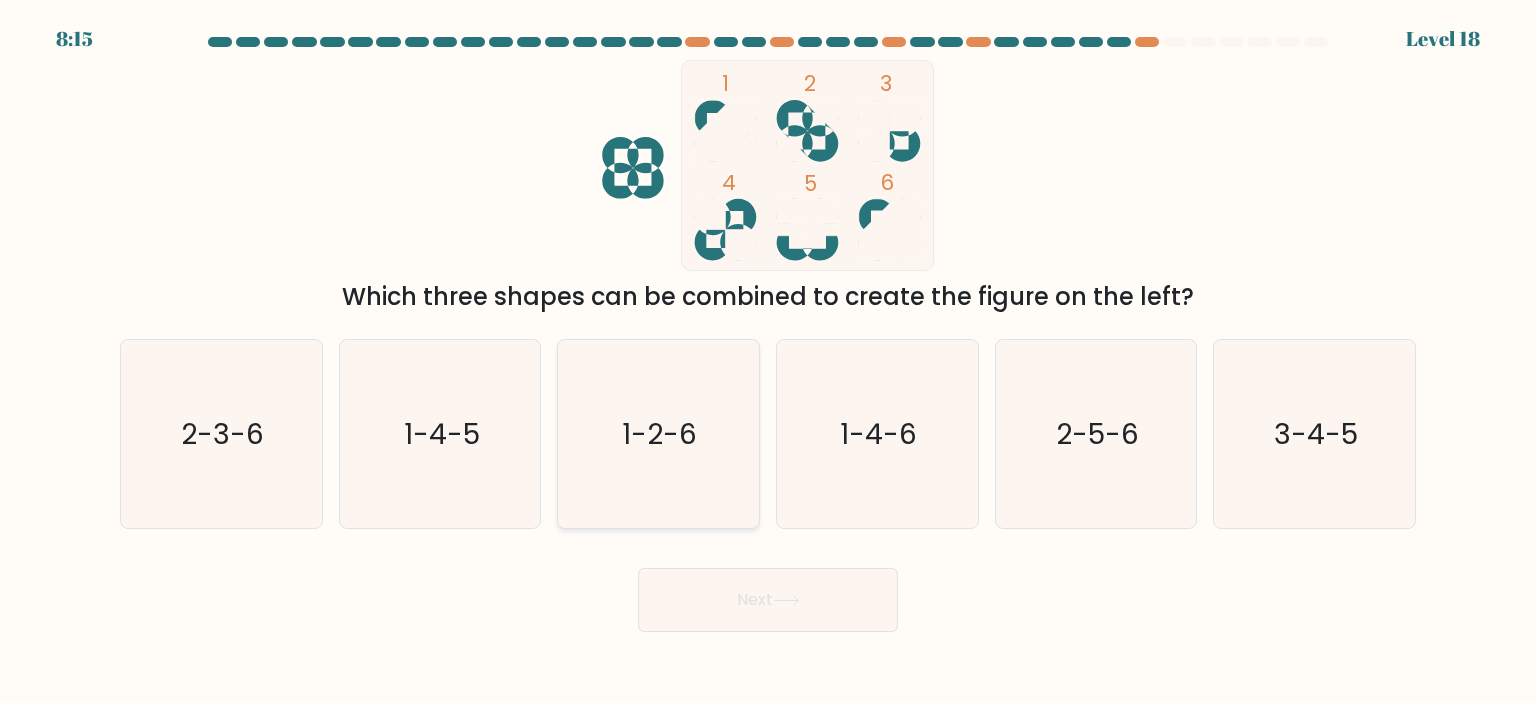 click on "1-2-6" 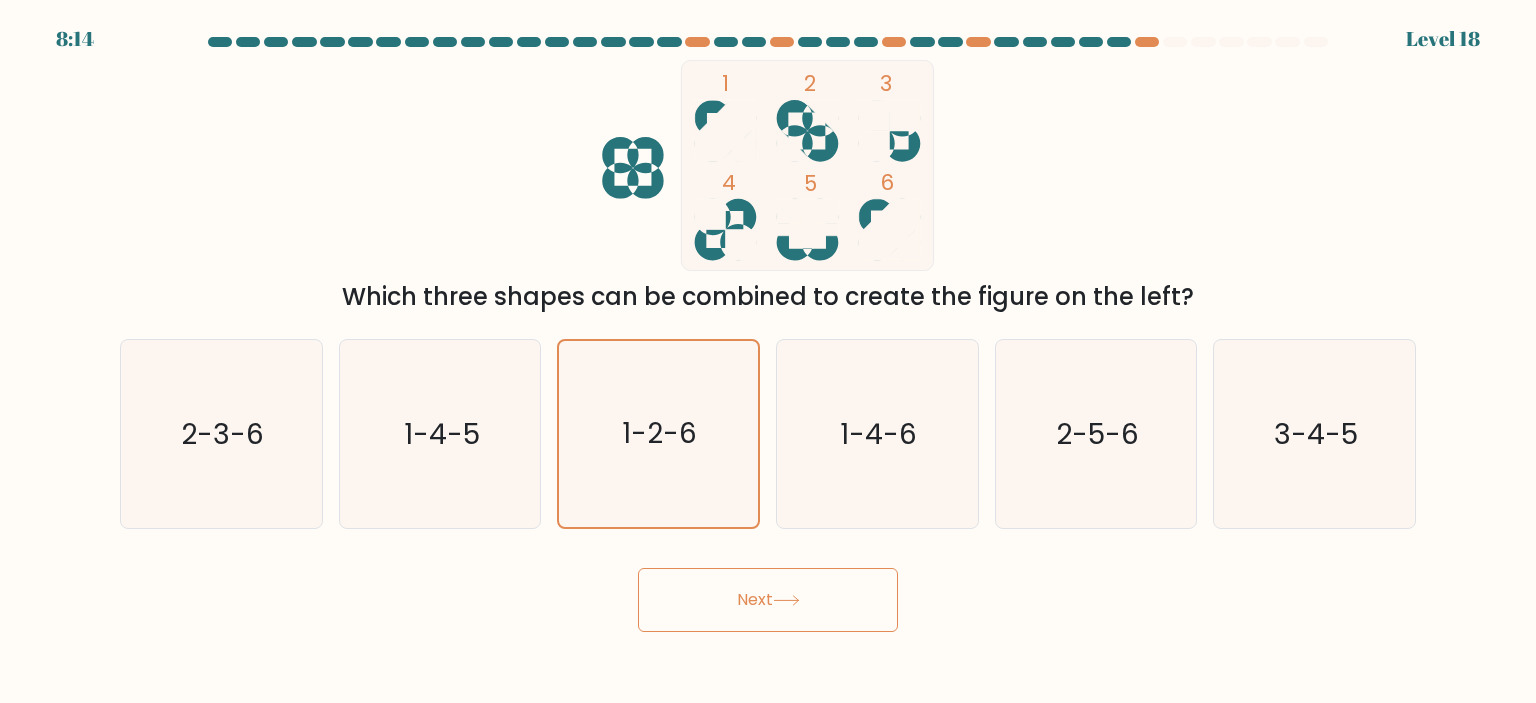 click on "Next" at bounding box center [768, 600] 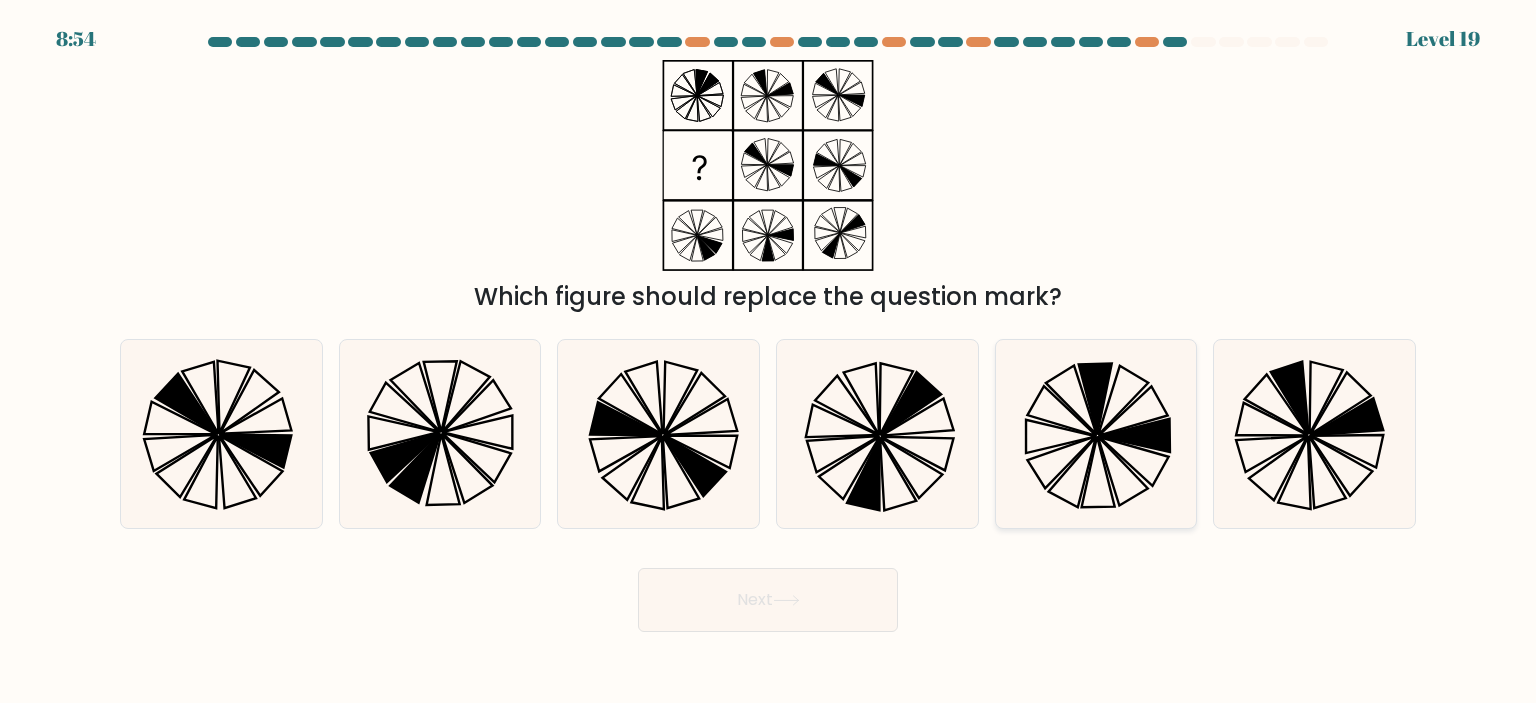 click 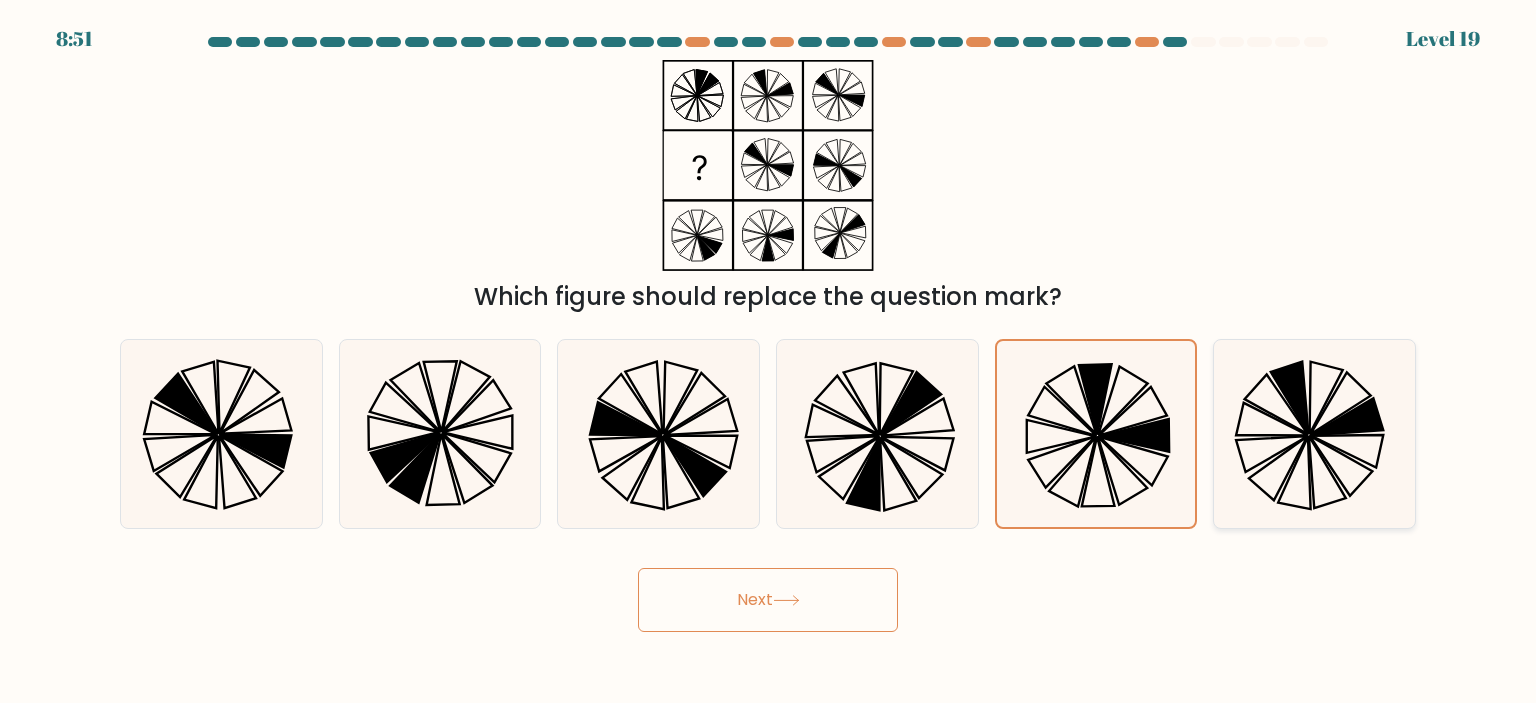 click 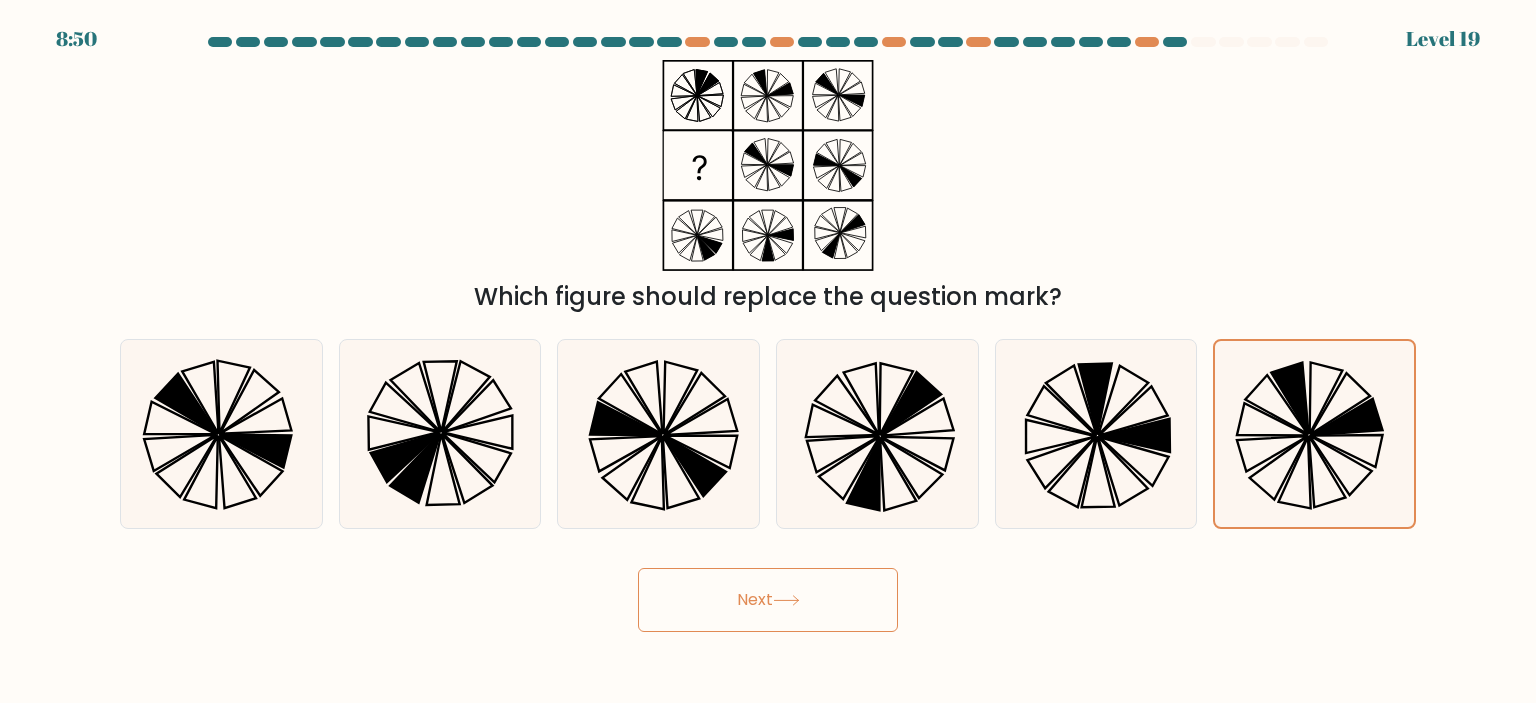 click on "Next" at bounding box center (768, 600) 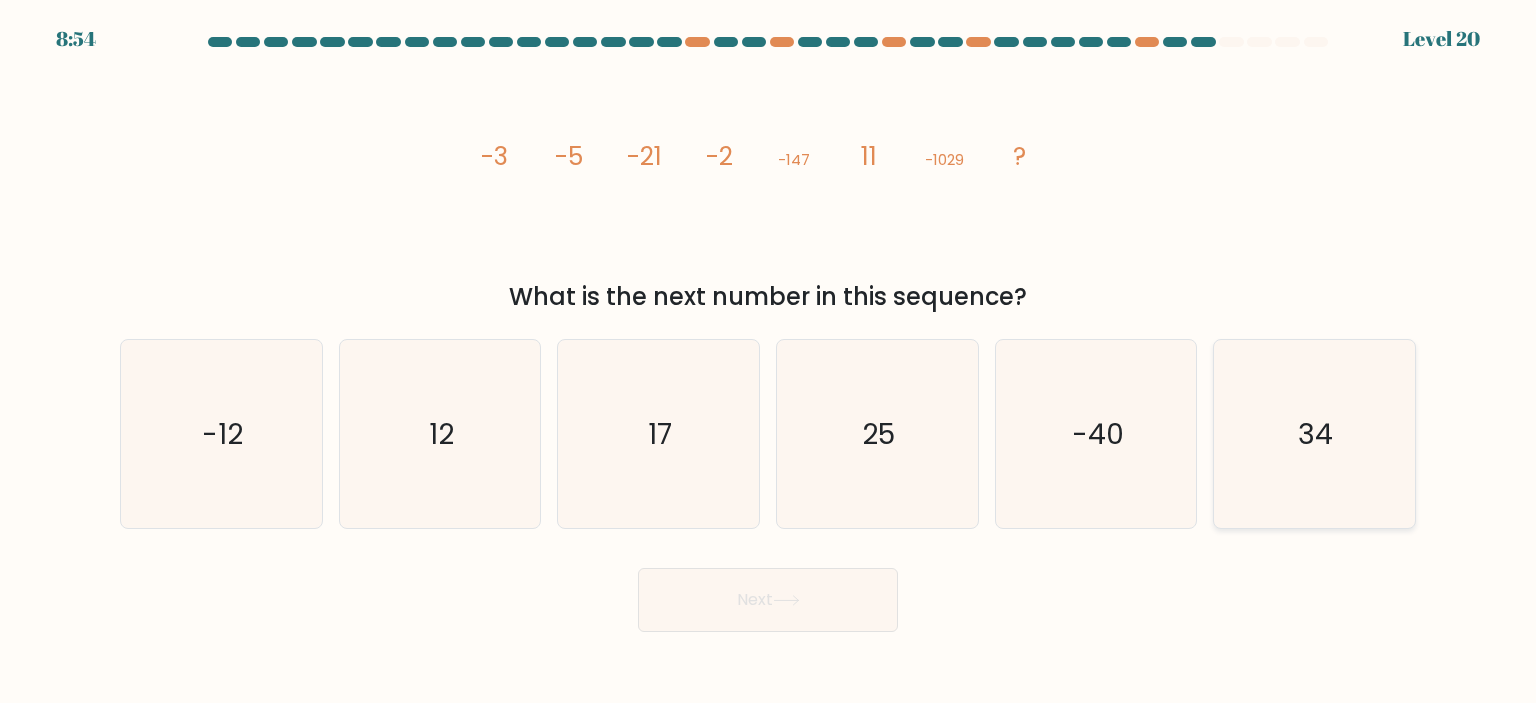 click on "34" 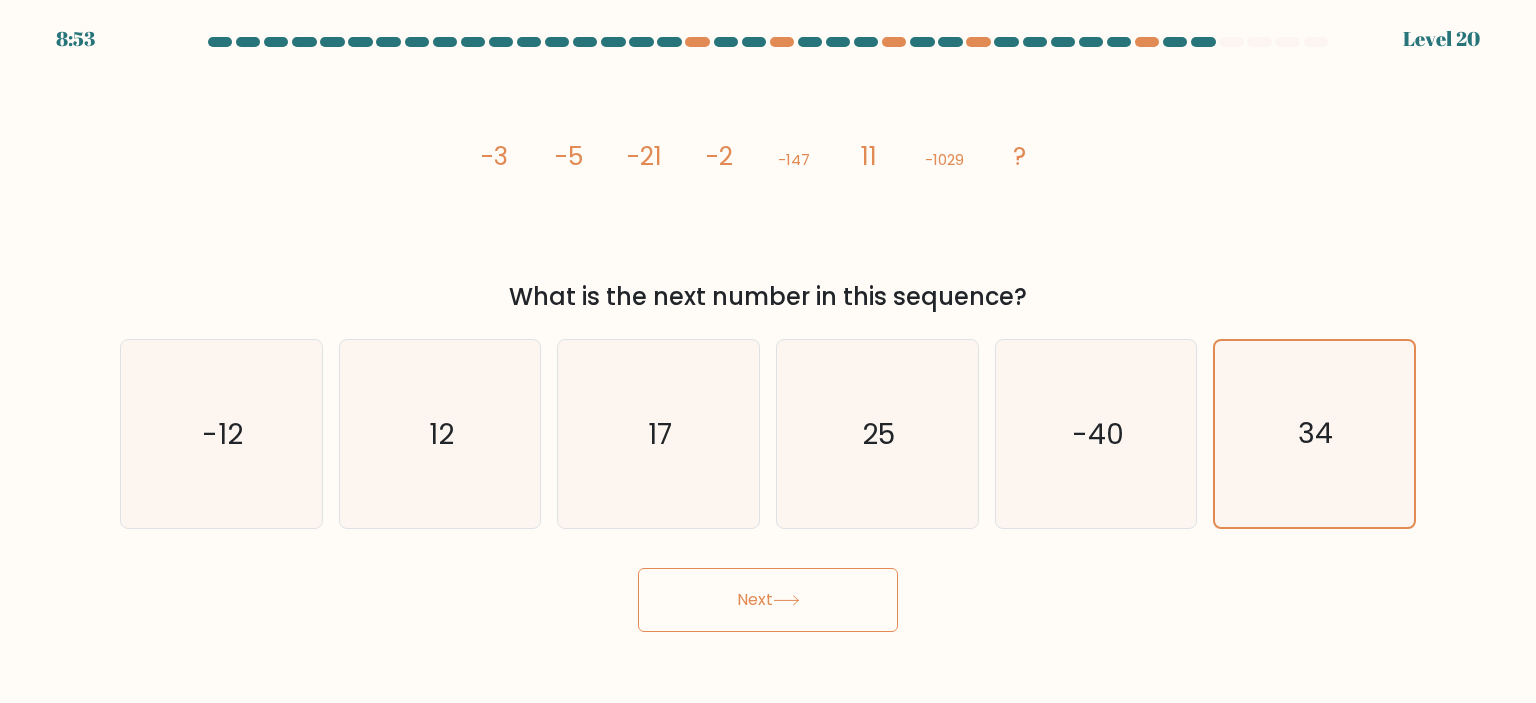 click 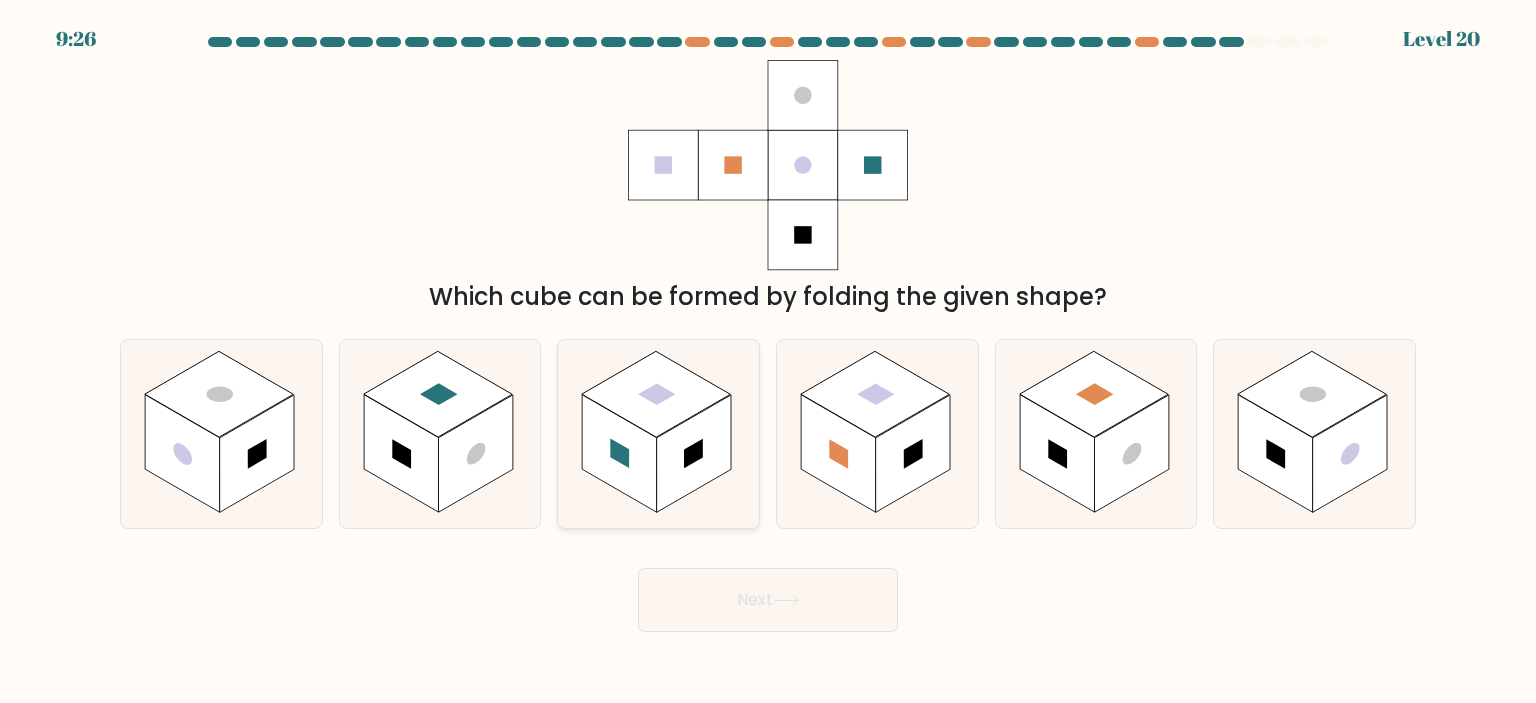 click 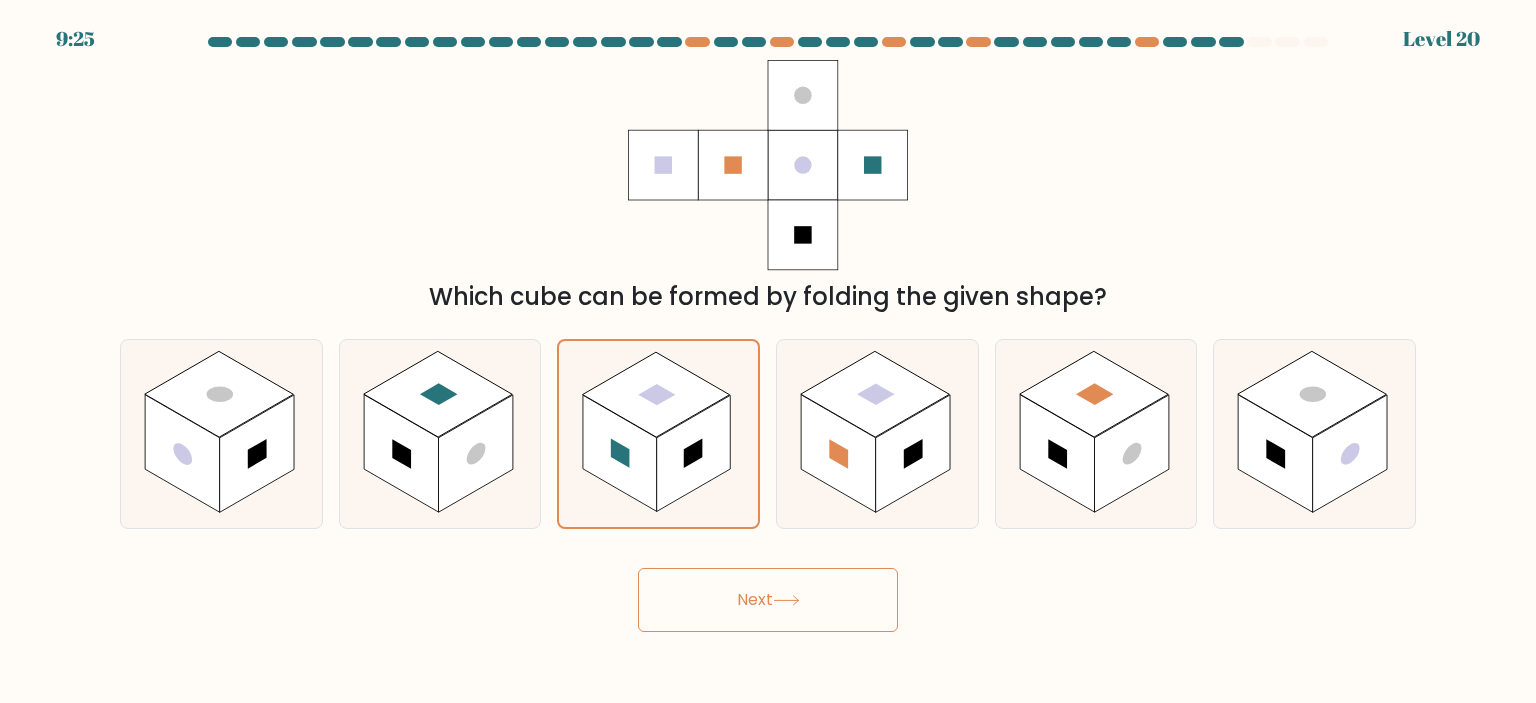 click on "Next" at bounding box center [768, 600] 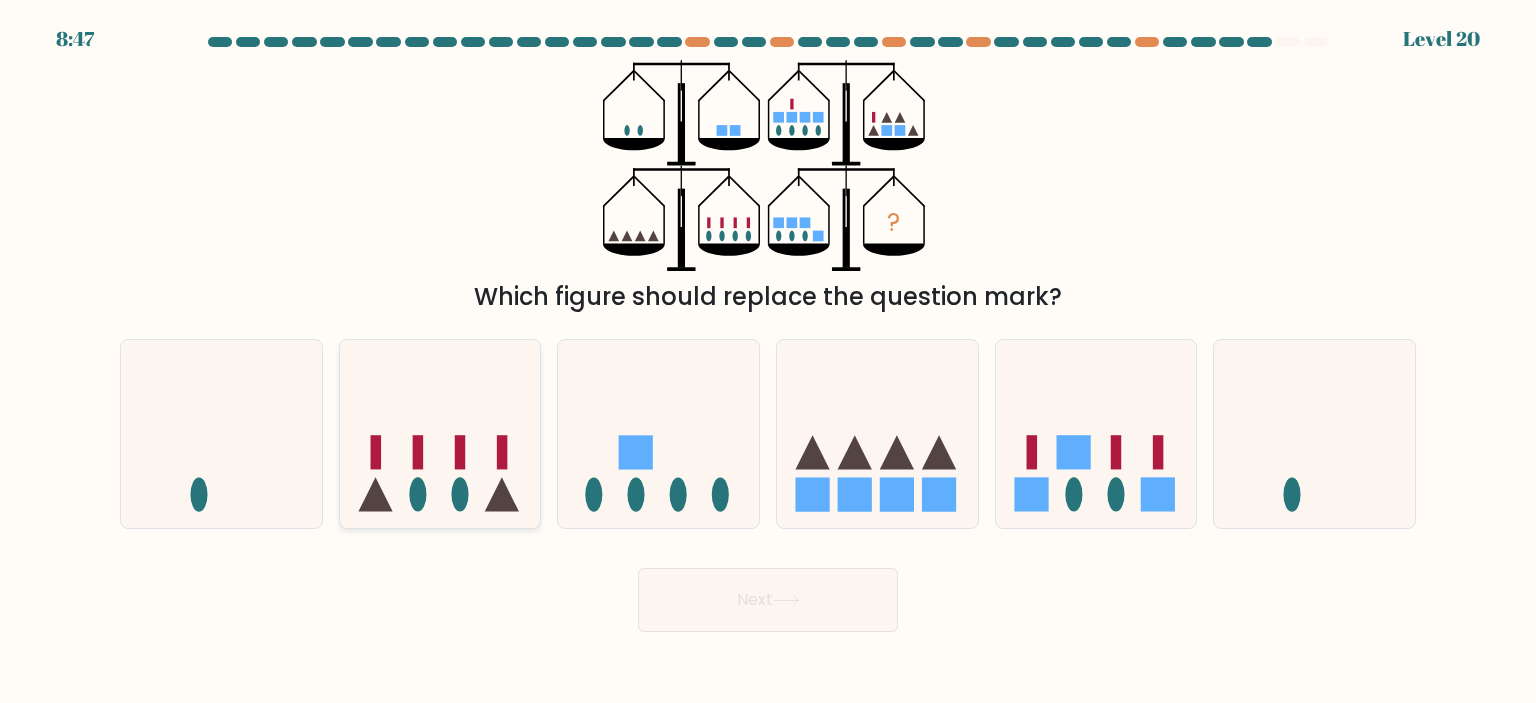 click 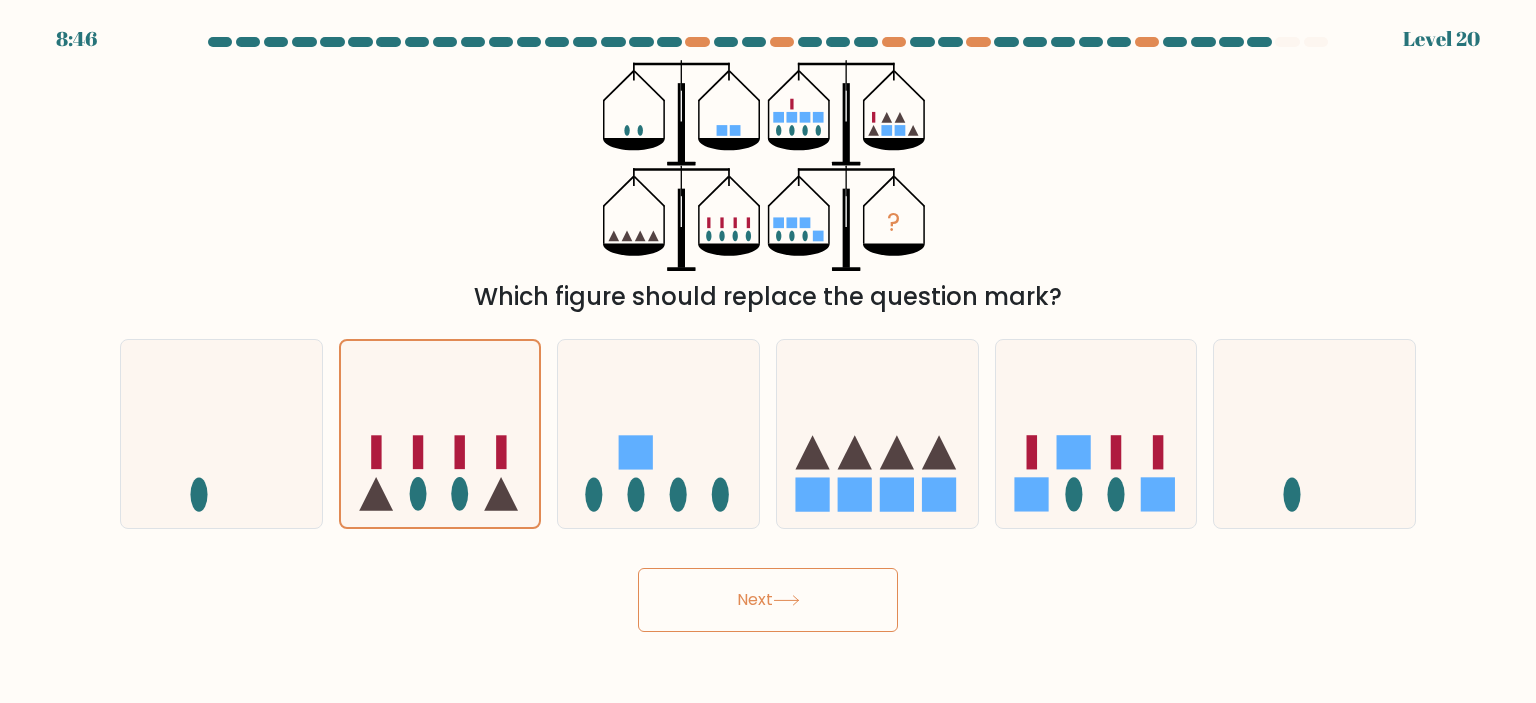 click on "Next" at bounding box center (768, 600) 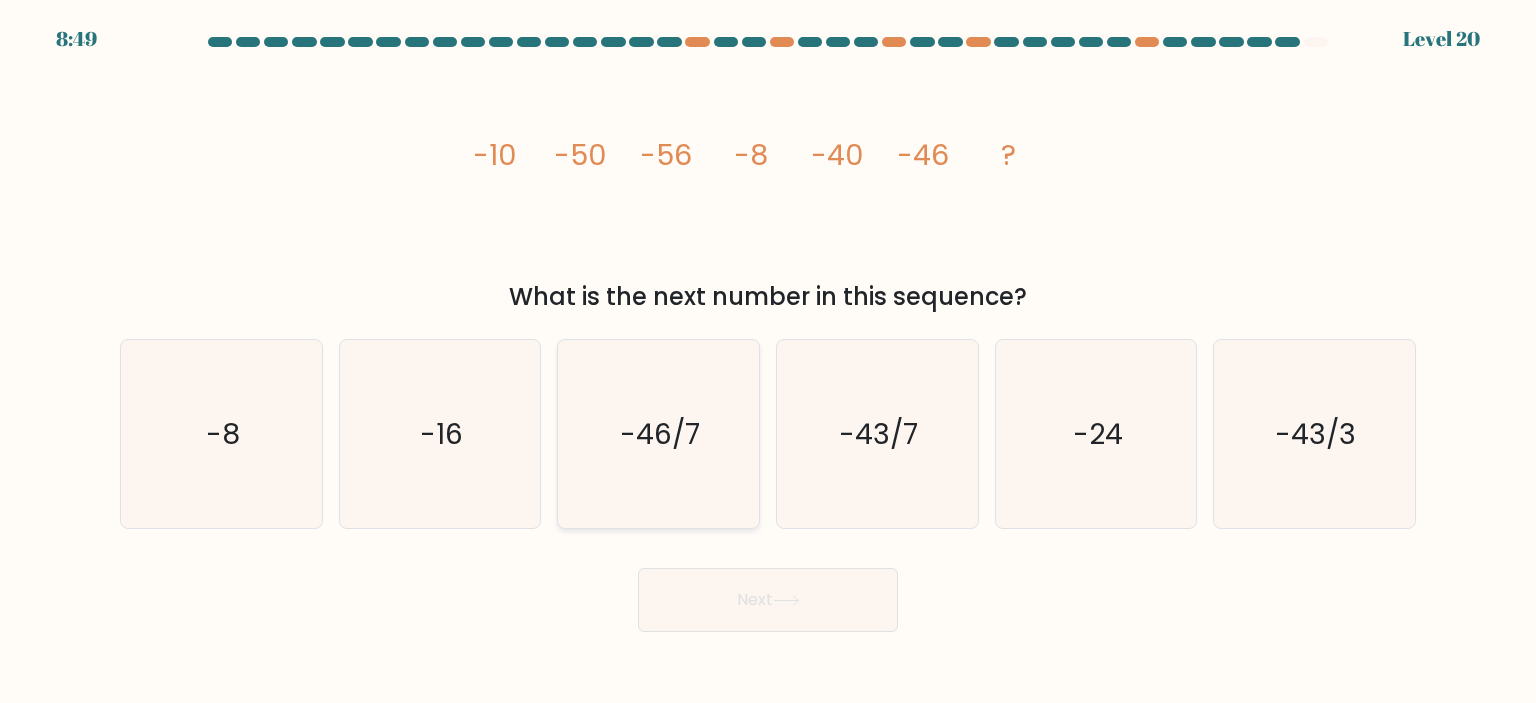 click on "-46/7" 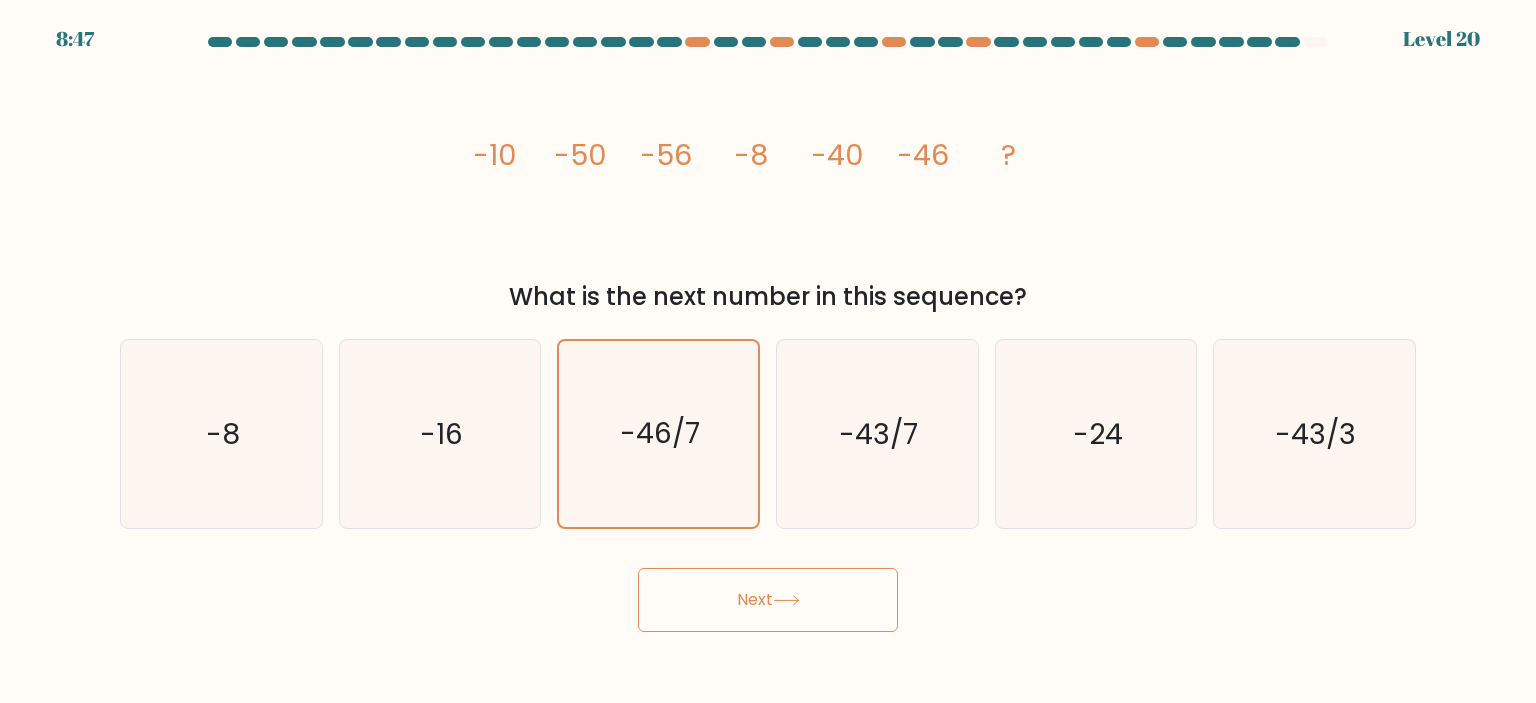 click on "Next" at bounding box center (768, 600) 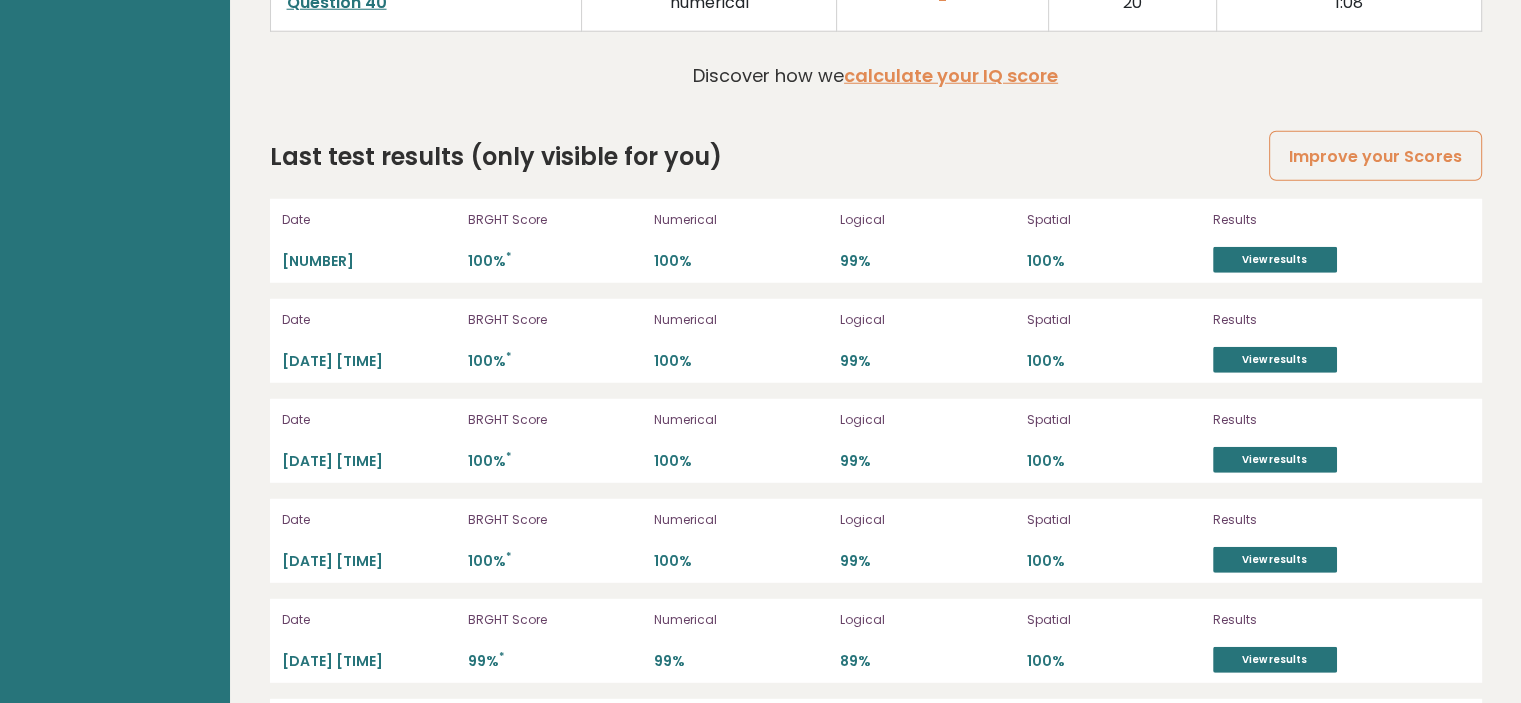 scroll, scrollTop: 5532, scrollLeft: 0, axis: vertical 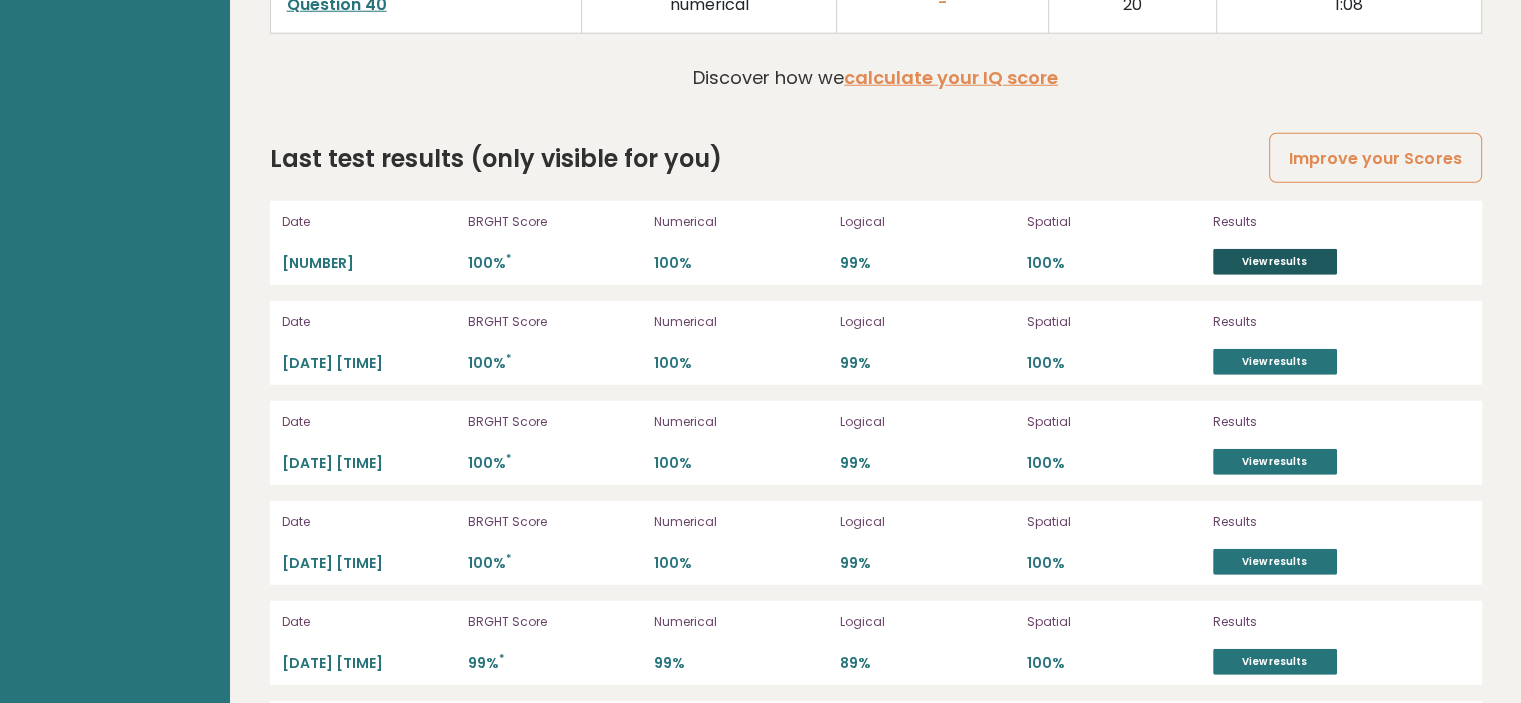 click on "View results" at bounding box center (1275, 262) 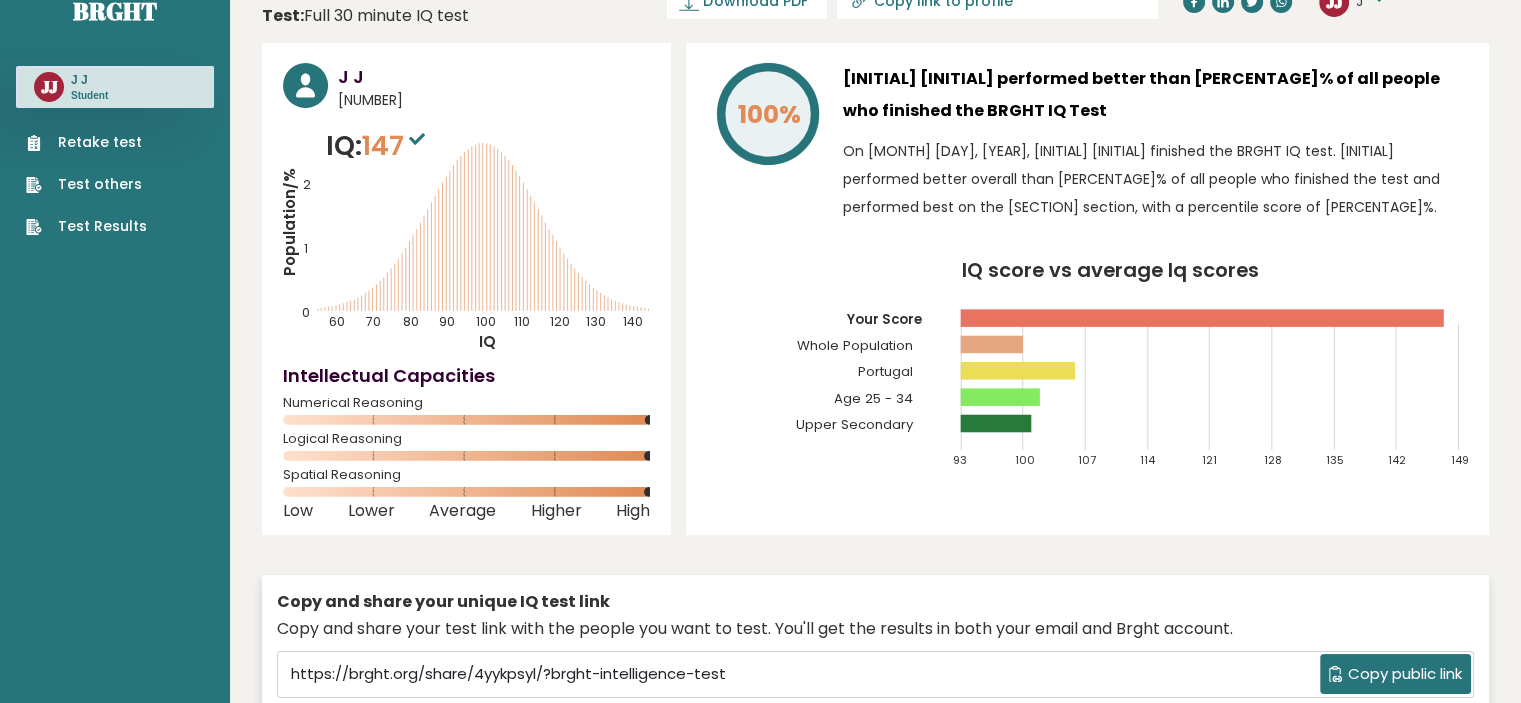 scroll, scrollTop: 0, scrollLeft: 0, axis: both 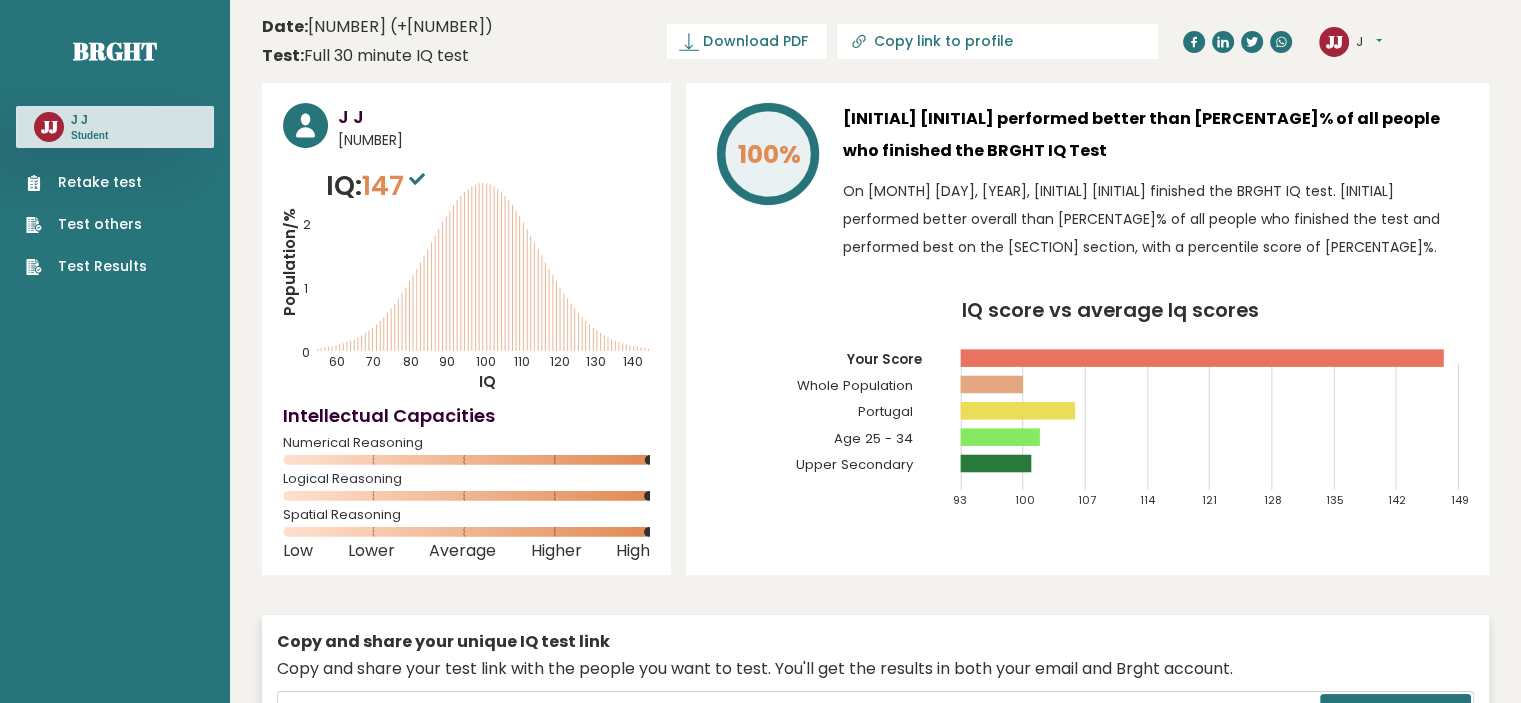 click on "Retake test" at bounding box center [86, 182] 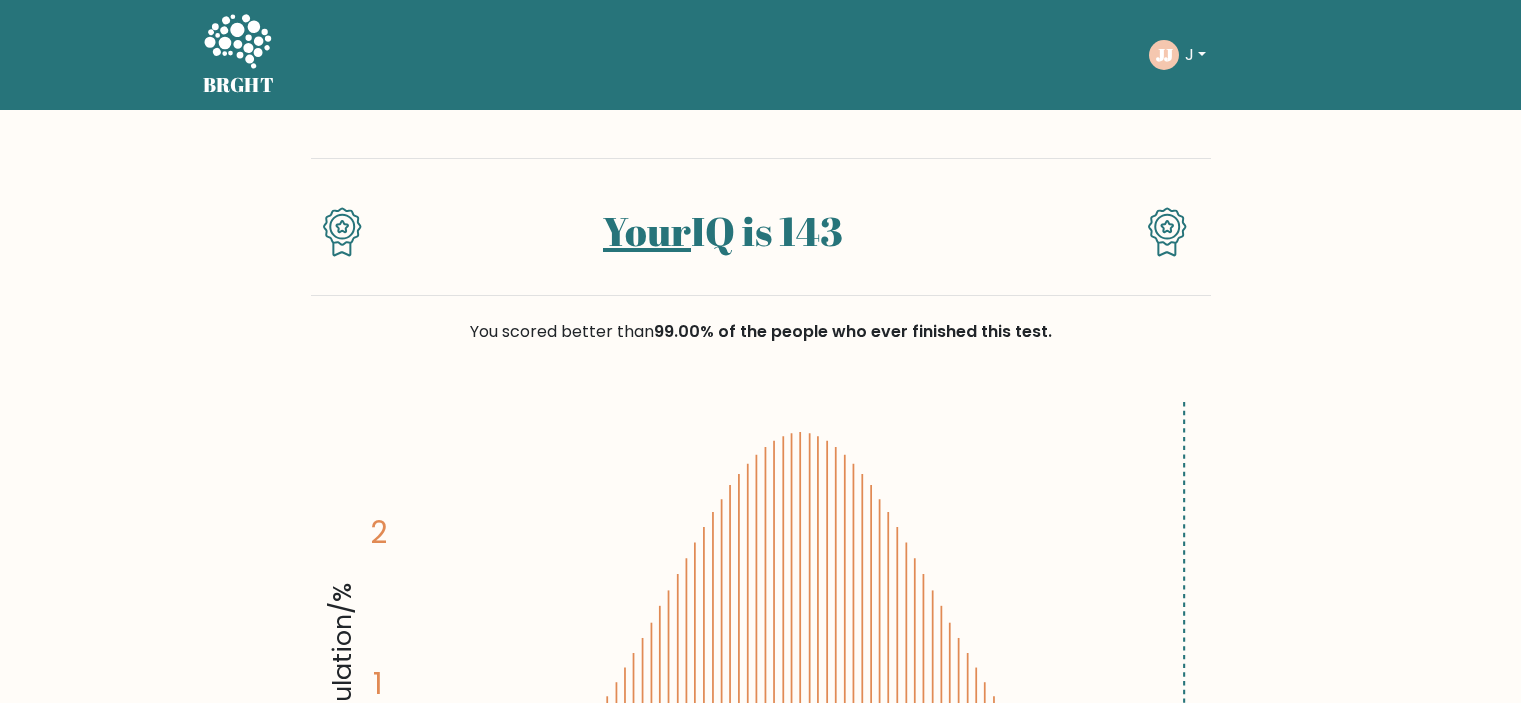 scroll, scrollTop: 0, scrollLeft: 0, axis: both 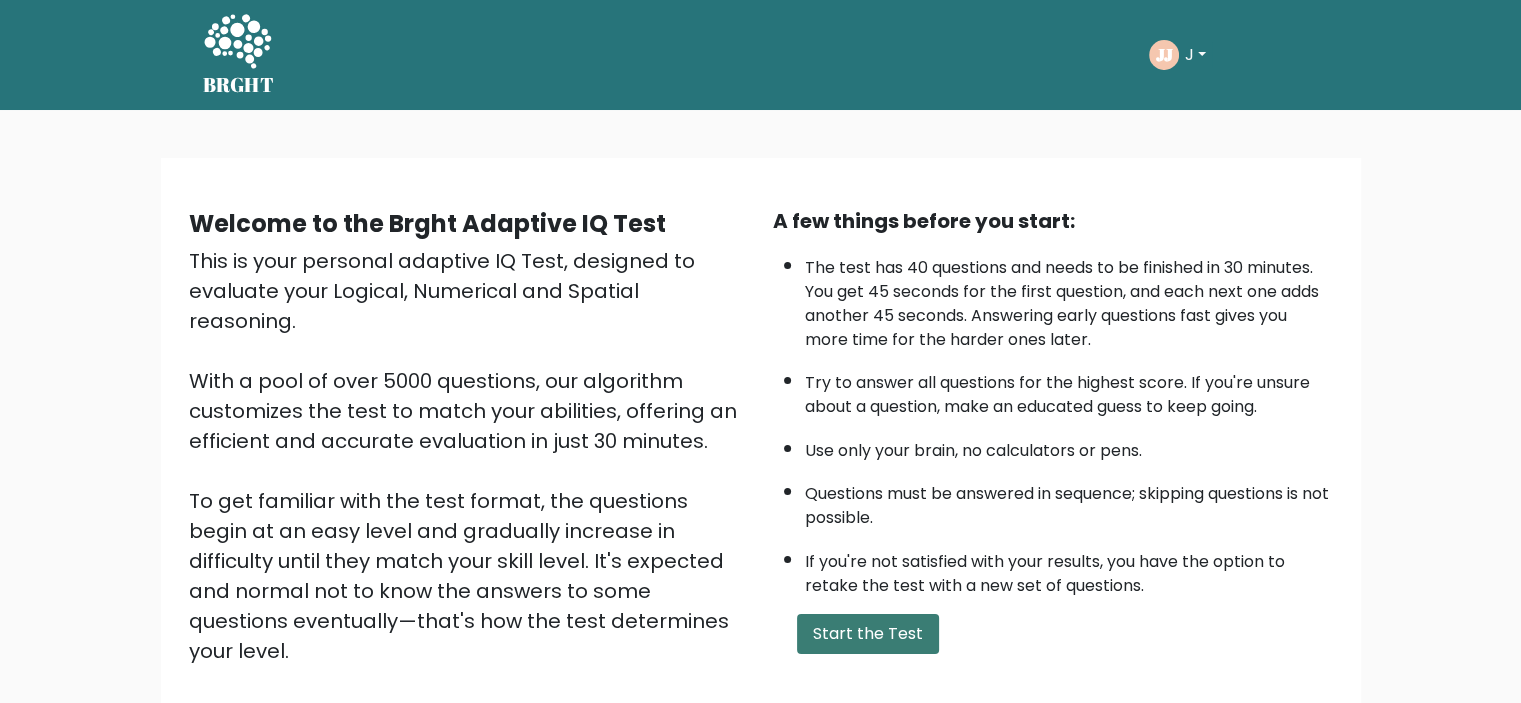 click on "Start the Test" at bounding box center [868, 634] 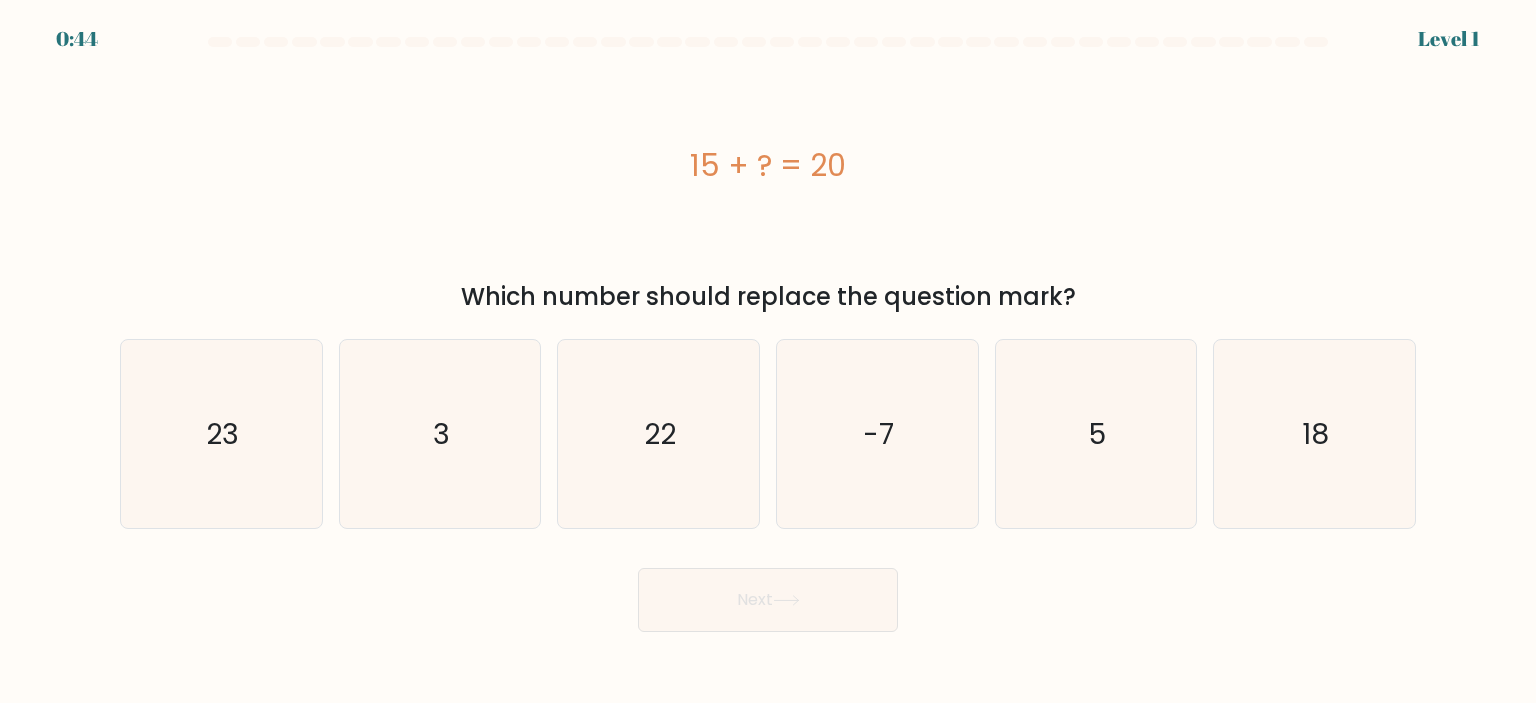 scroll, scrollTop: 0, scrollLeft: 0, axis: both 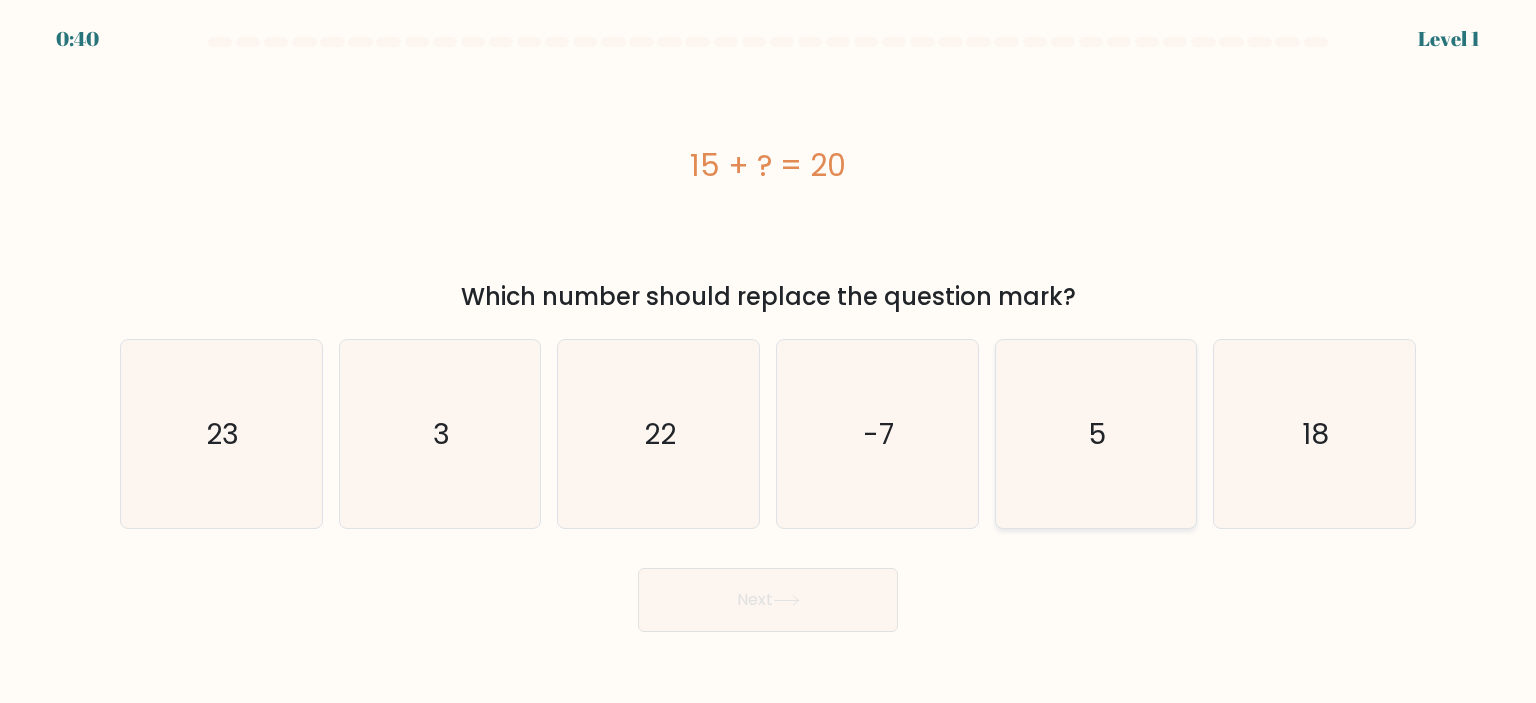 click on "5" 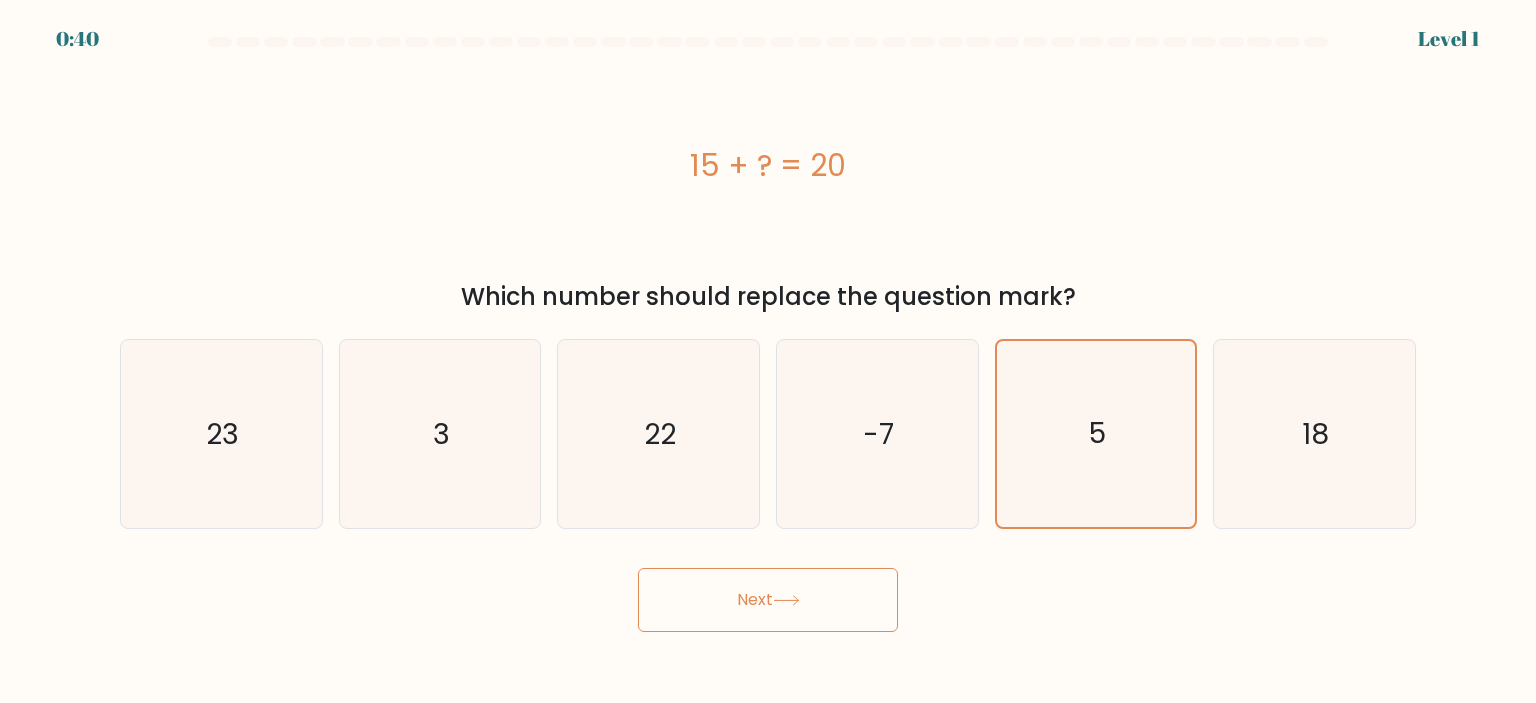 click on "Next" at bounding box center (768, 600) 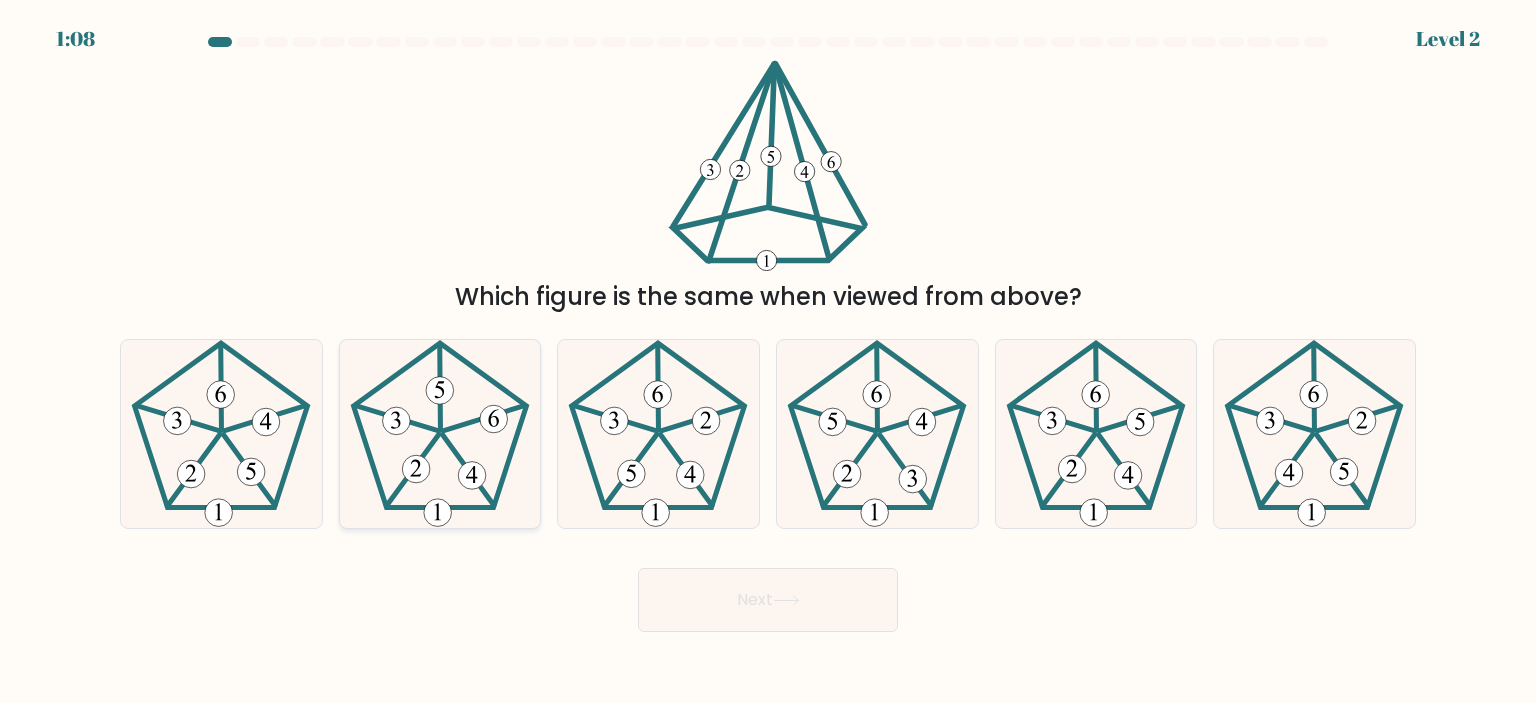 click 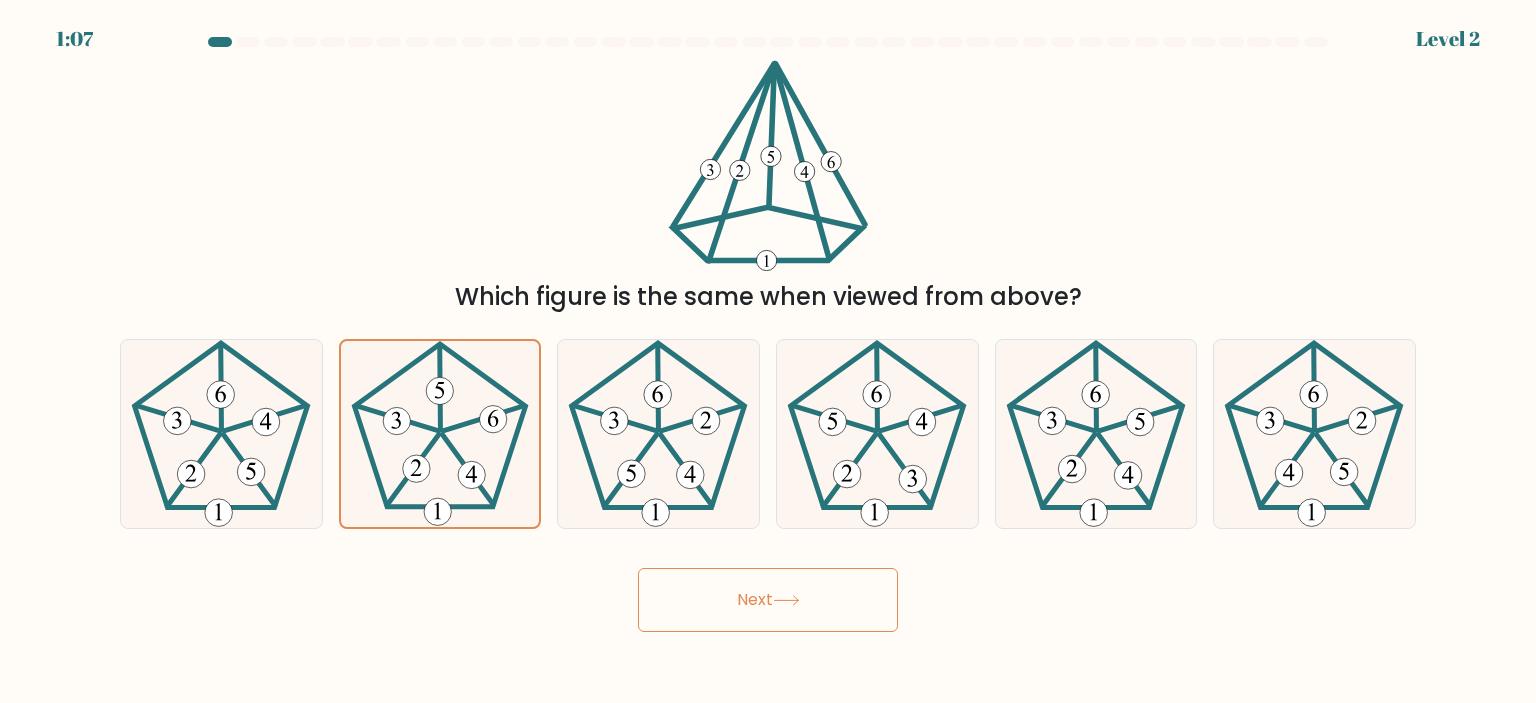 click on "Next" at bounding box center (768, 600) 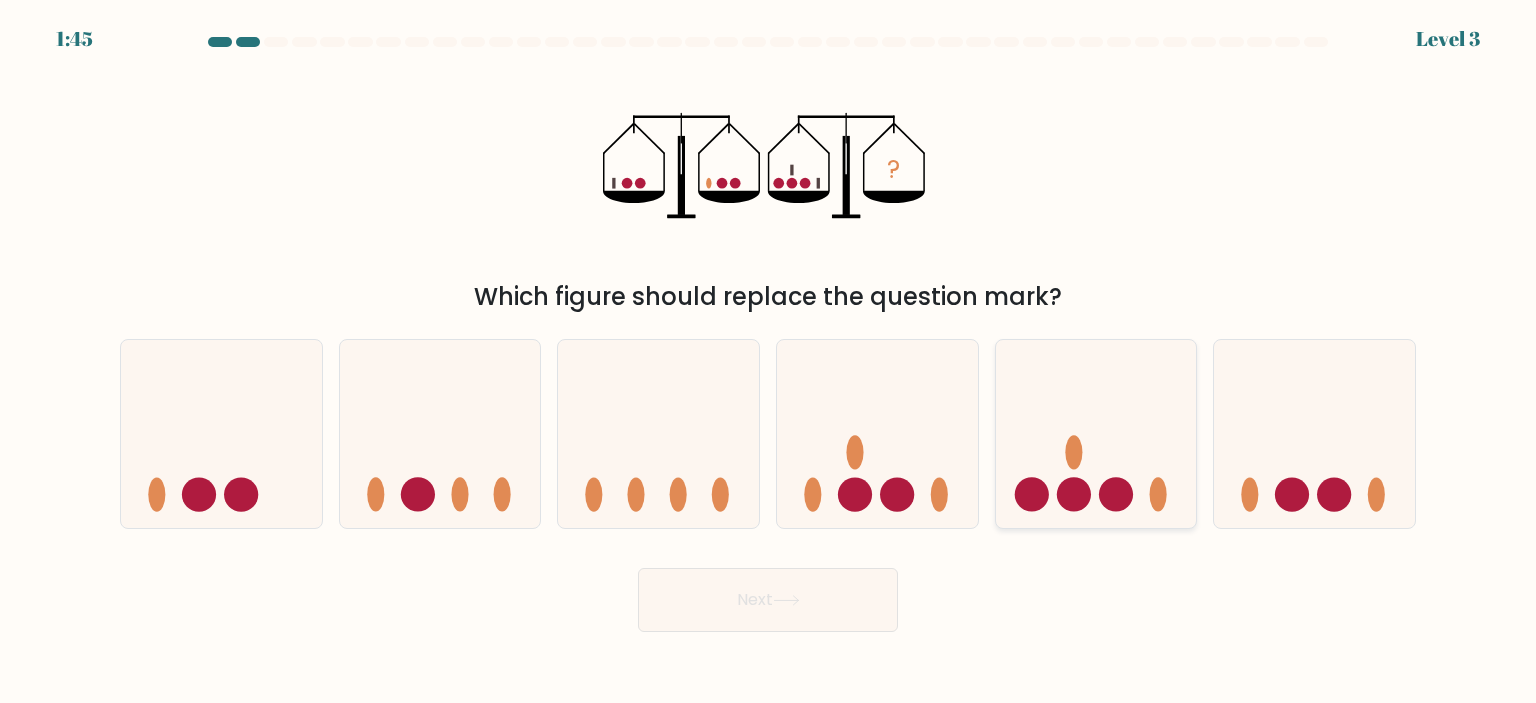 click 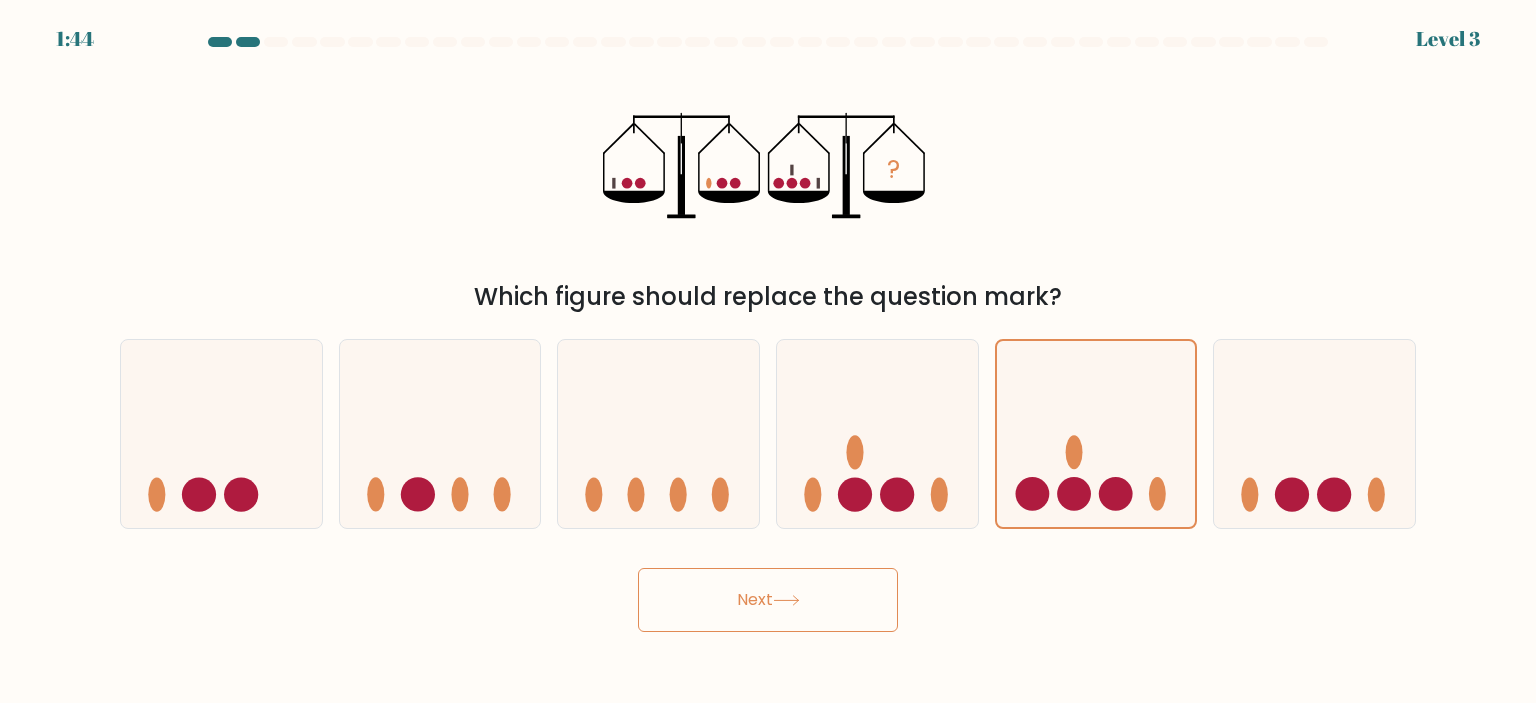 click on "Next" at bounding box center [768, 600] 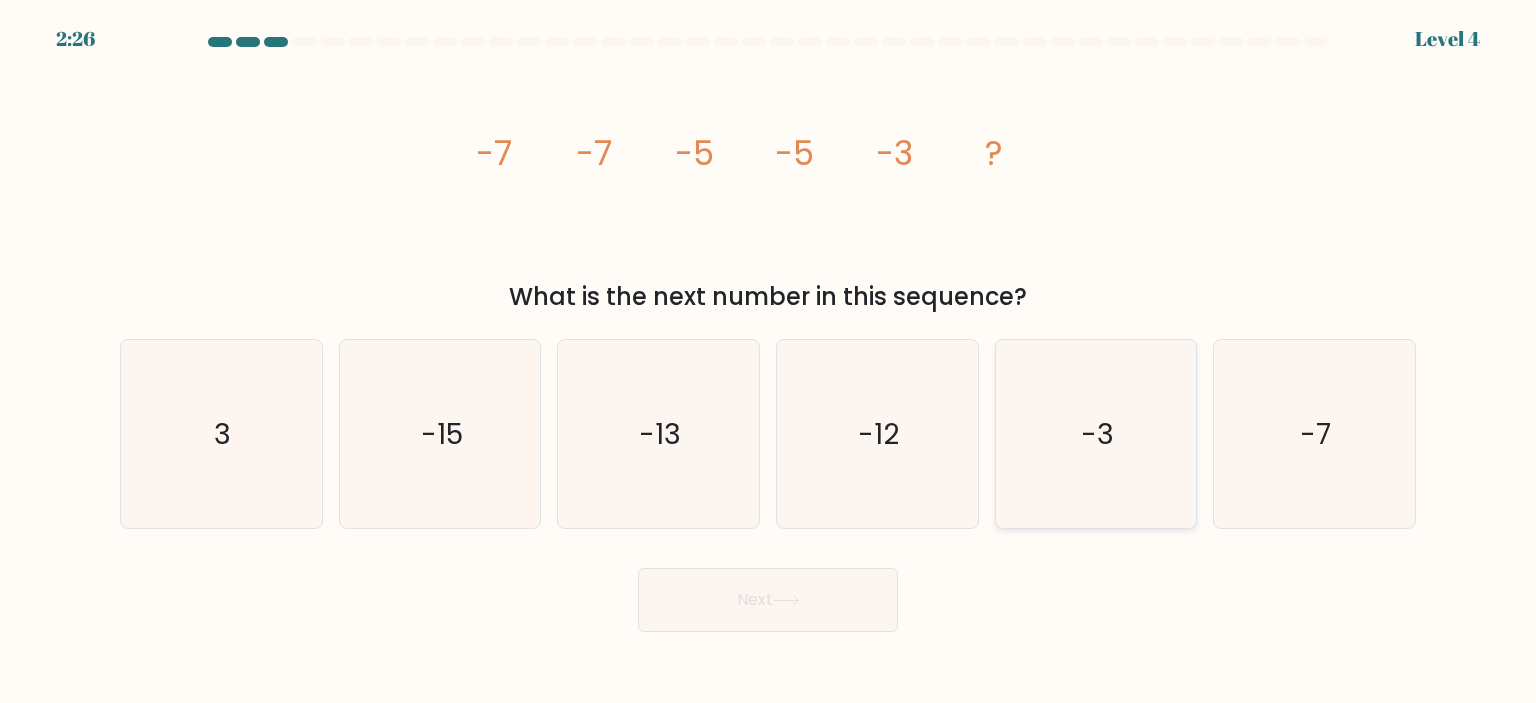 click on "-3" 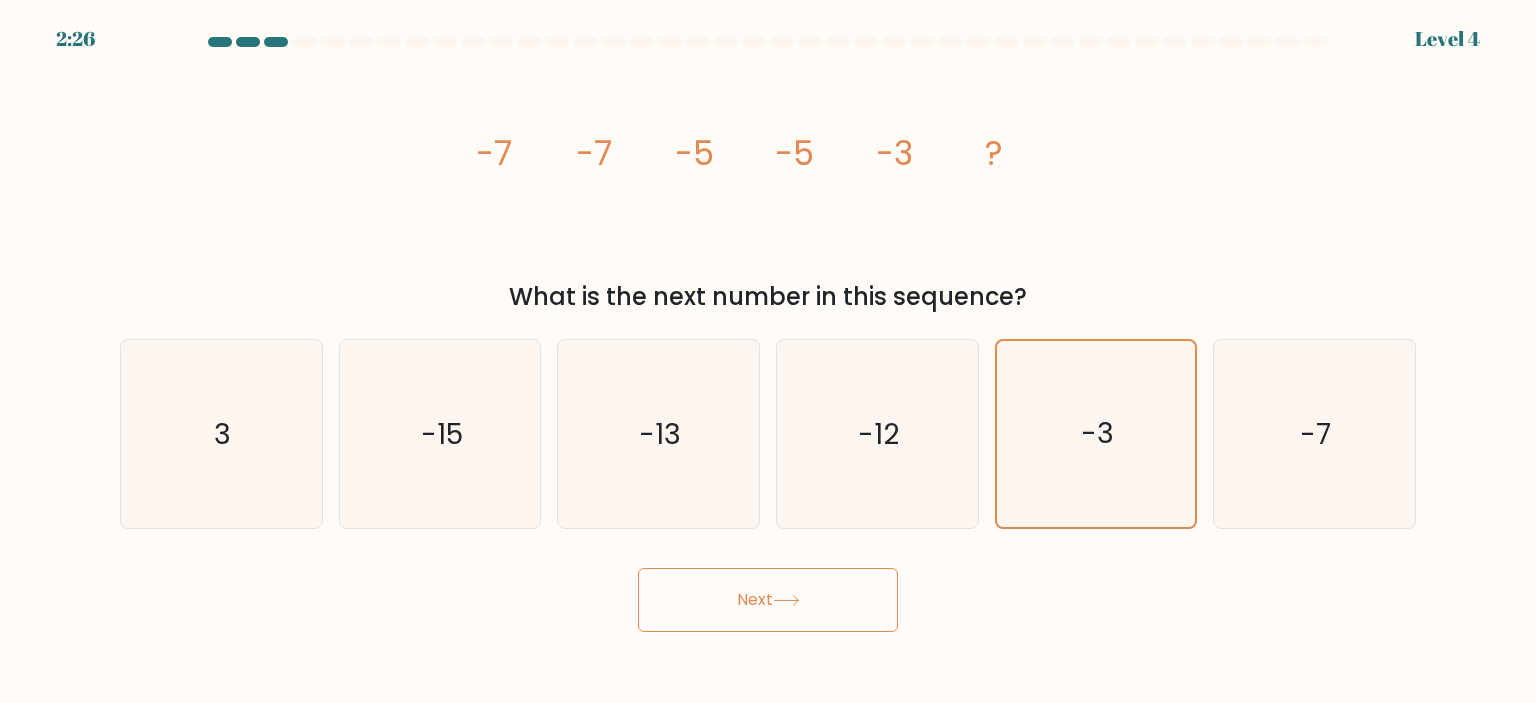 click on "Next" at bounding box center [768, 600] 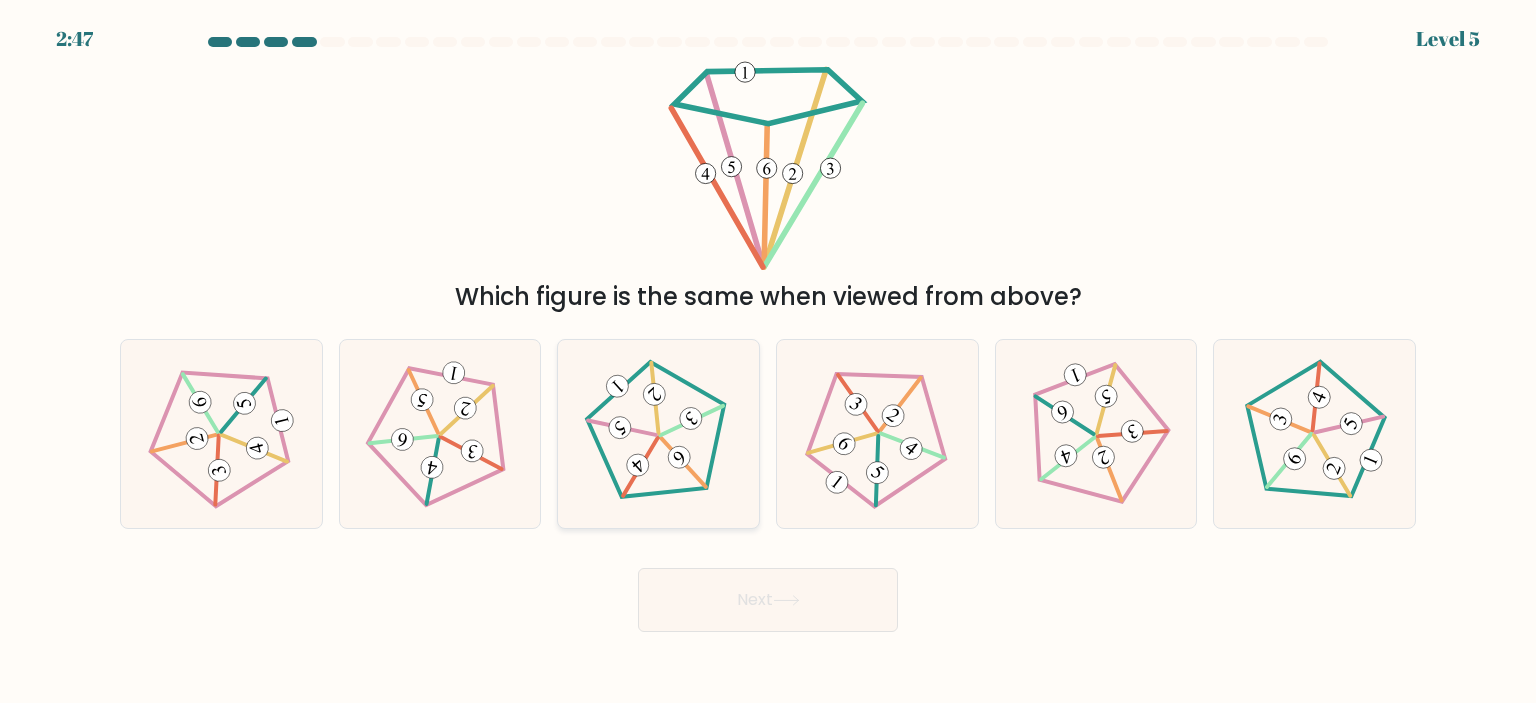 click 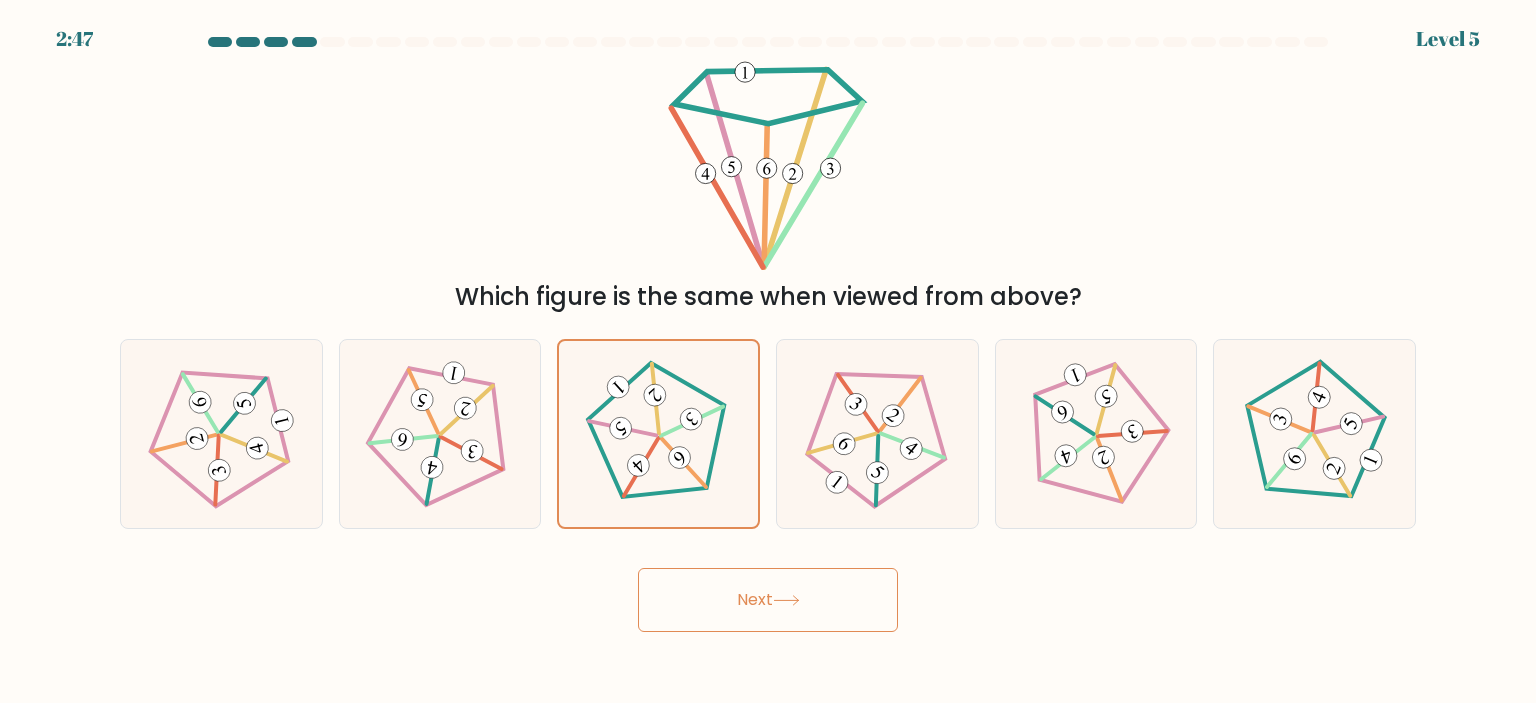 click on "Next" at bounding box center [768, 600] 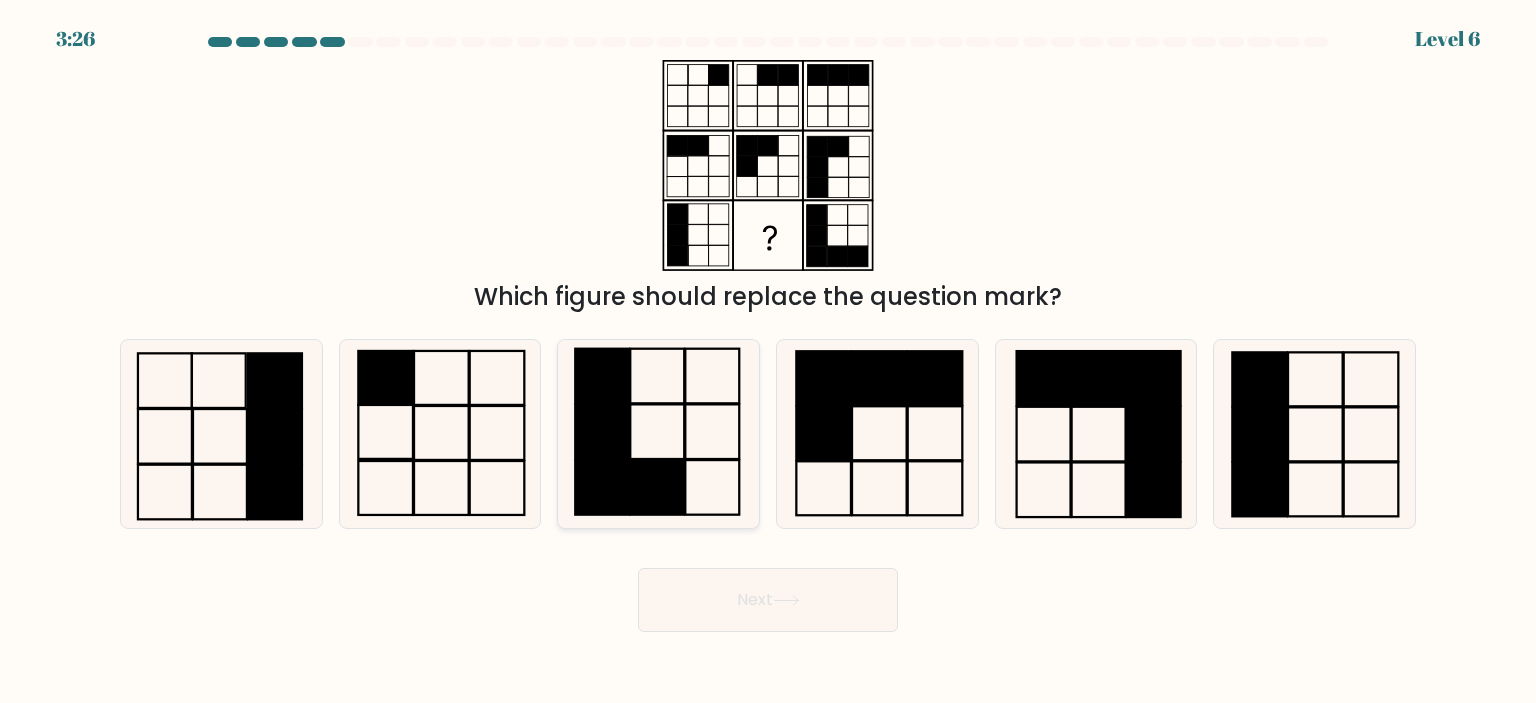 click 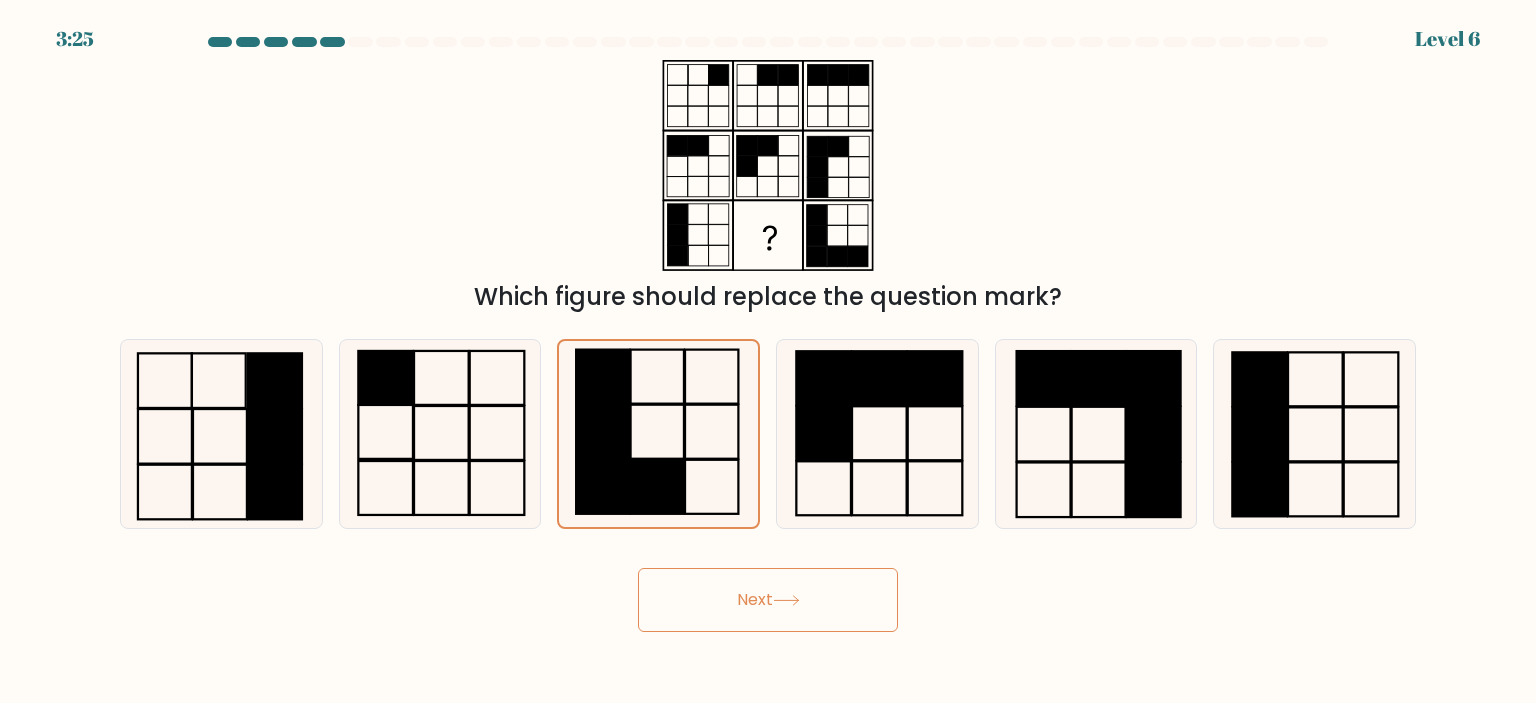 click on "Next" at bounding box center (768, 600) 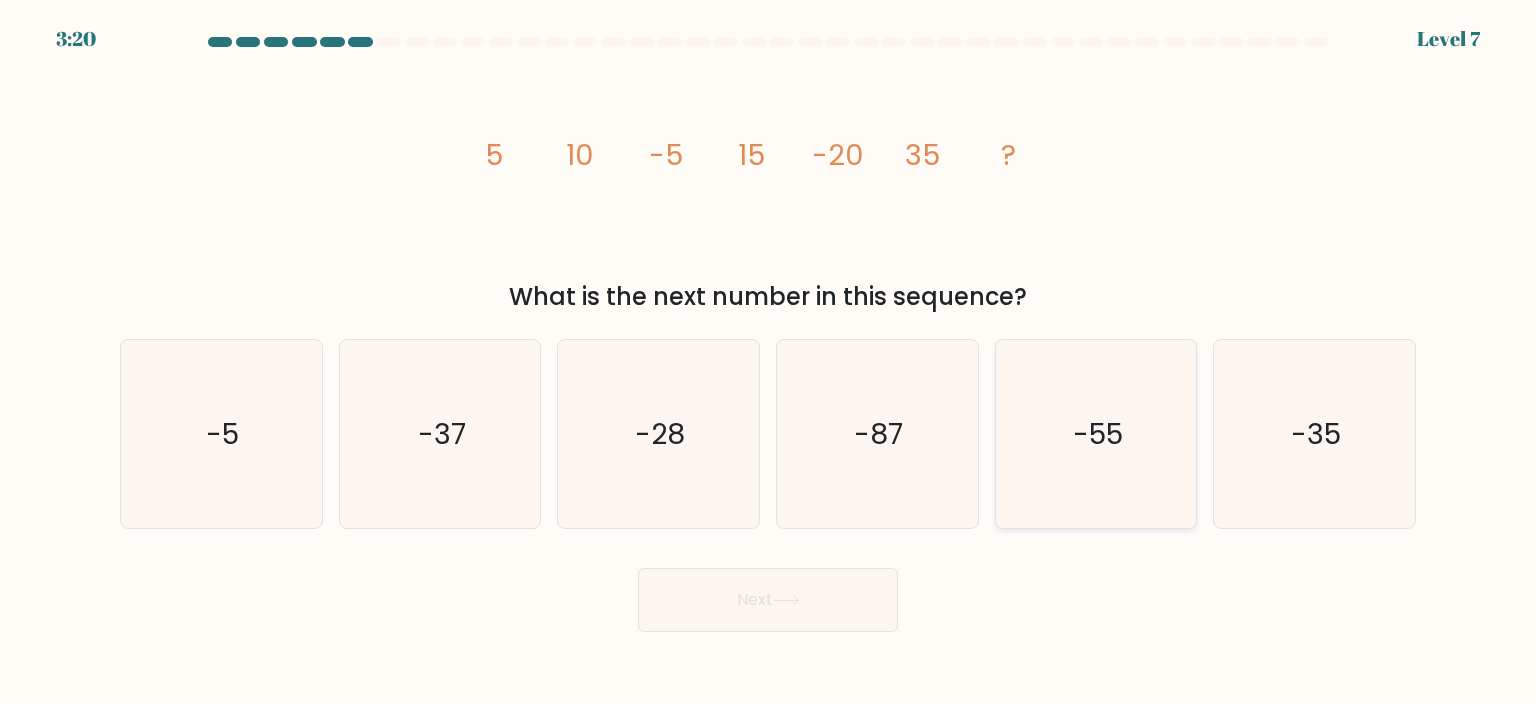 click on "-55" 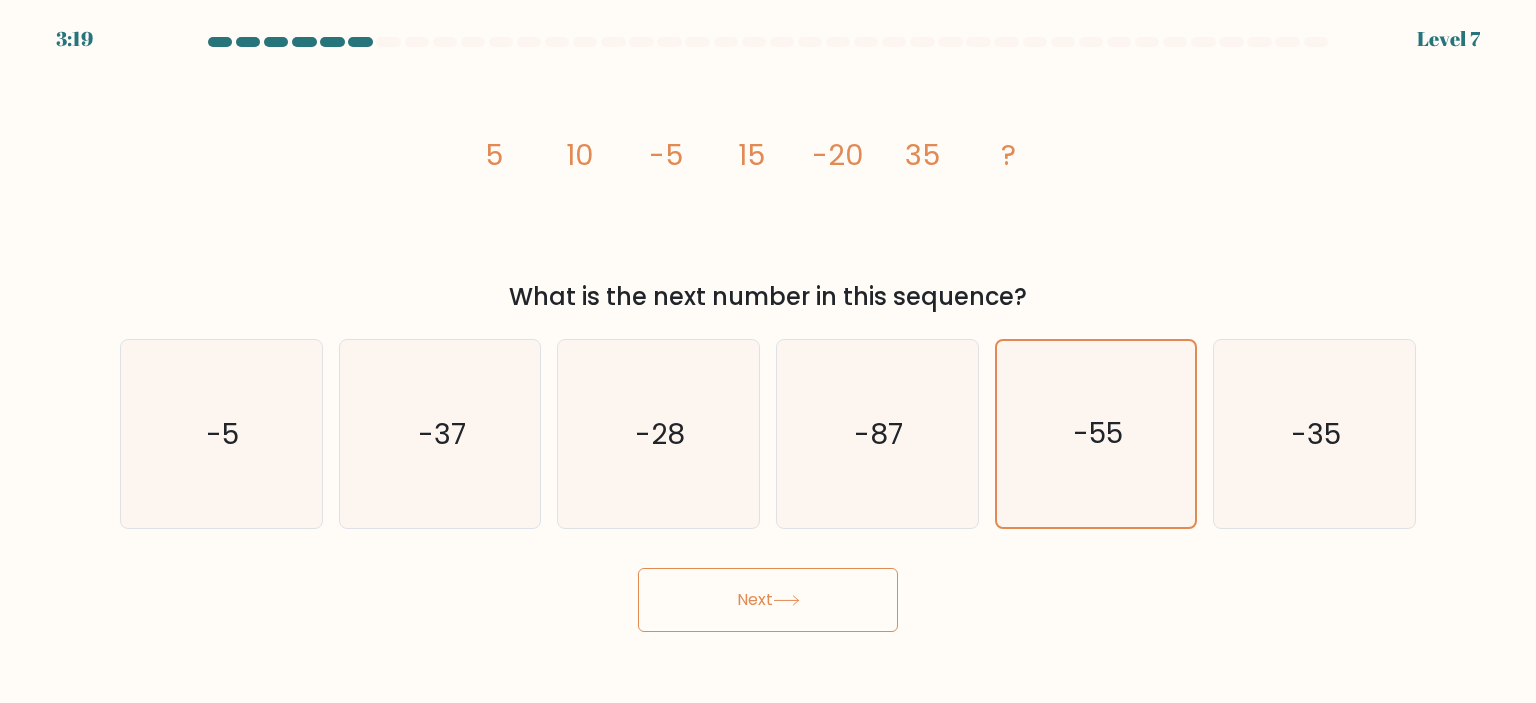 click on "Next" at bounding box center [768, 600] 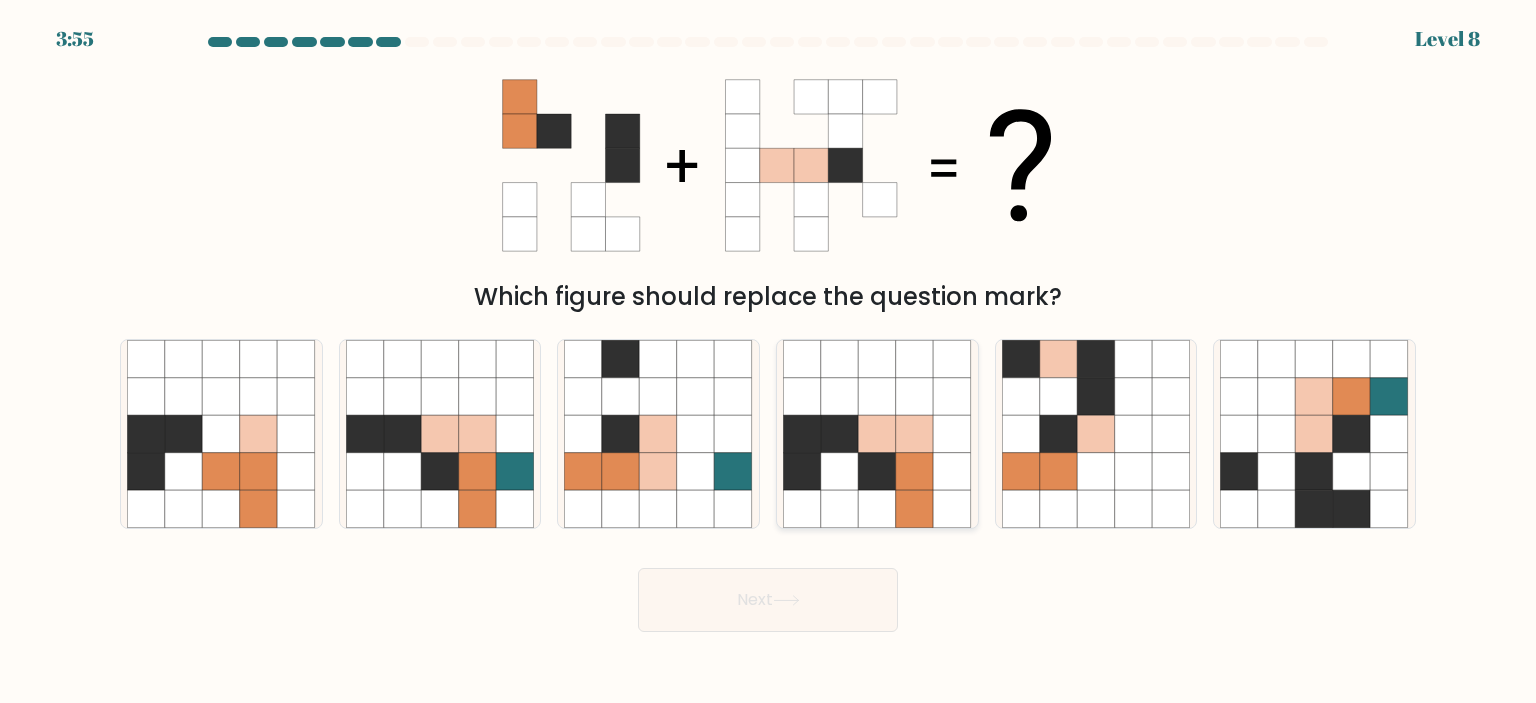 click 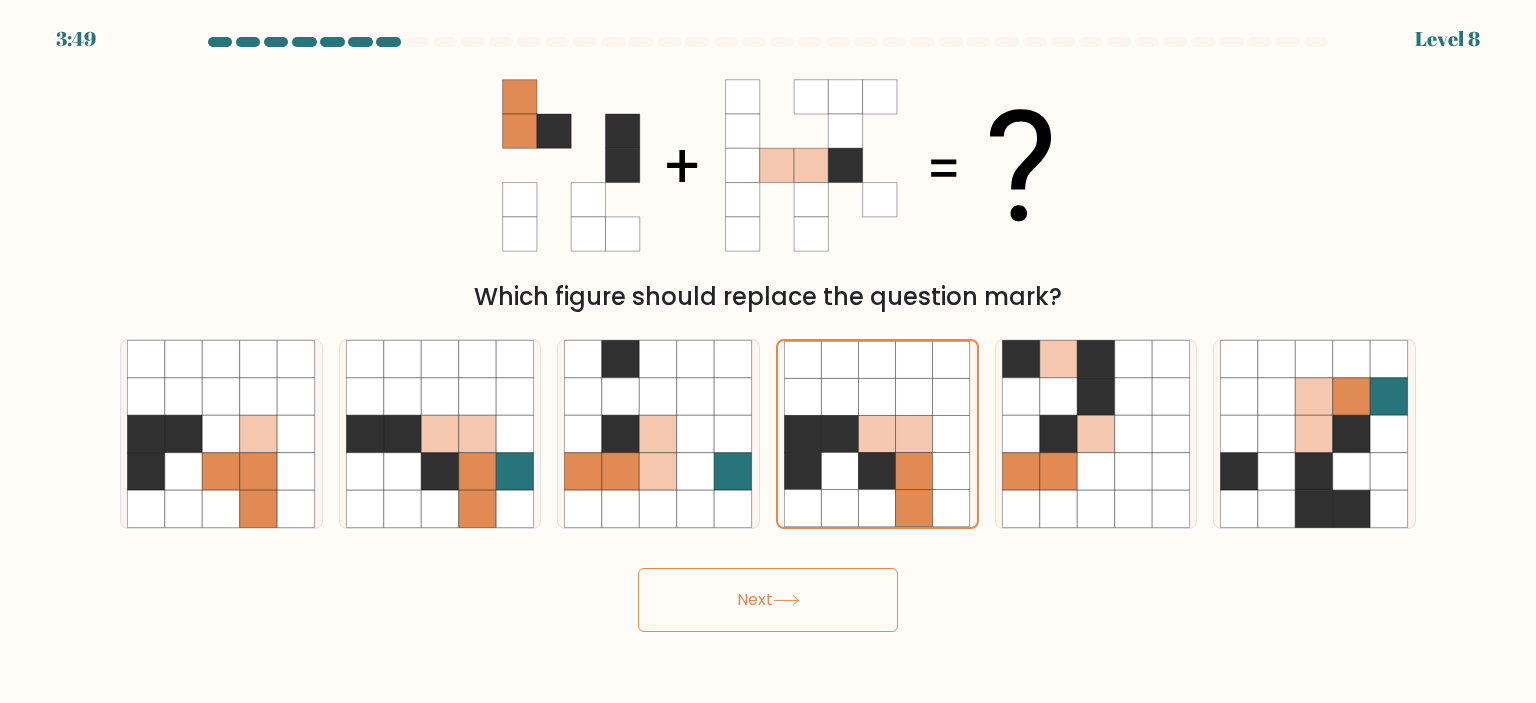 click on "Next" at bounding box center [768, 600] 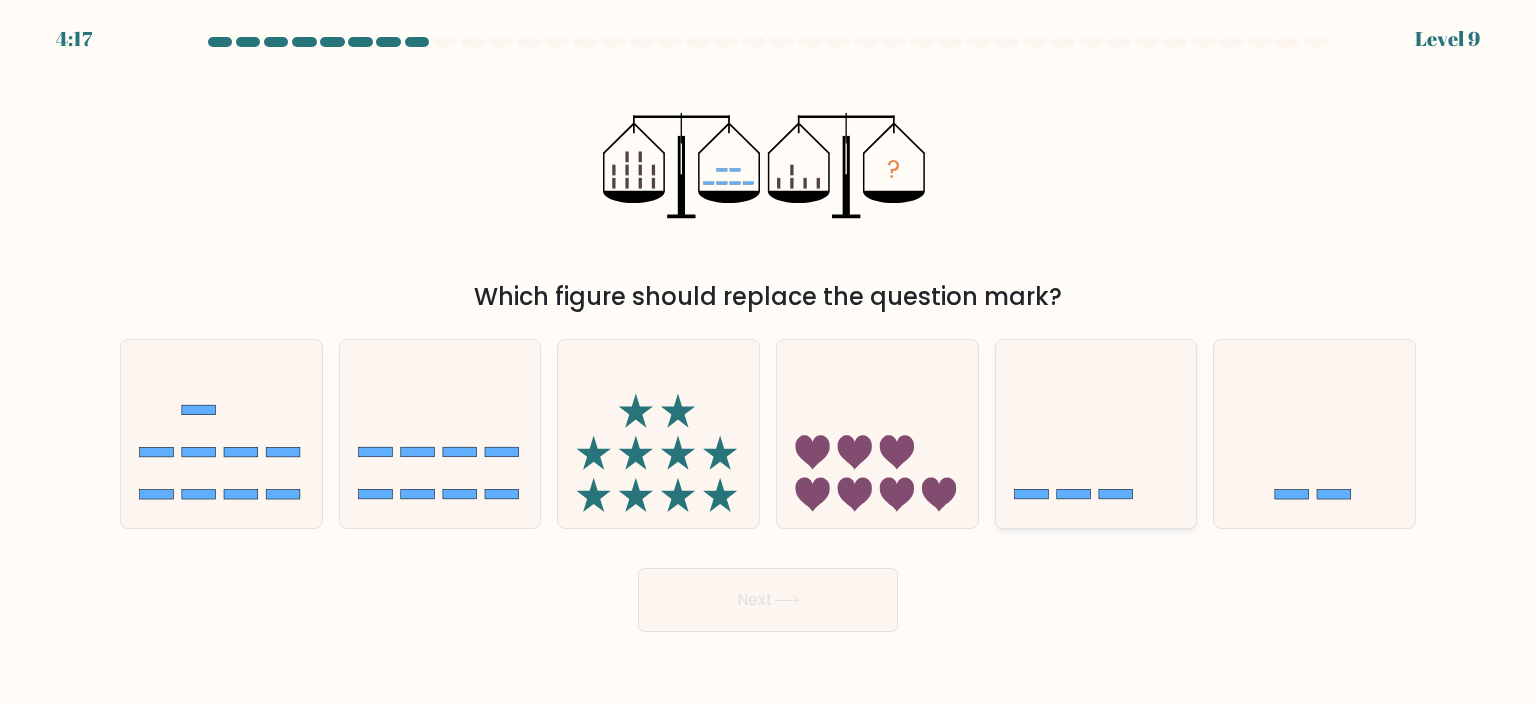 click 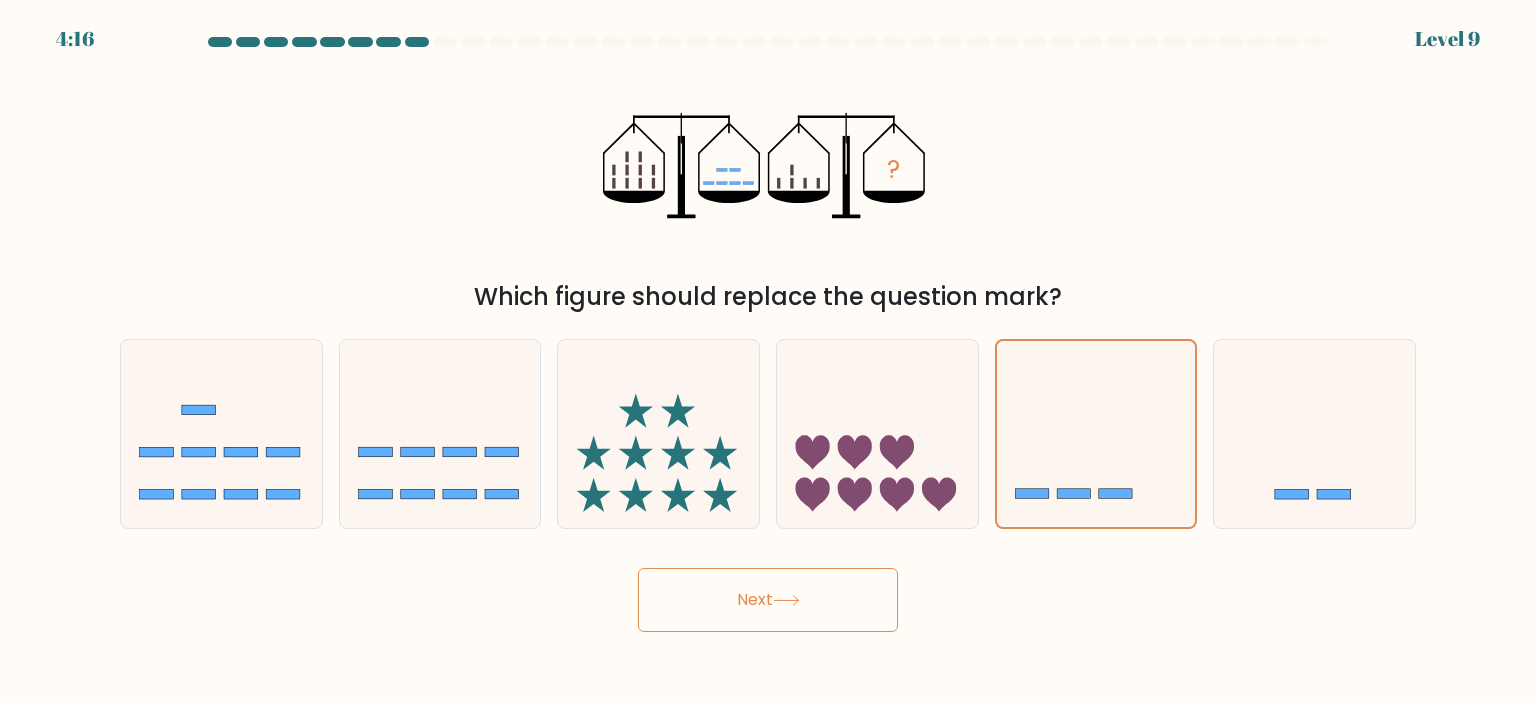 click on "Next" at bounding box center (768, 600) 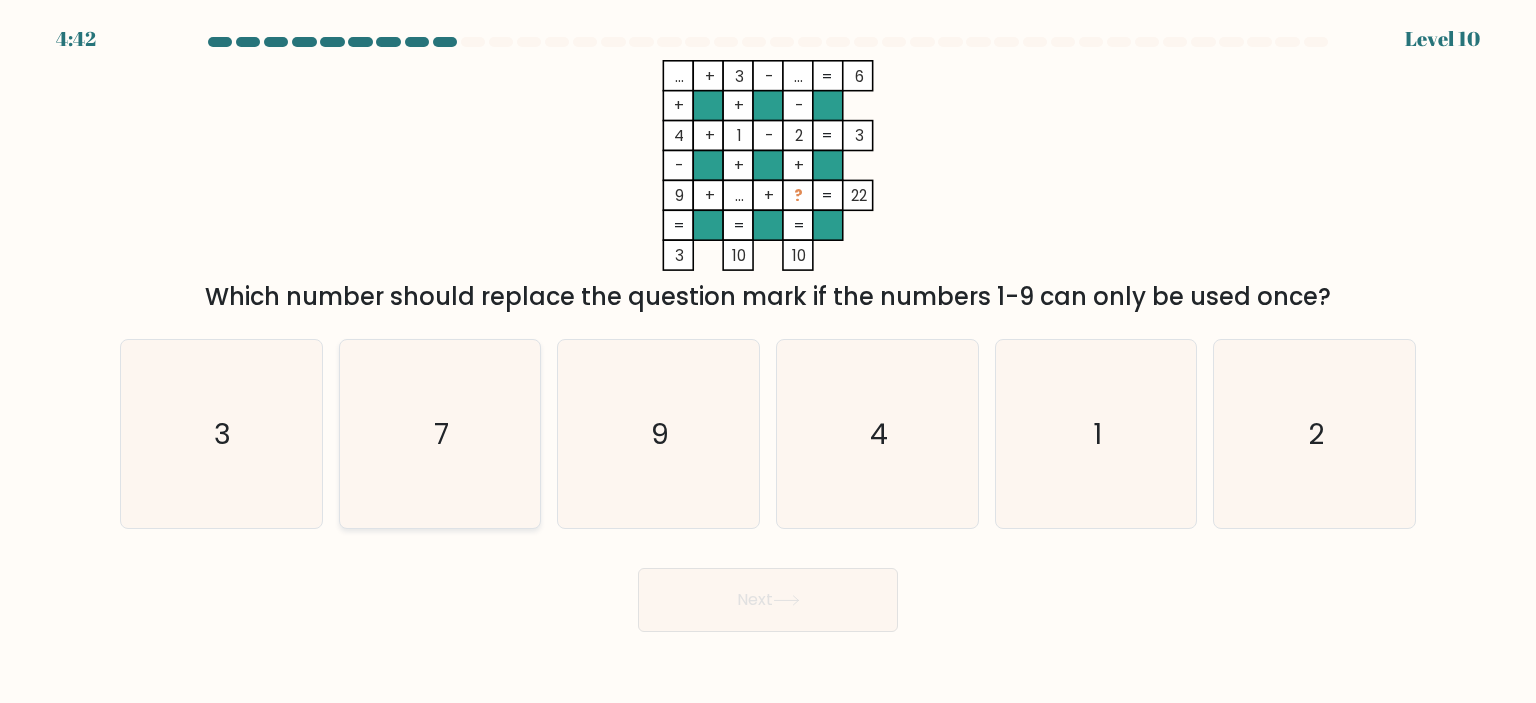 click on "7" 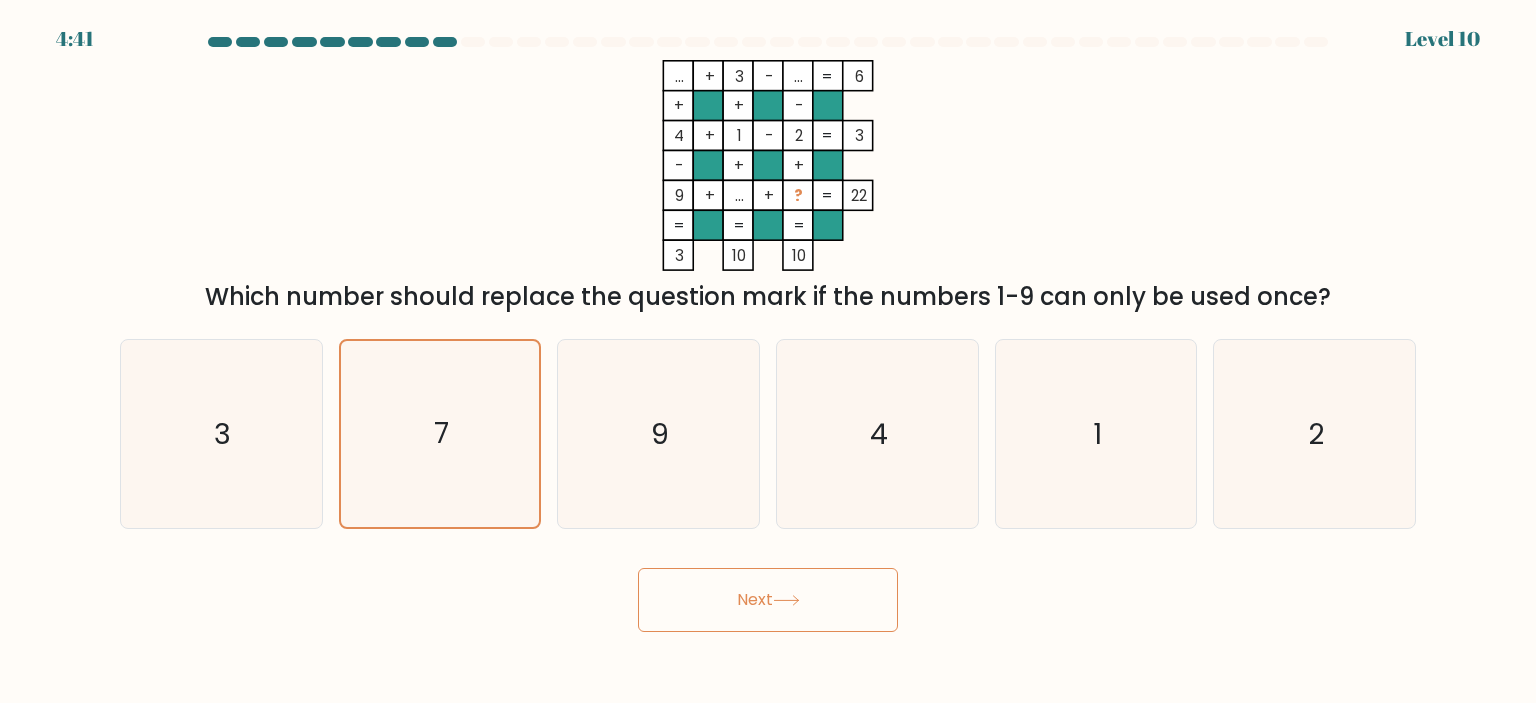 click on "Next" at bounding box center [768, 600] 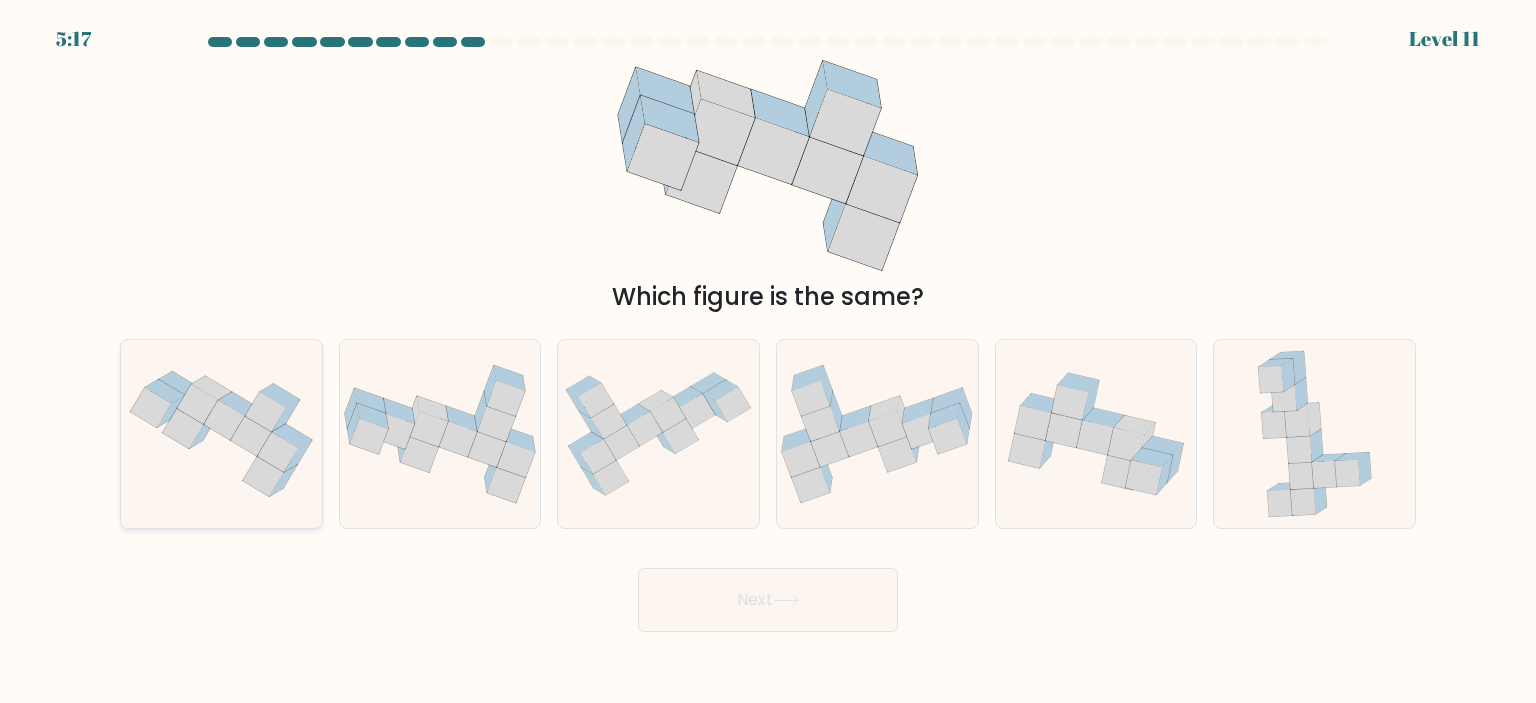 click 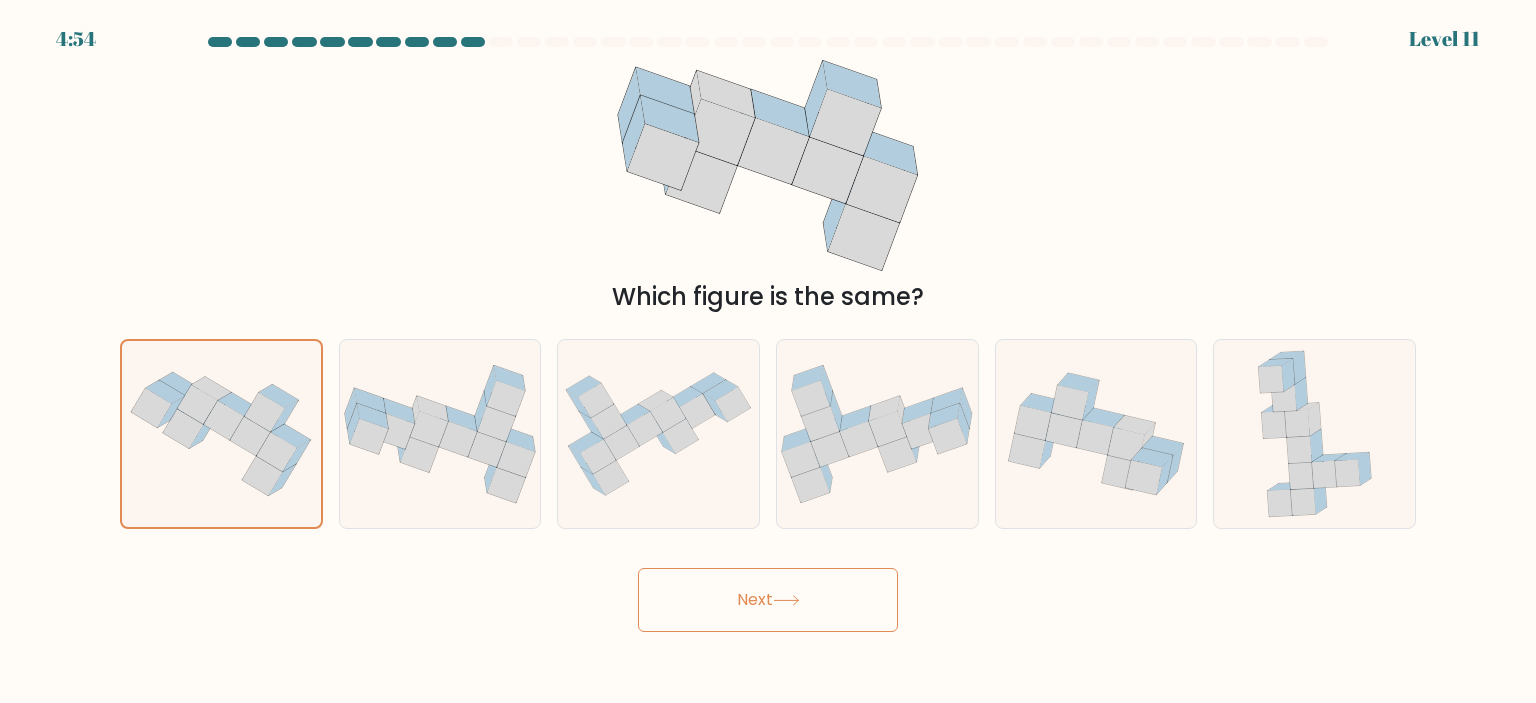 click on "Next" at bounding box center (768, 600) 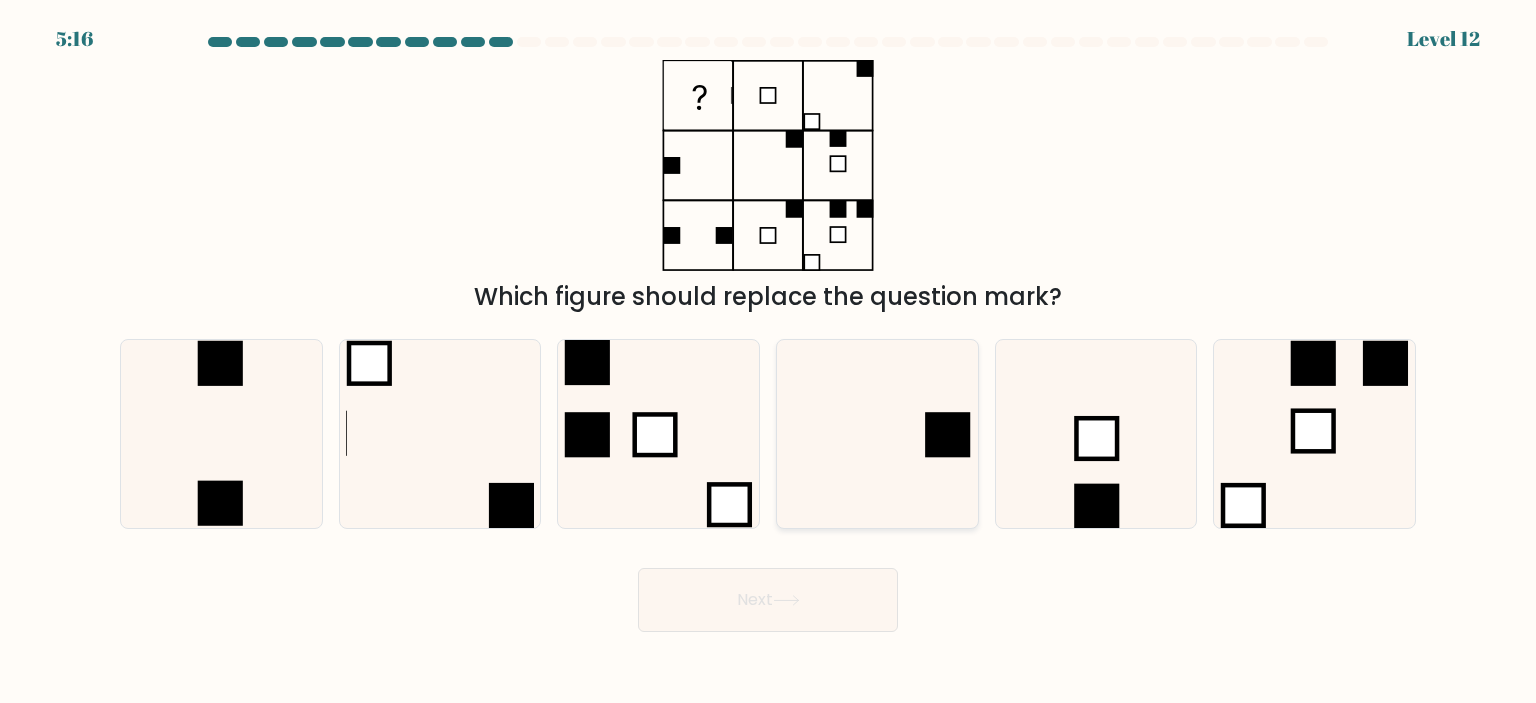 click 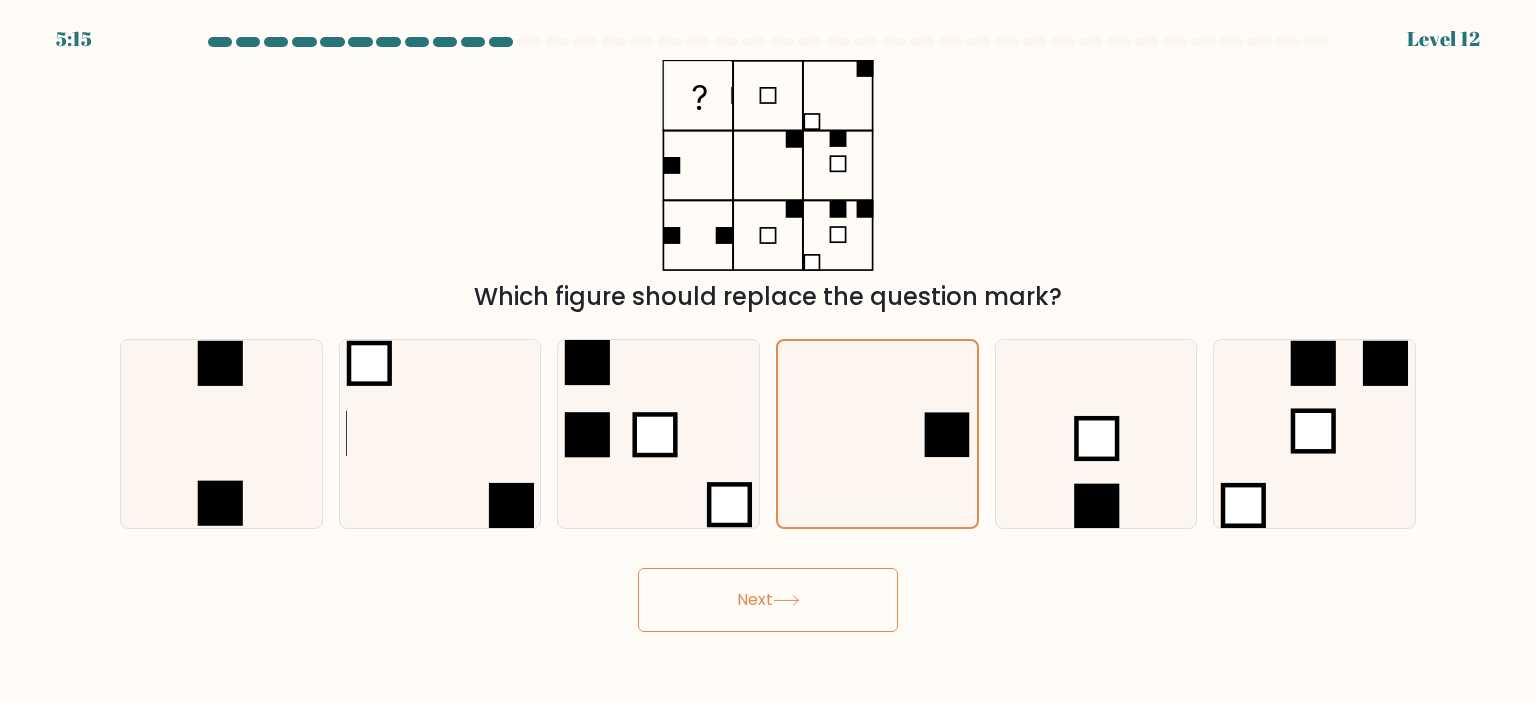 click on "Next" at bounding box center (768, 600) 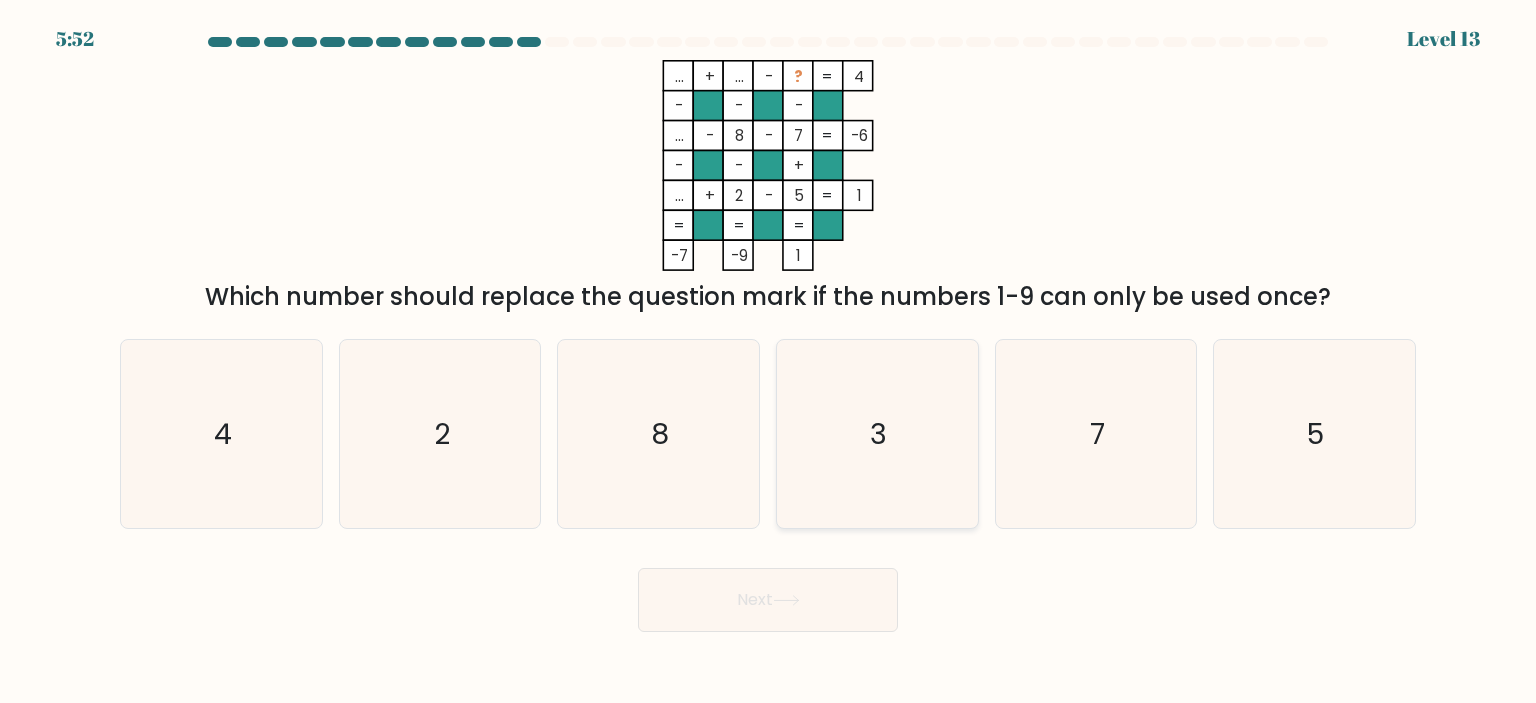 click on "3" 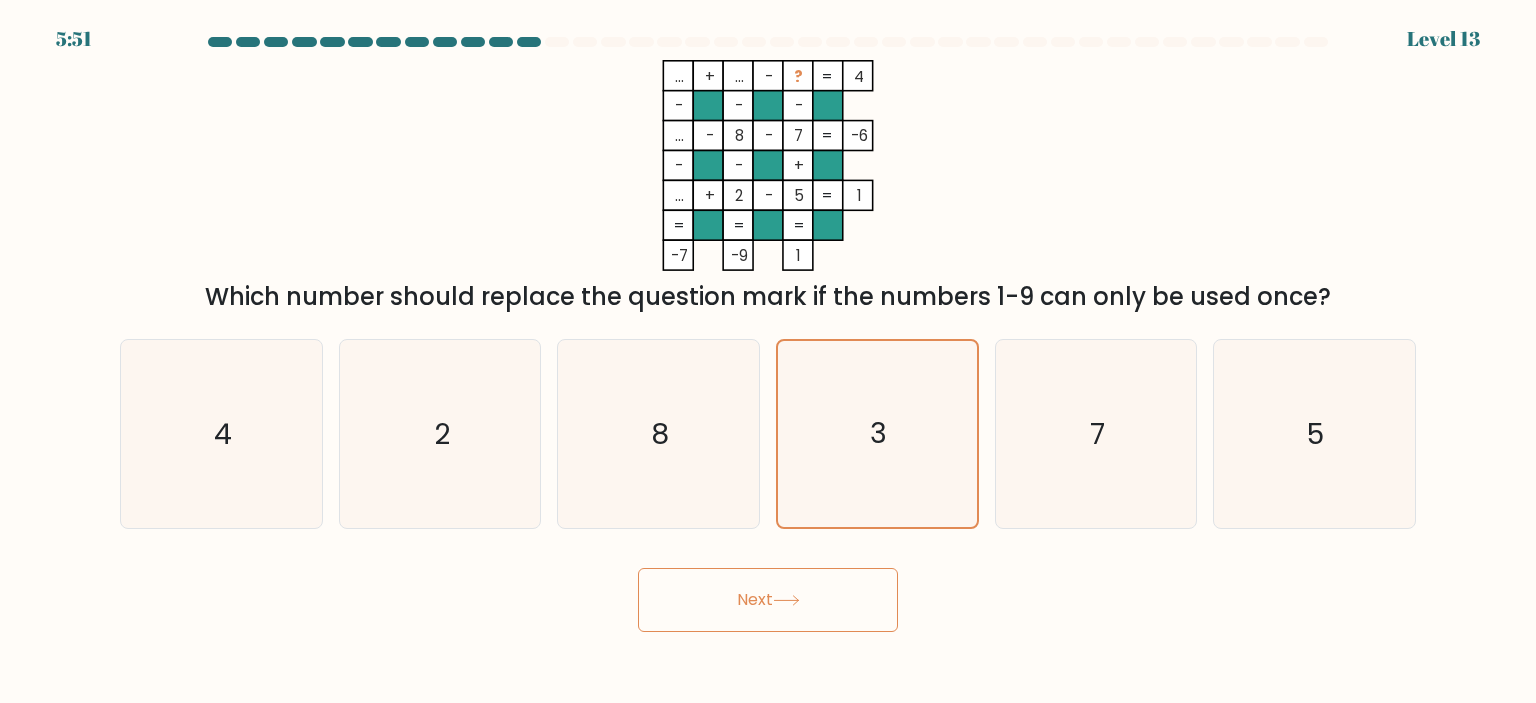 click on "Next" at bounding box center (768, 600) 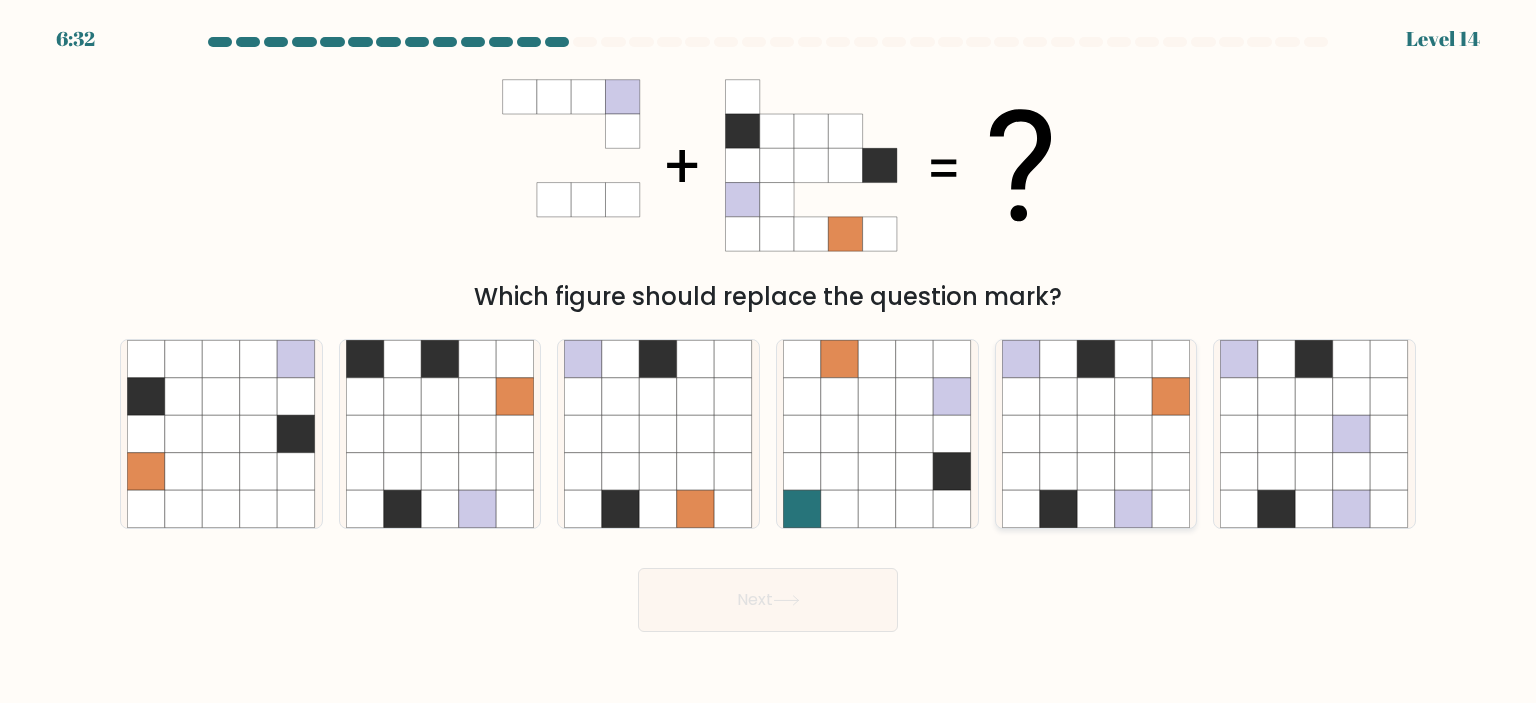 click 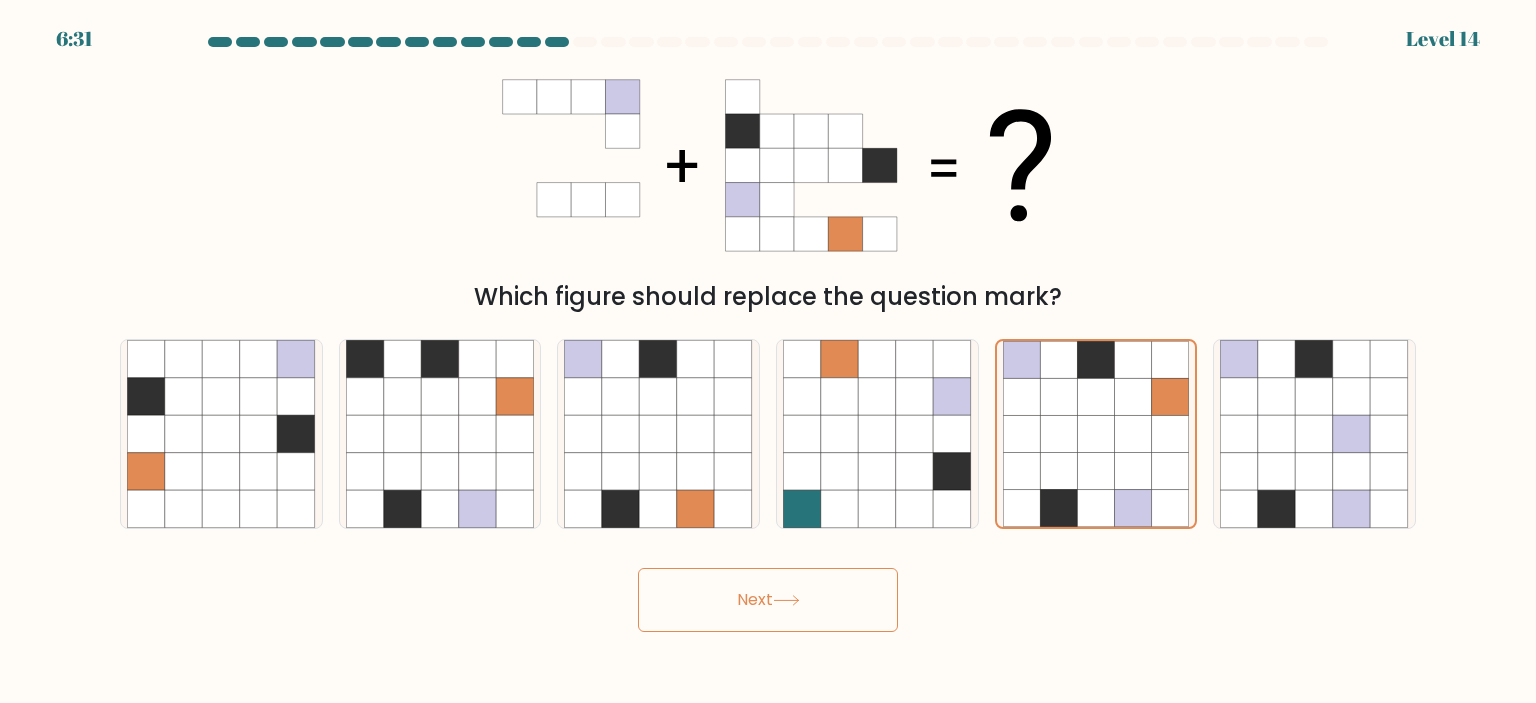 click 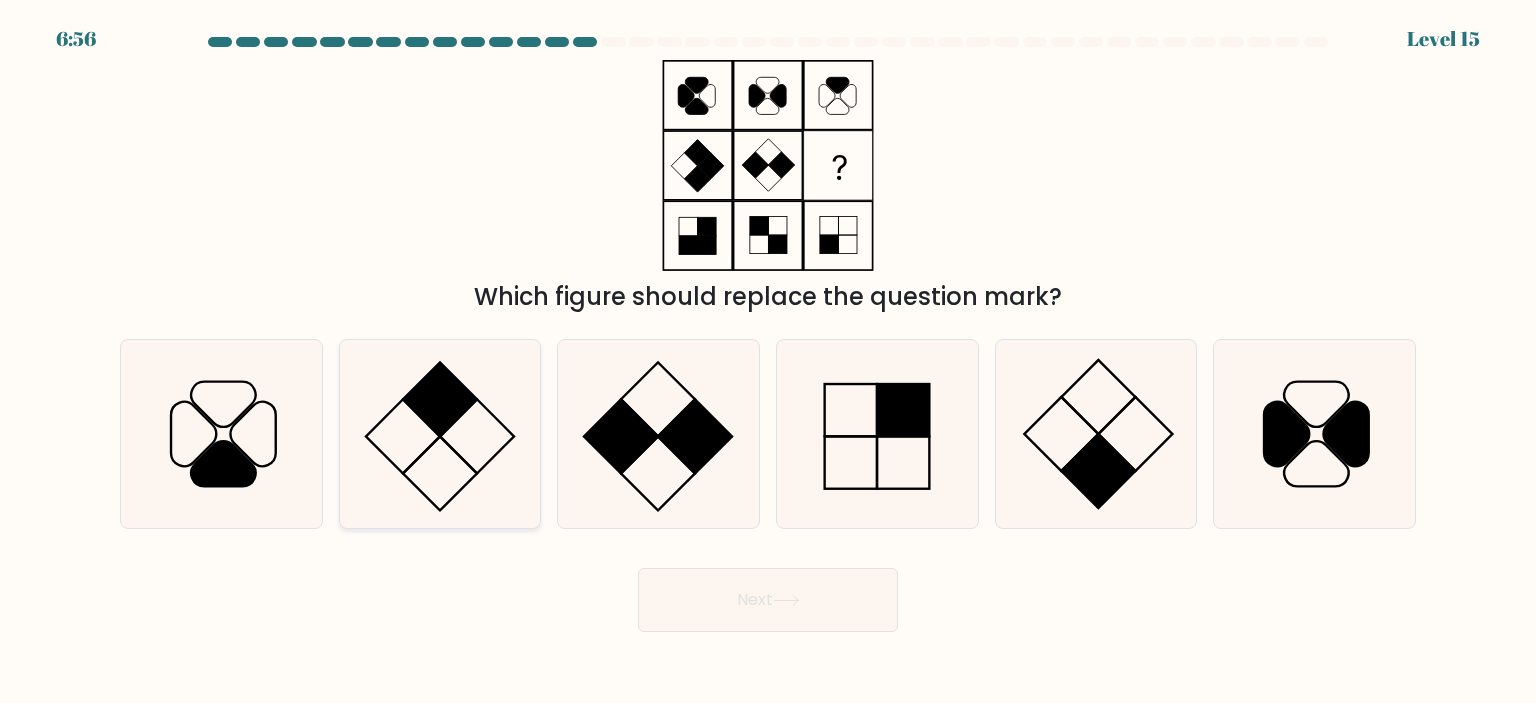 click 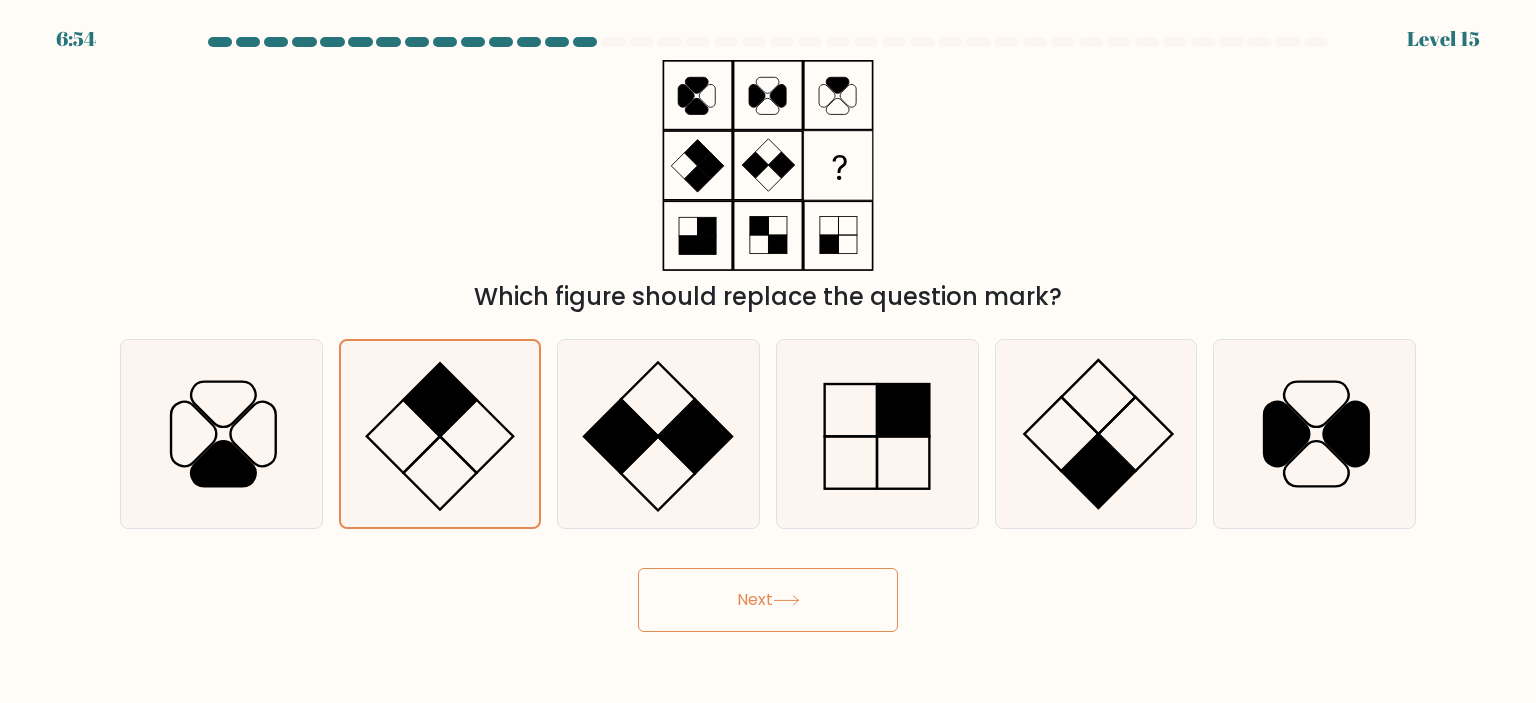 click on "Next" at bounding box center [768, 600] 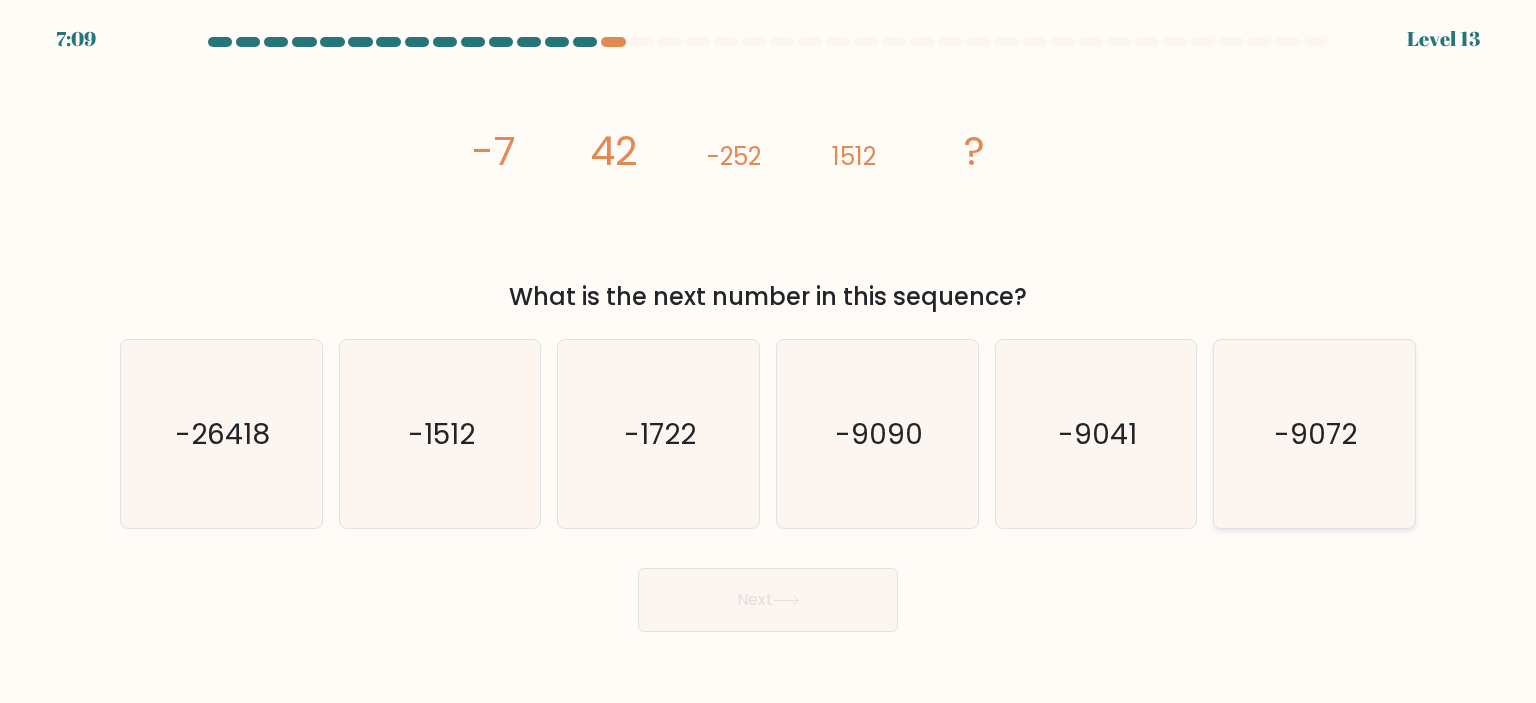 click on "-9072" 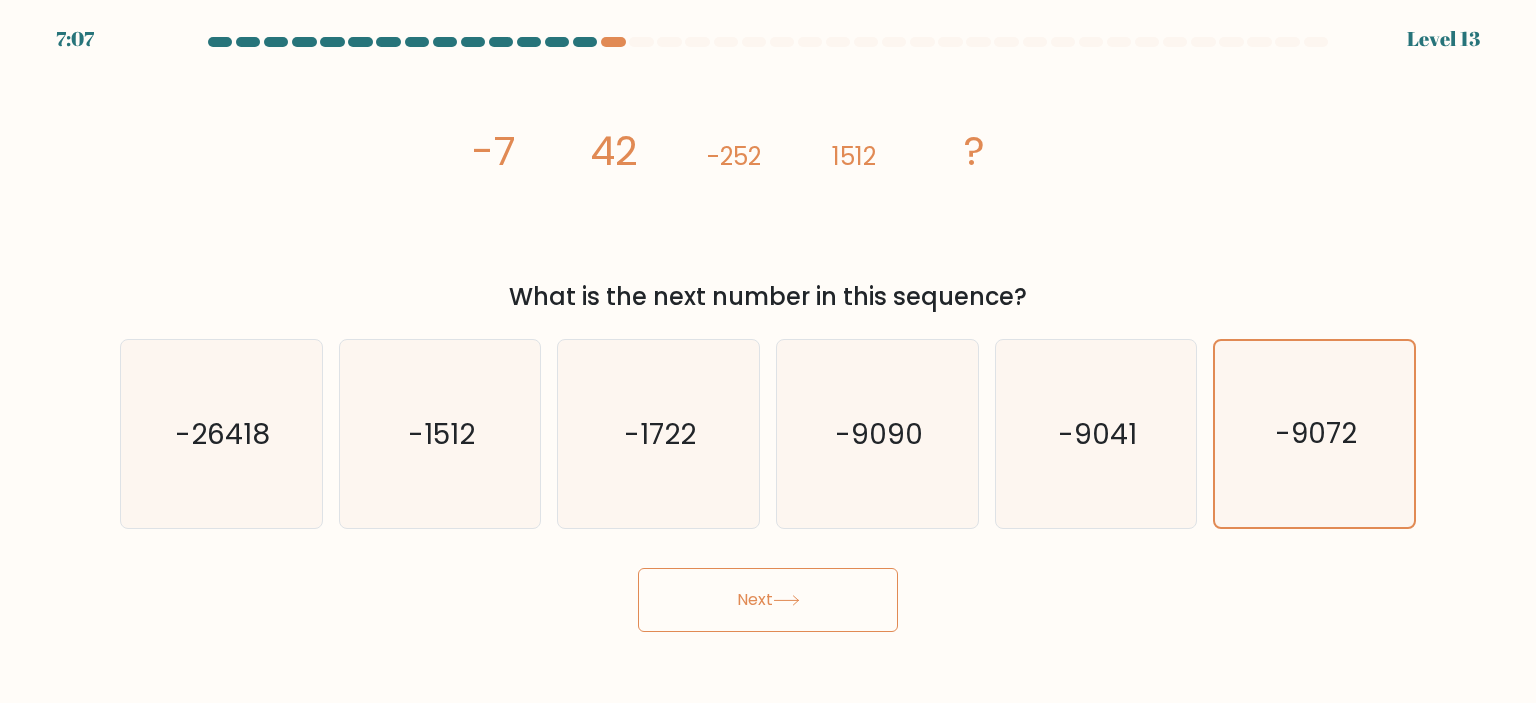 click on "Next" at bounding box center (768, 600) 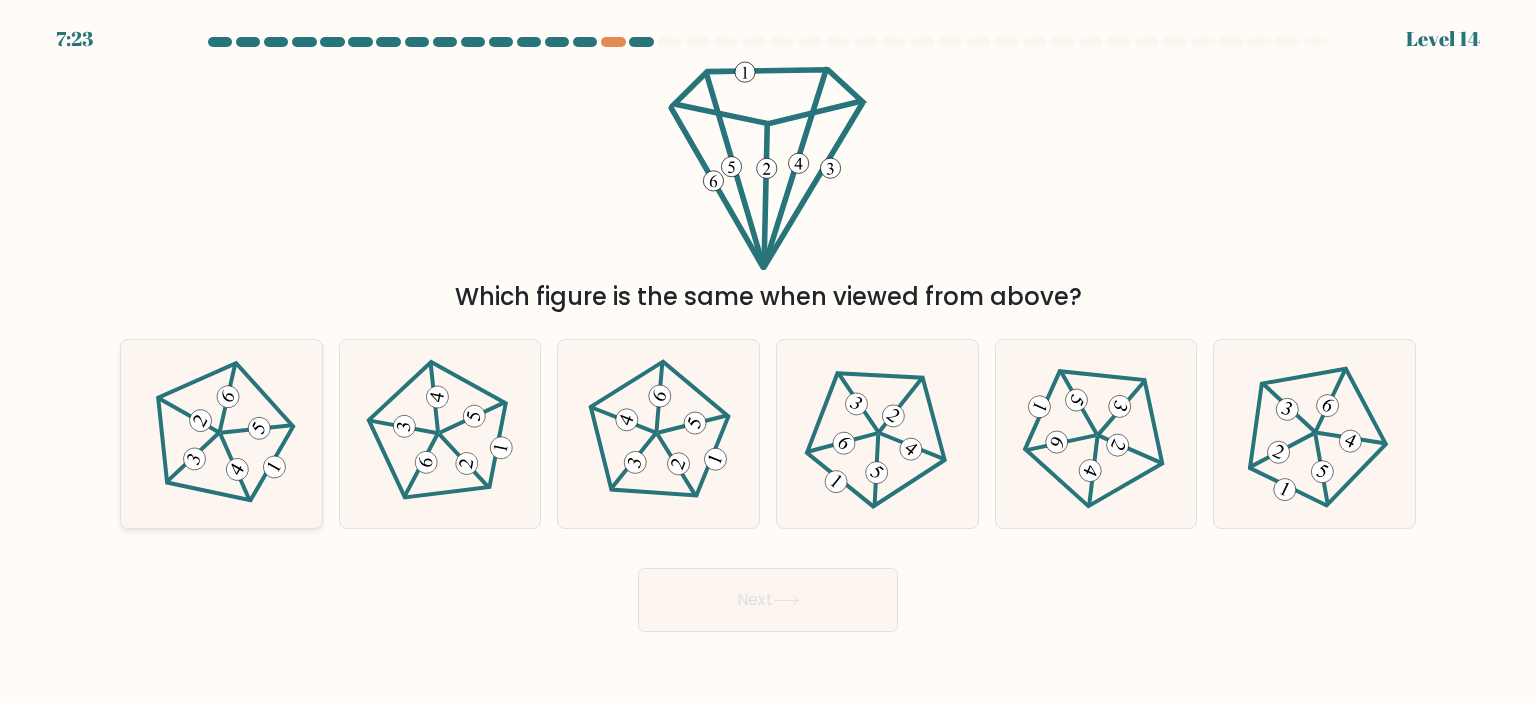click 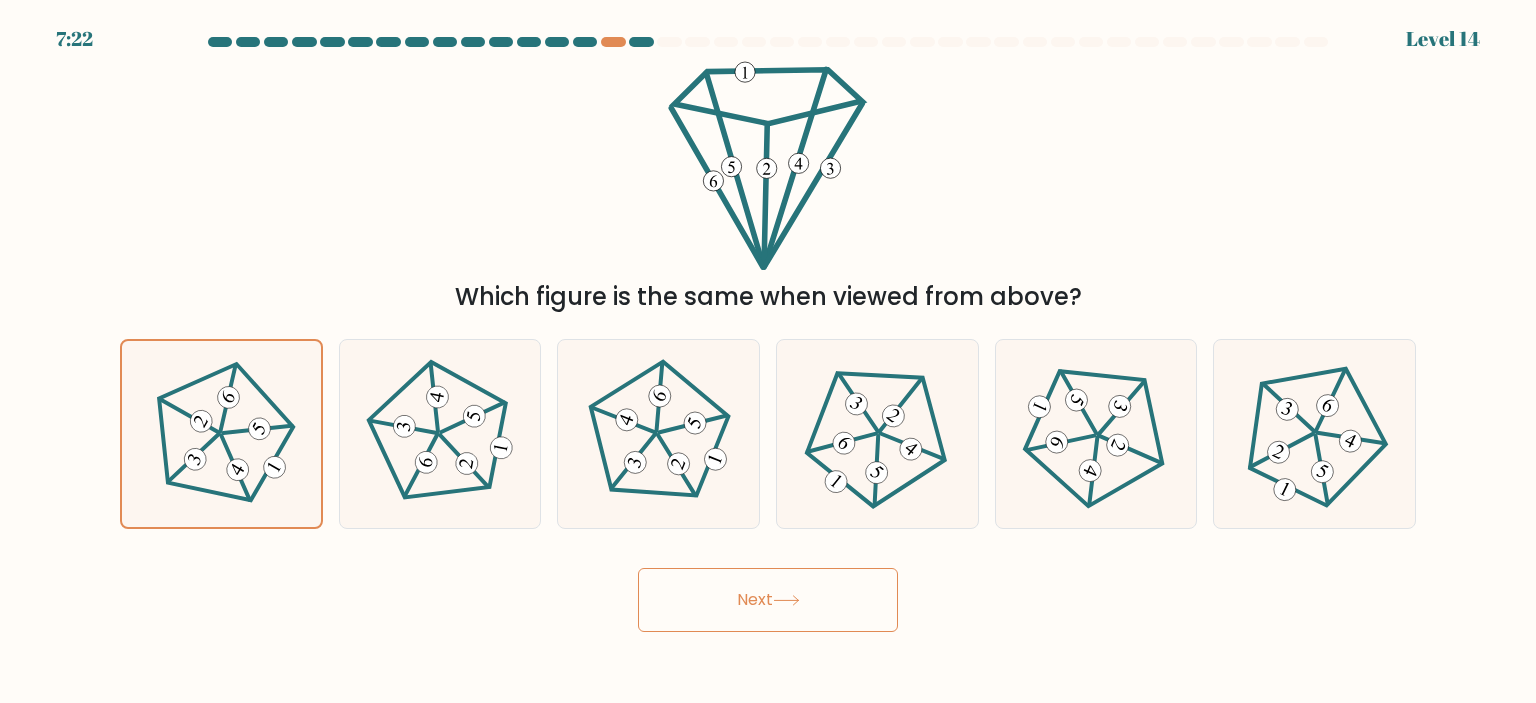 click on "Next" at bounding box center (768, 600) 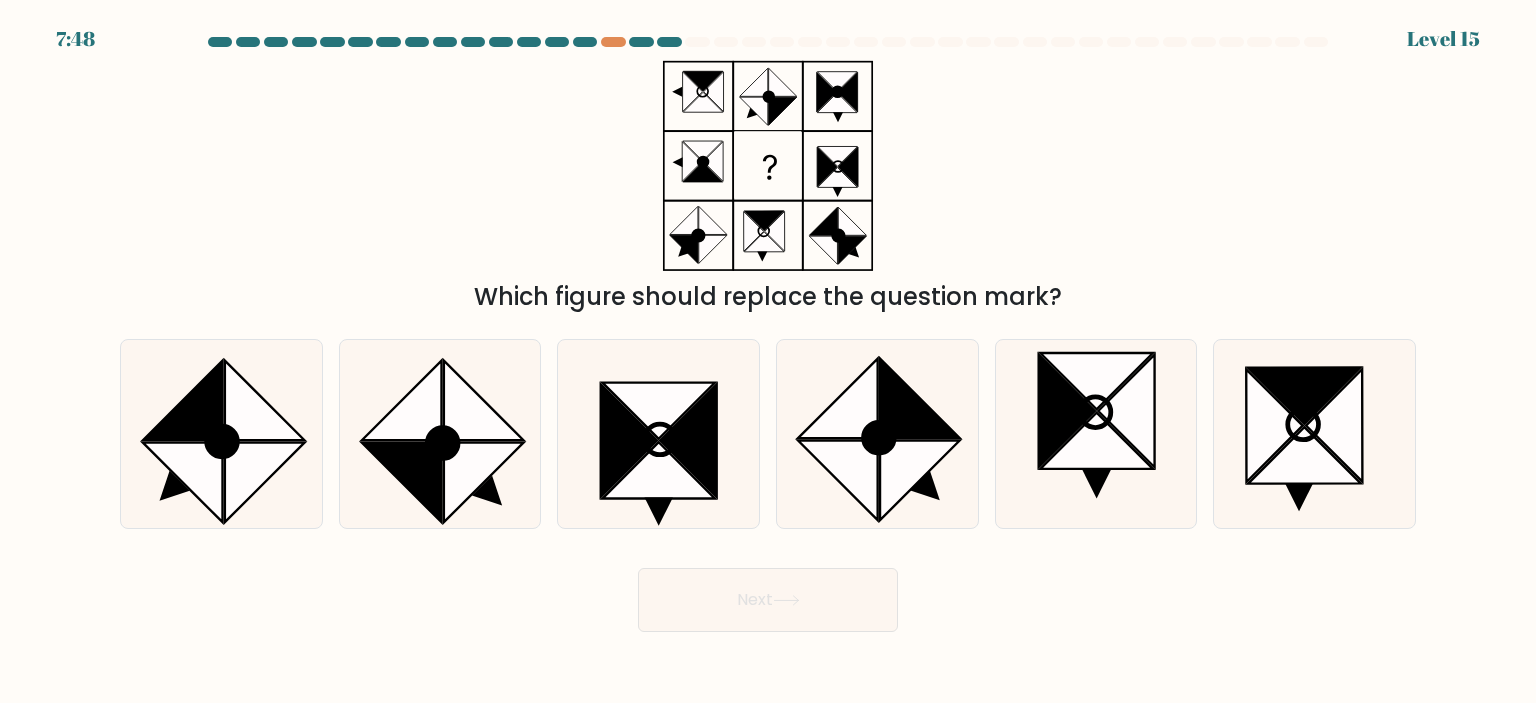 click on "a." at bounding box center (221, 434) 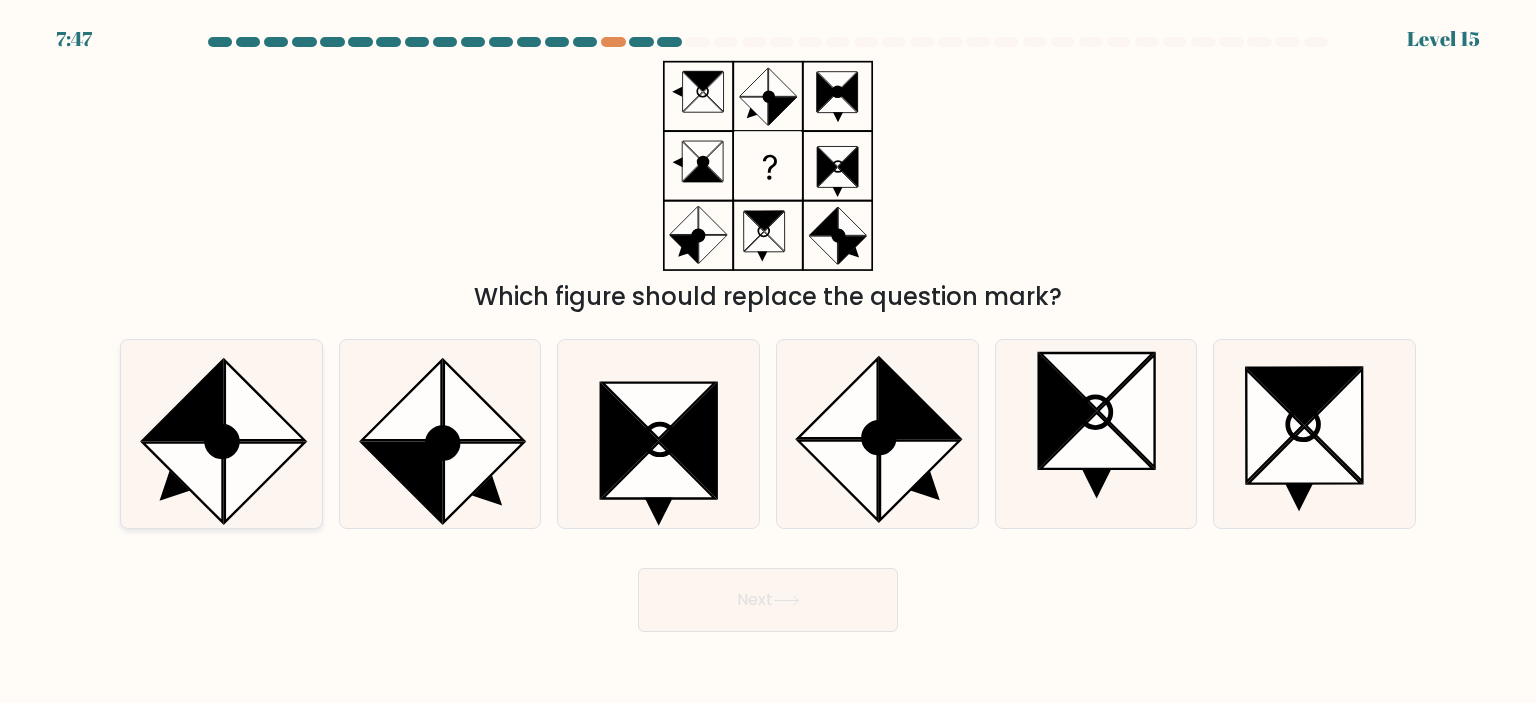 click 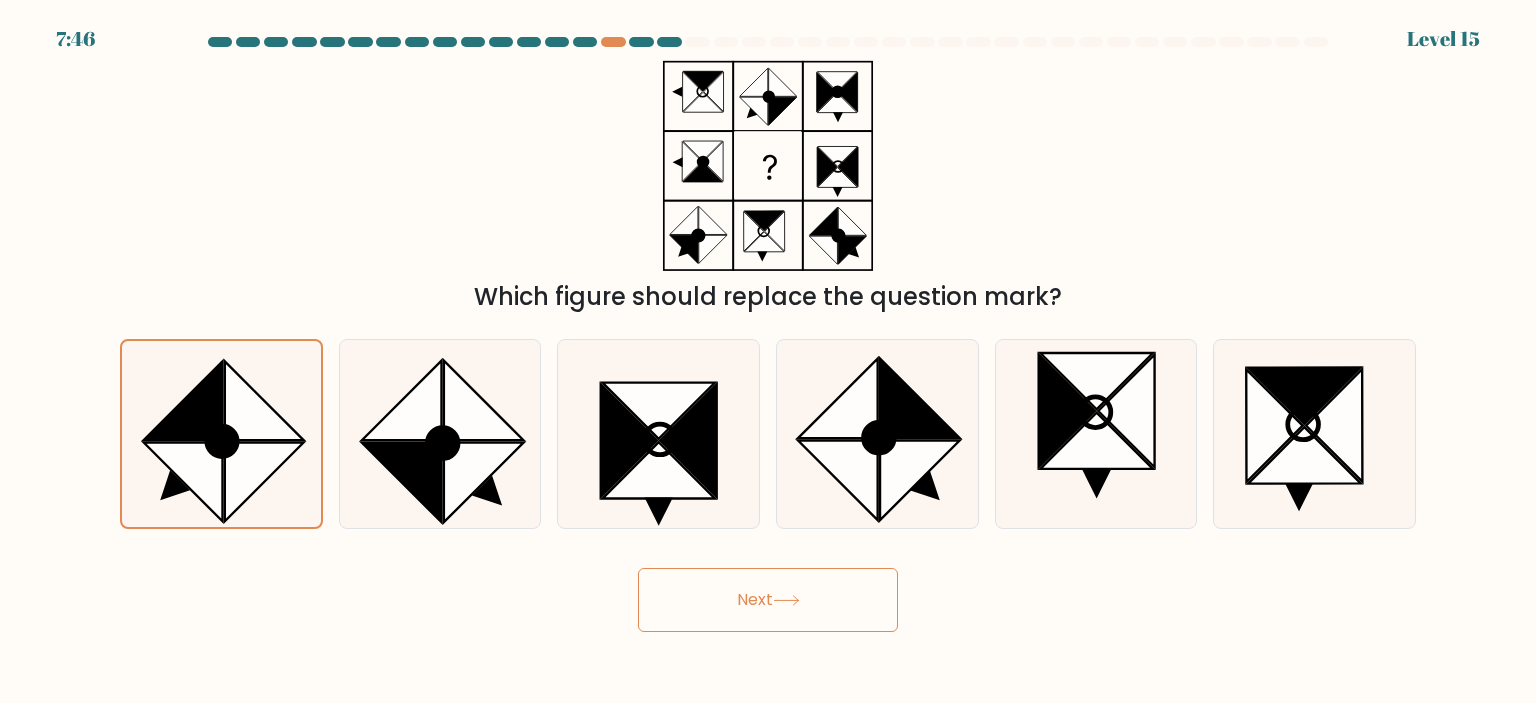 click on "Next" at bounding box center [768, 600] 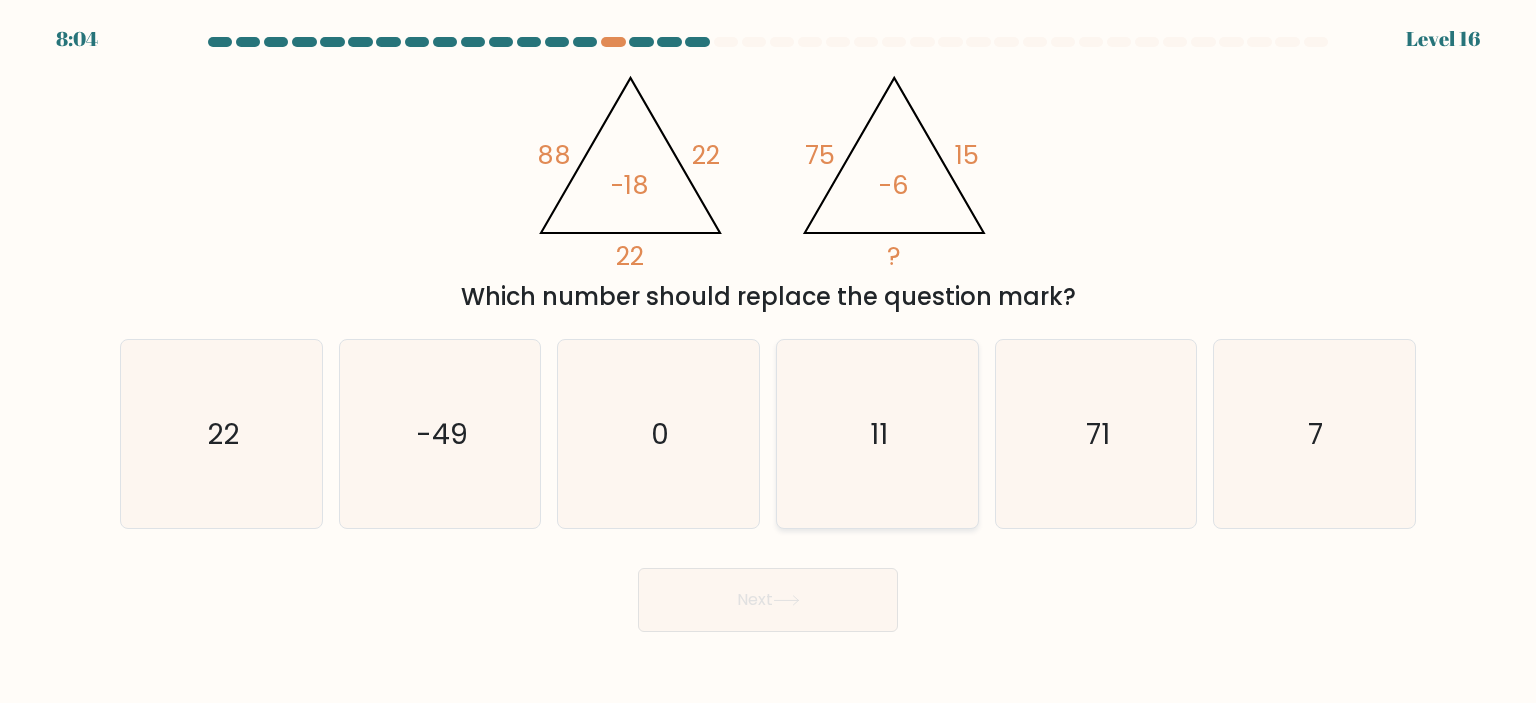 click on "11" 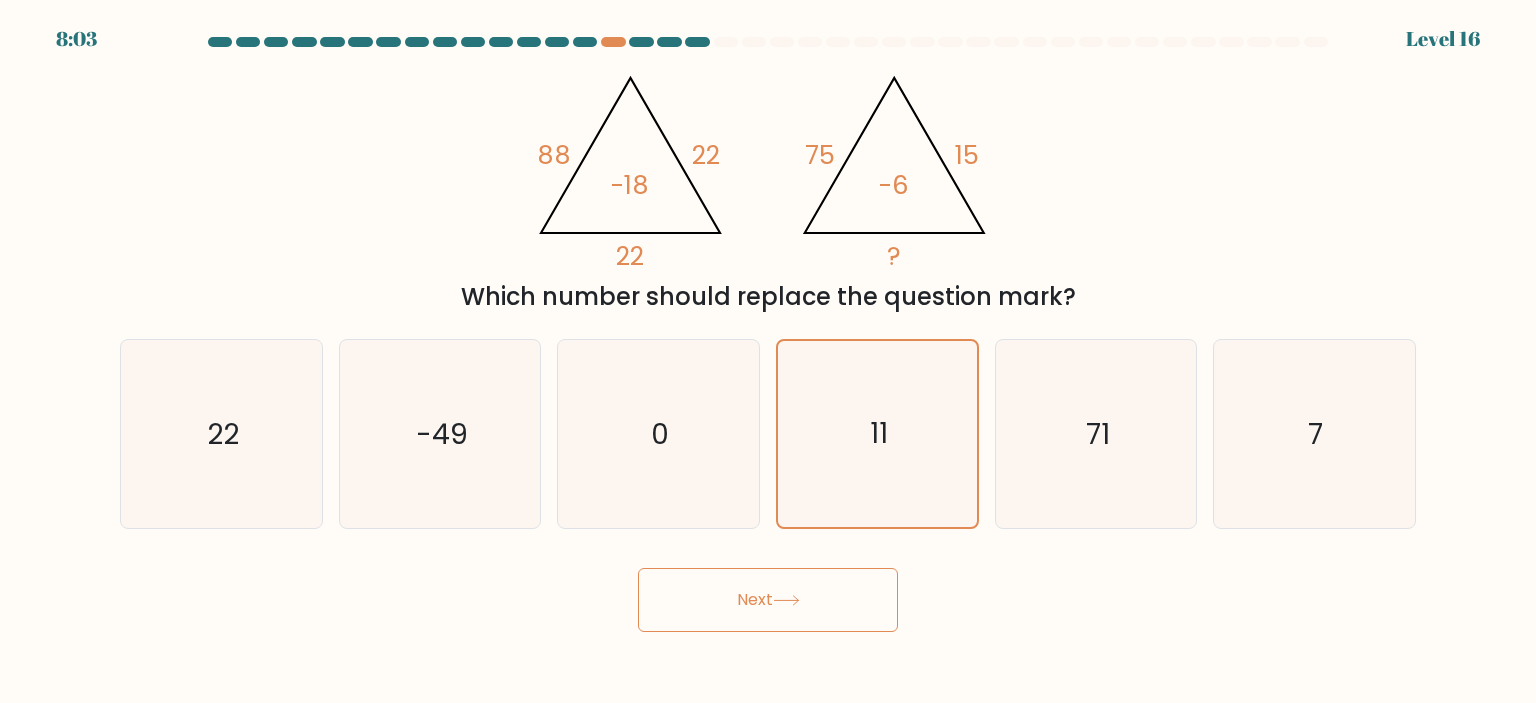 click on "Next" at bounding box center (768, 600) 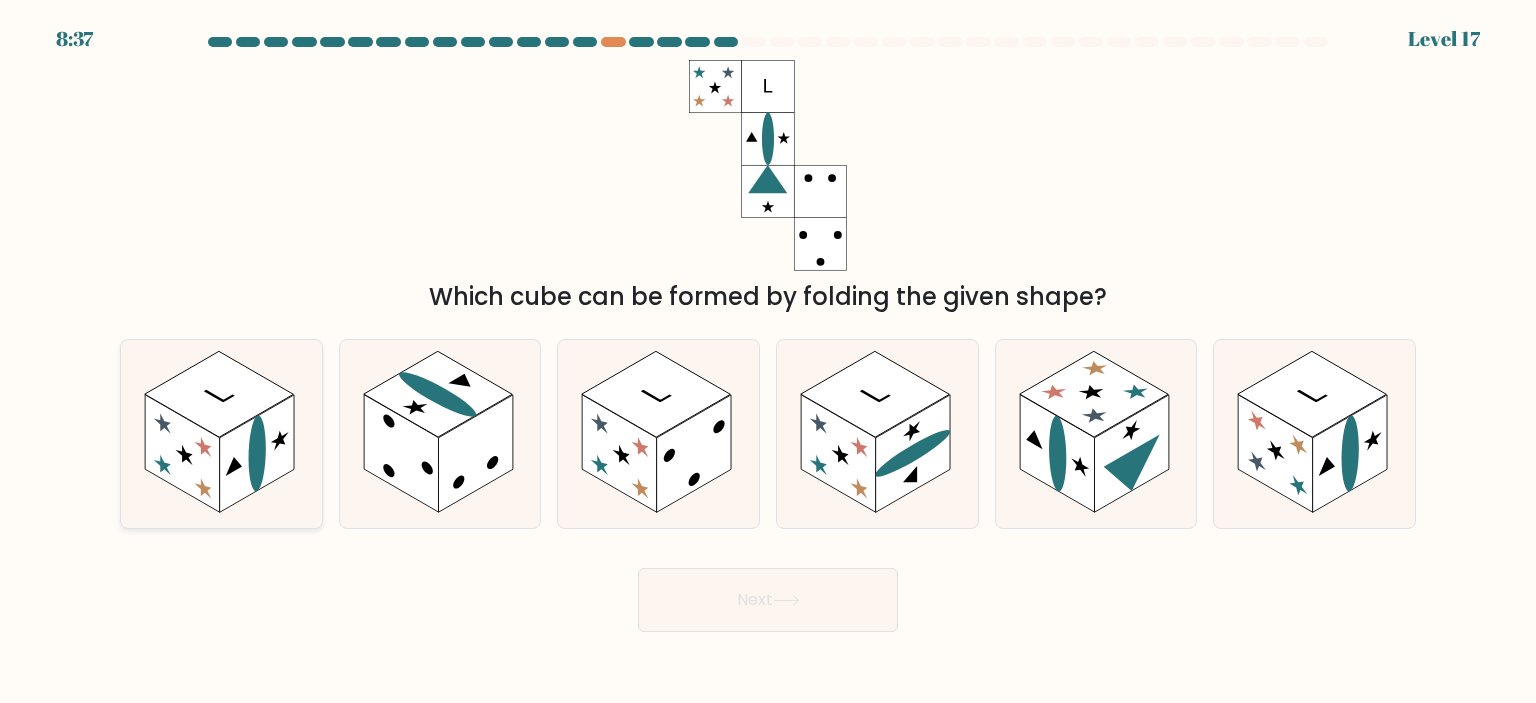 click 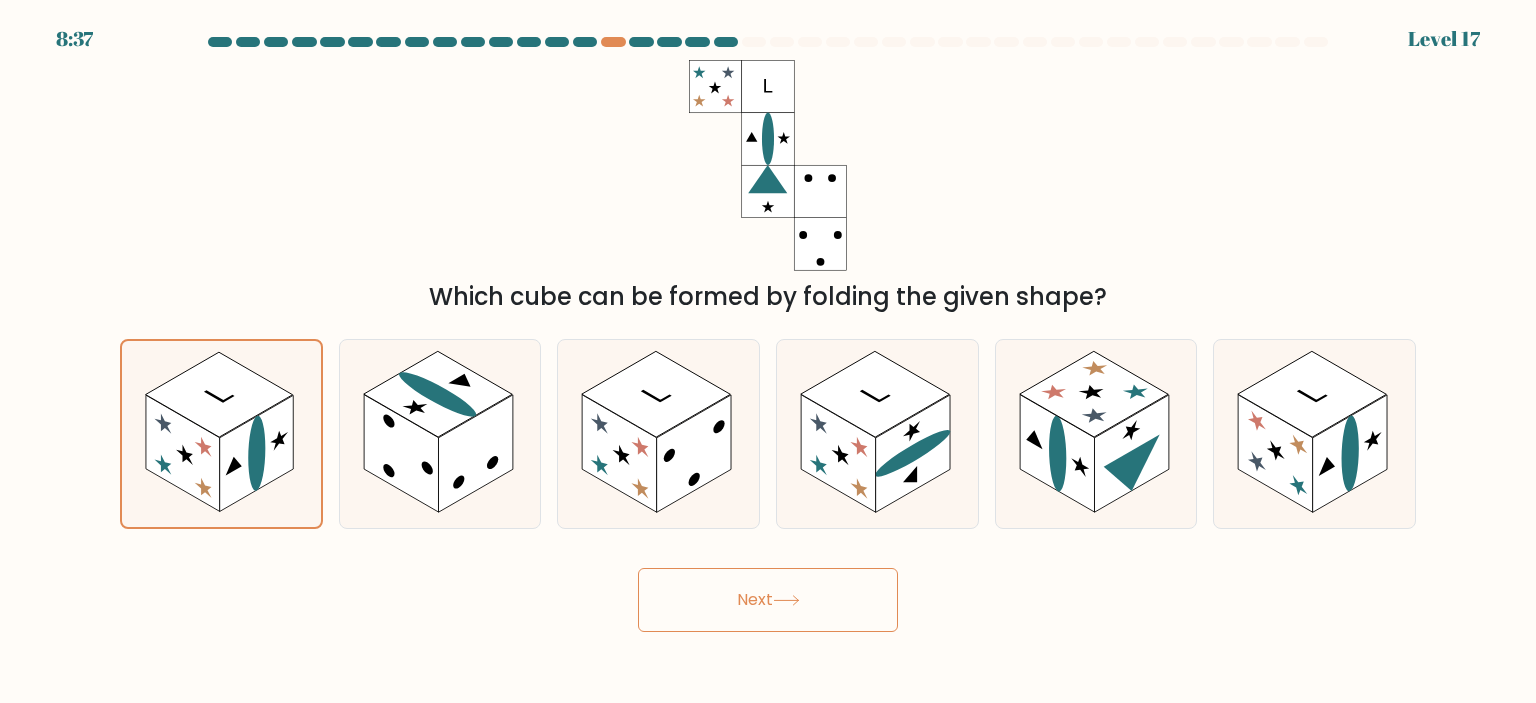 click on "Next" at bounding box center (768, 600) 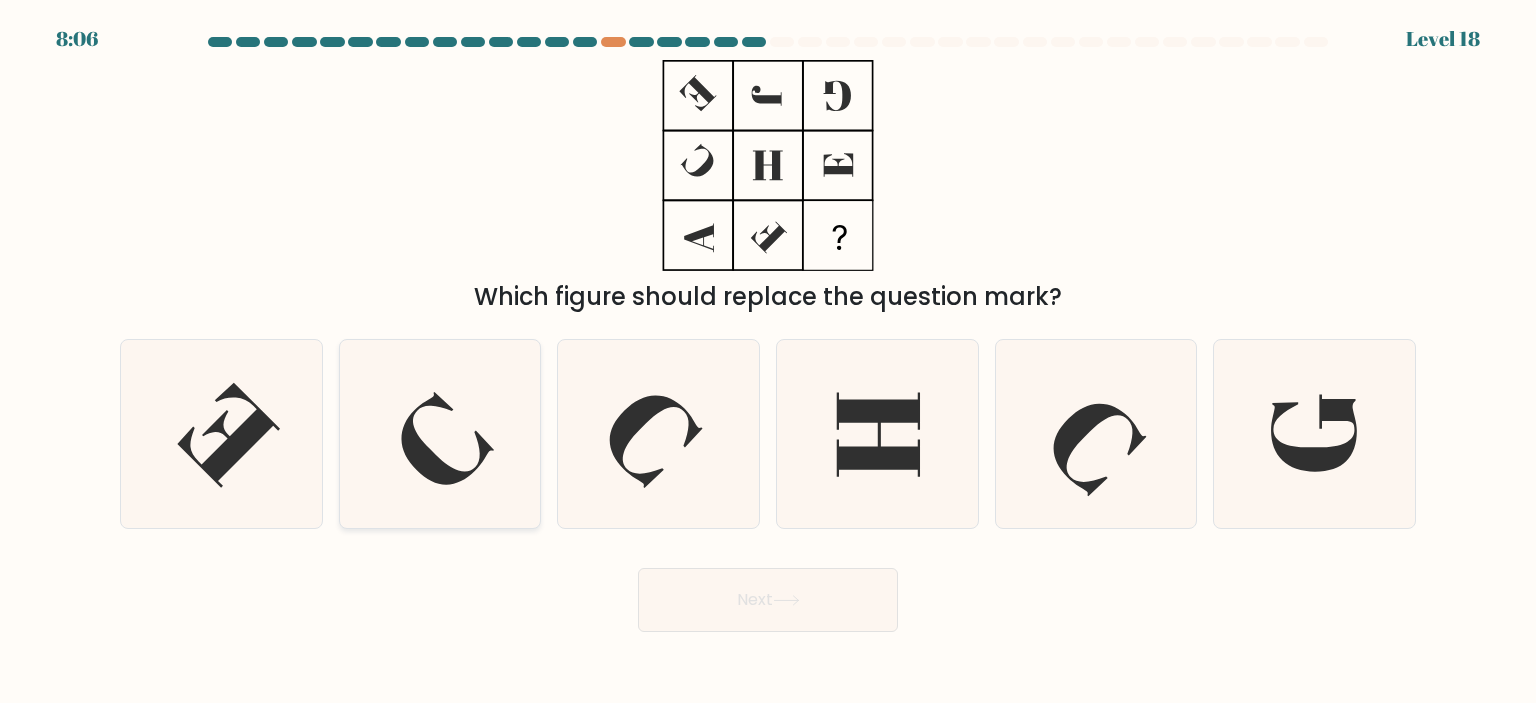 click 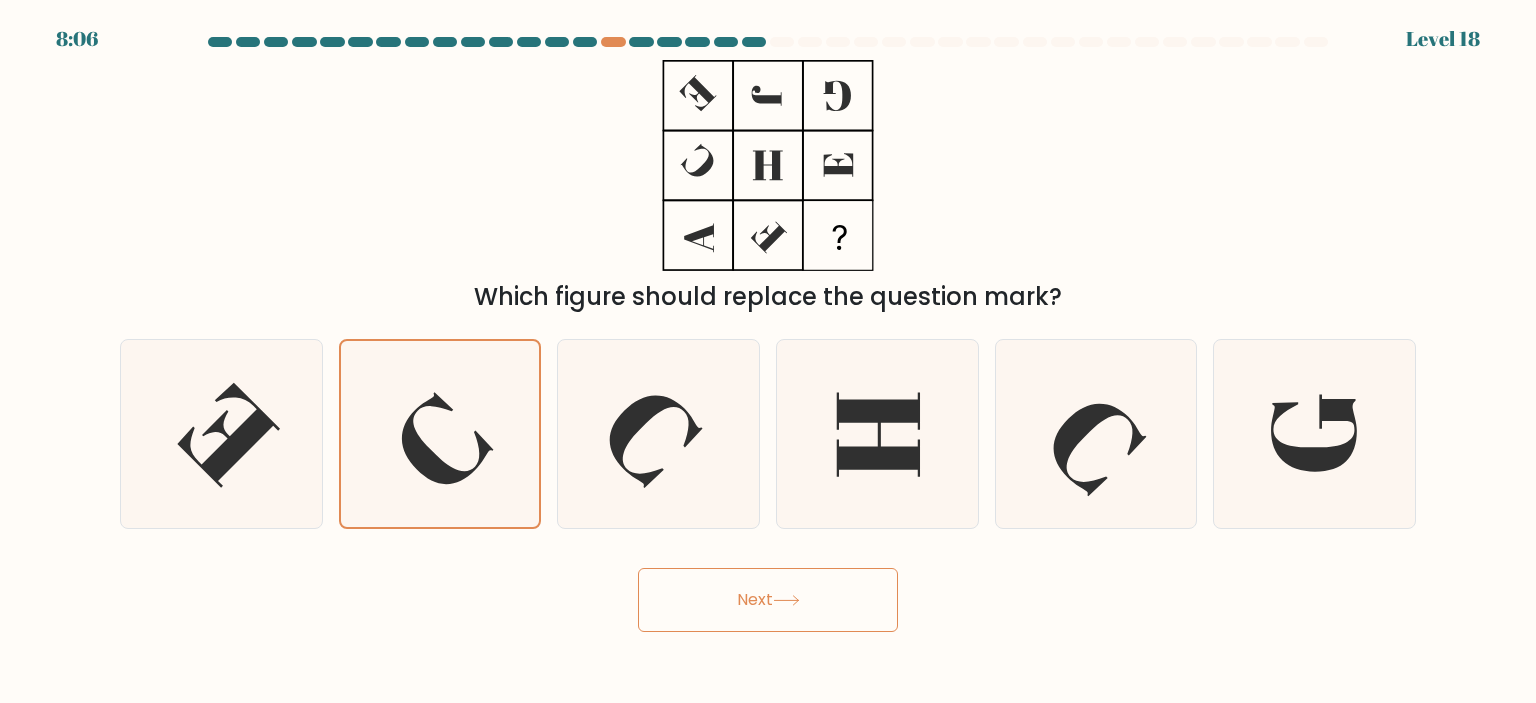 click on "Next" at bounding box center (768, 600) 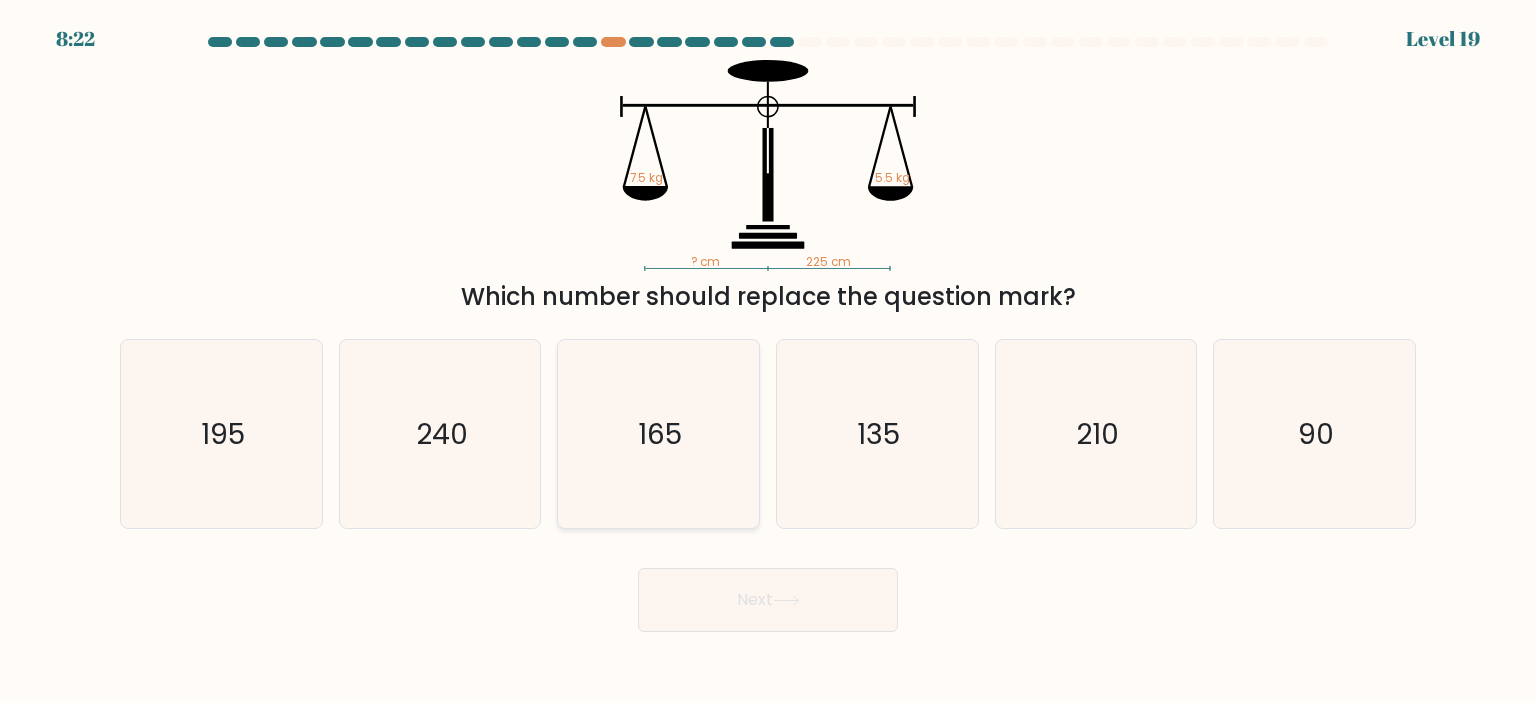 click on "165" 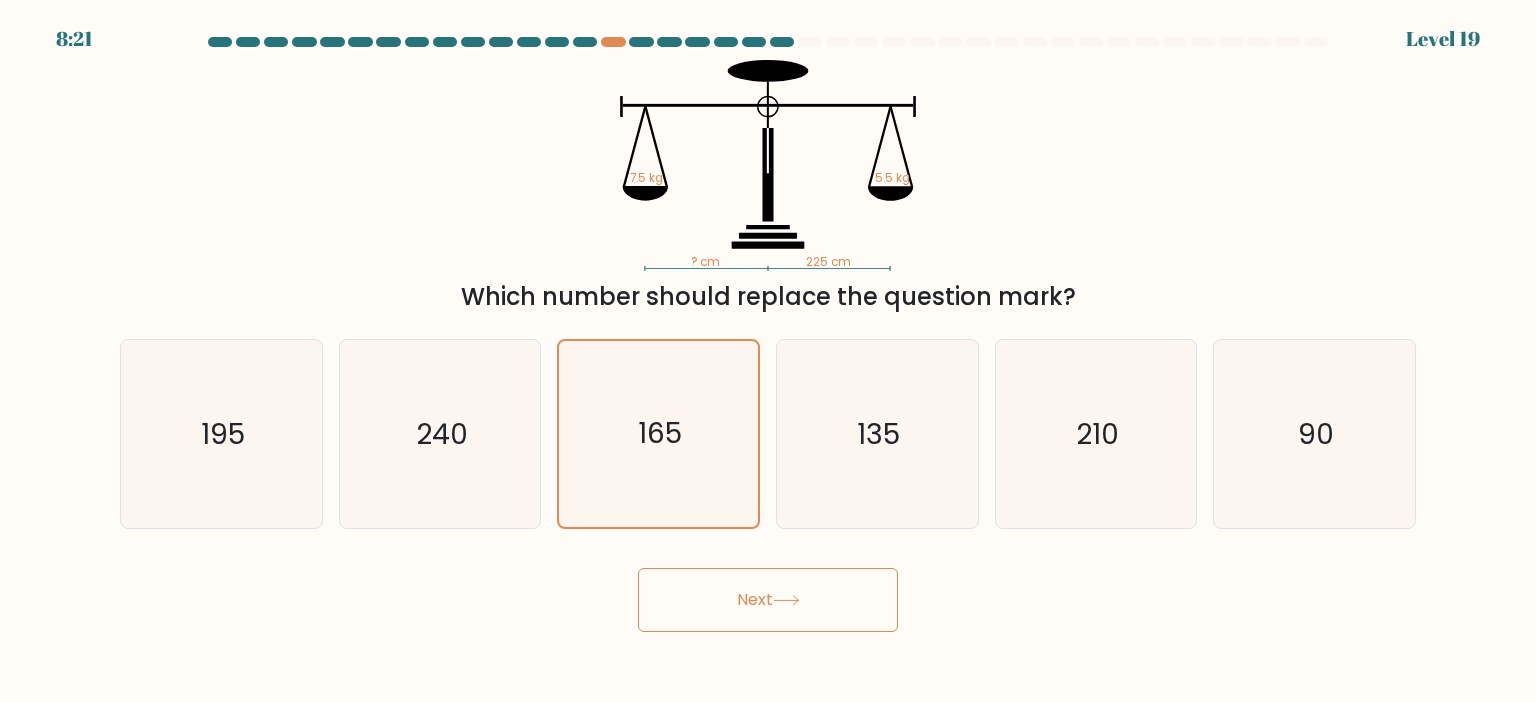 click on "Next" at bounding box center [768, 600] 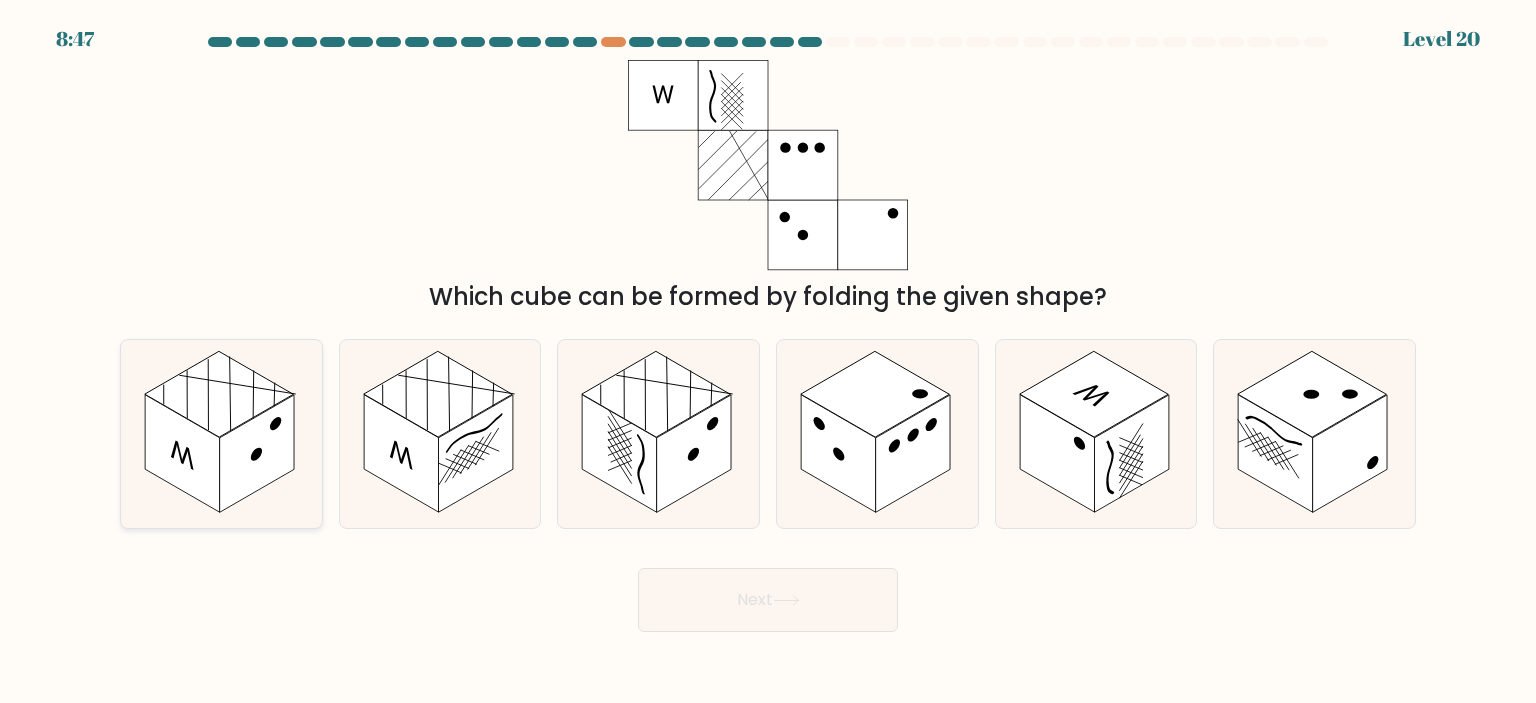 click 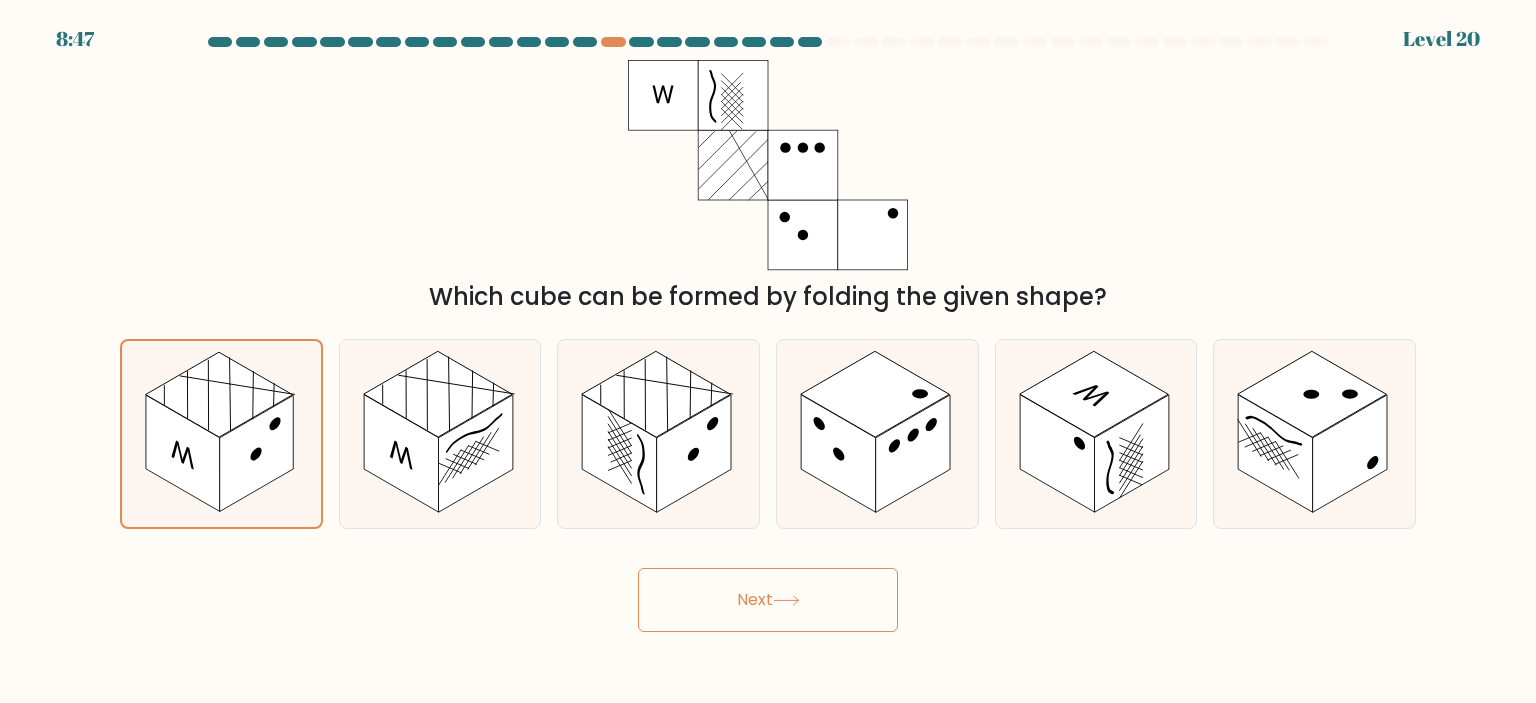 click on "Next" at bounding box center [768, 600] 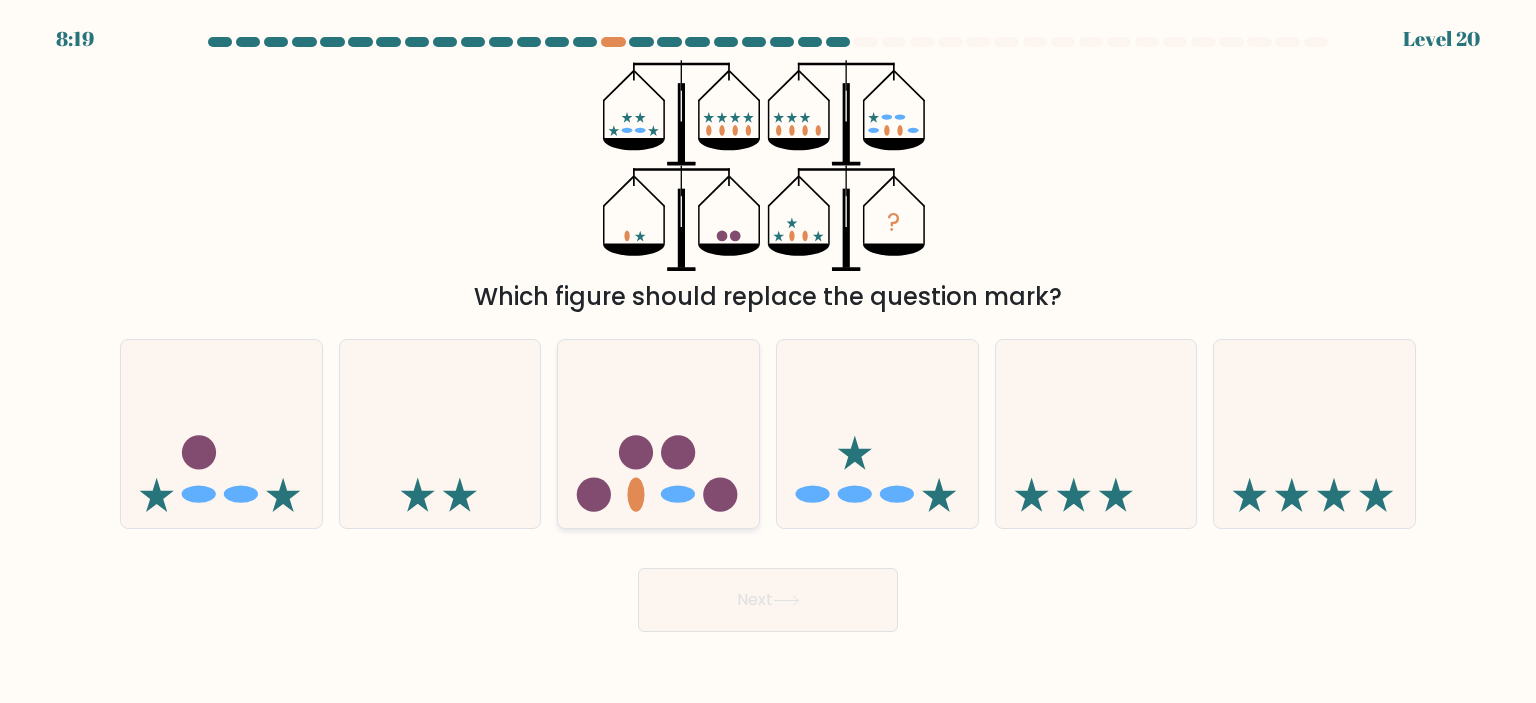 click 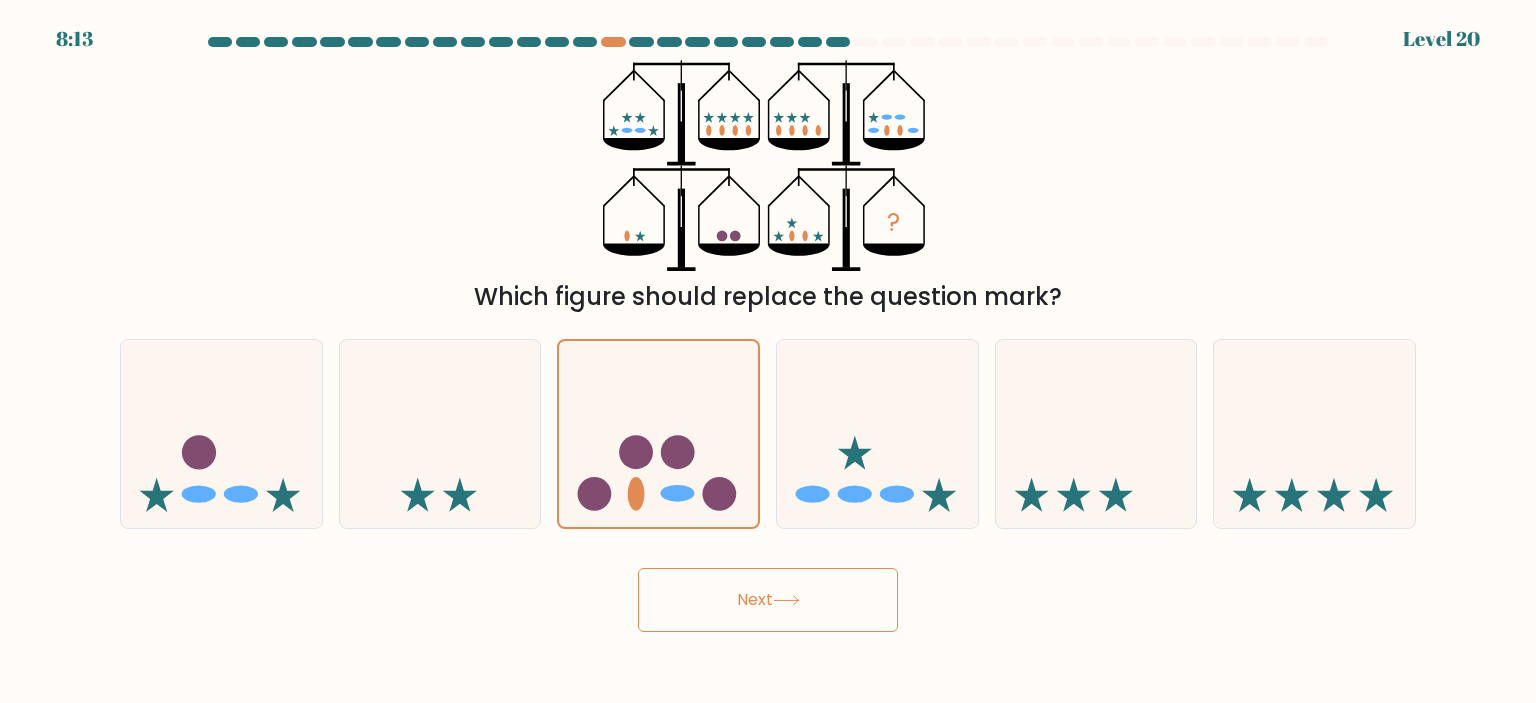 click on "Next" at bounding box center (768, 600) 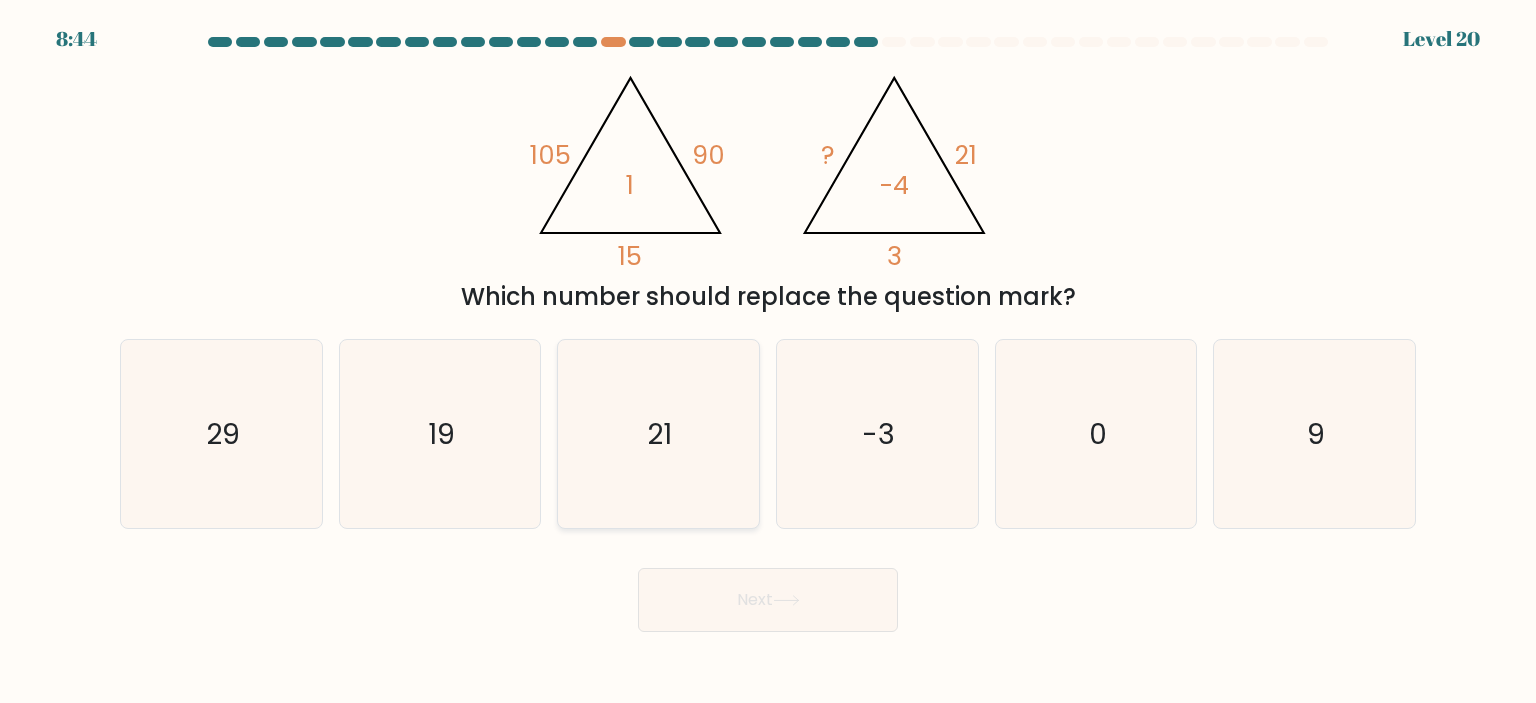 click on "21" 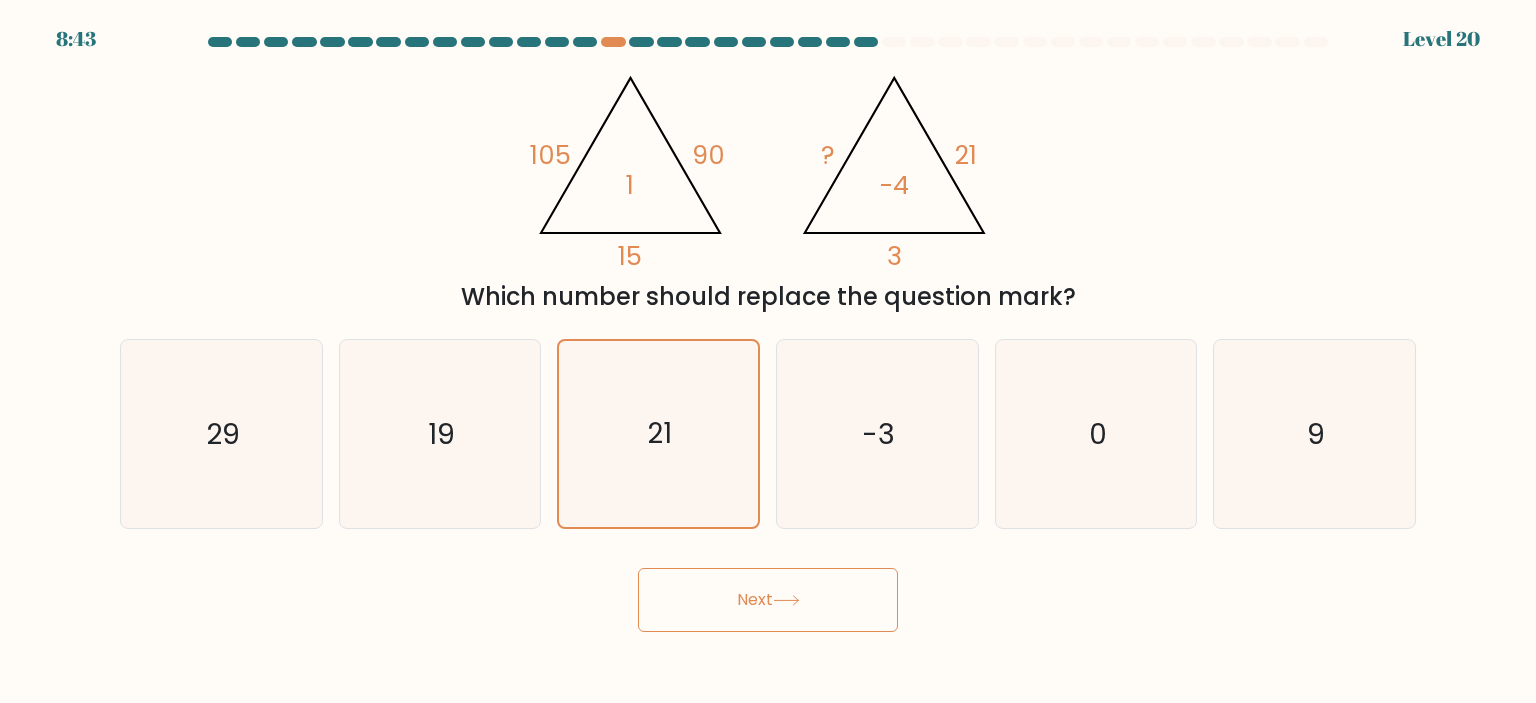 click on "Next" at bounding box center [768, 600] 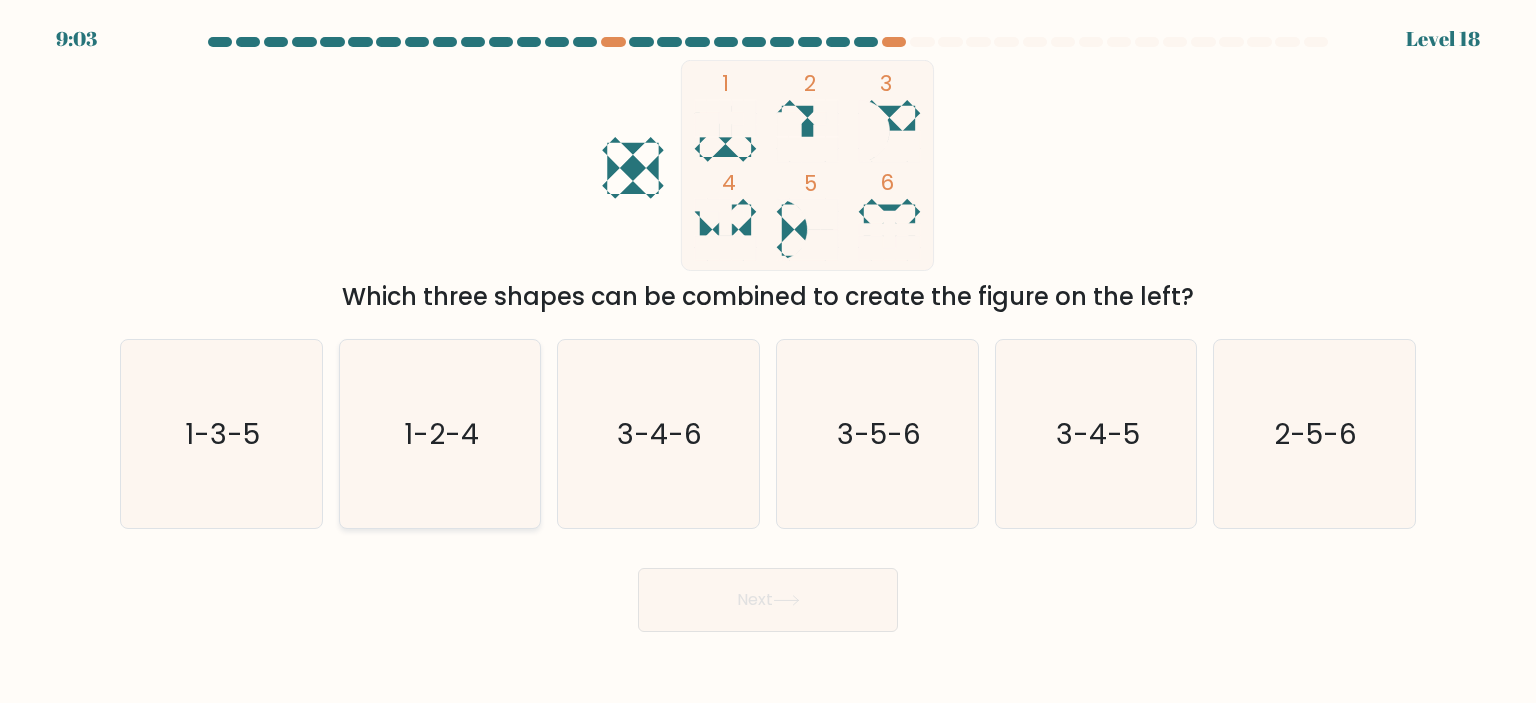 click on "1-2-4" 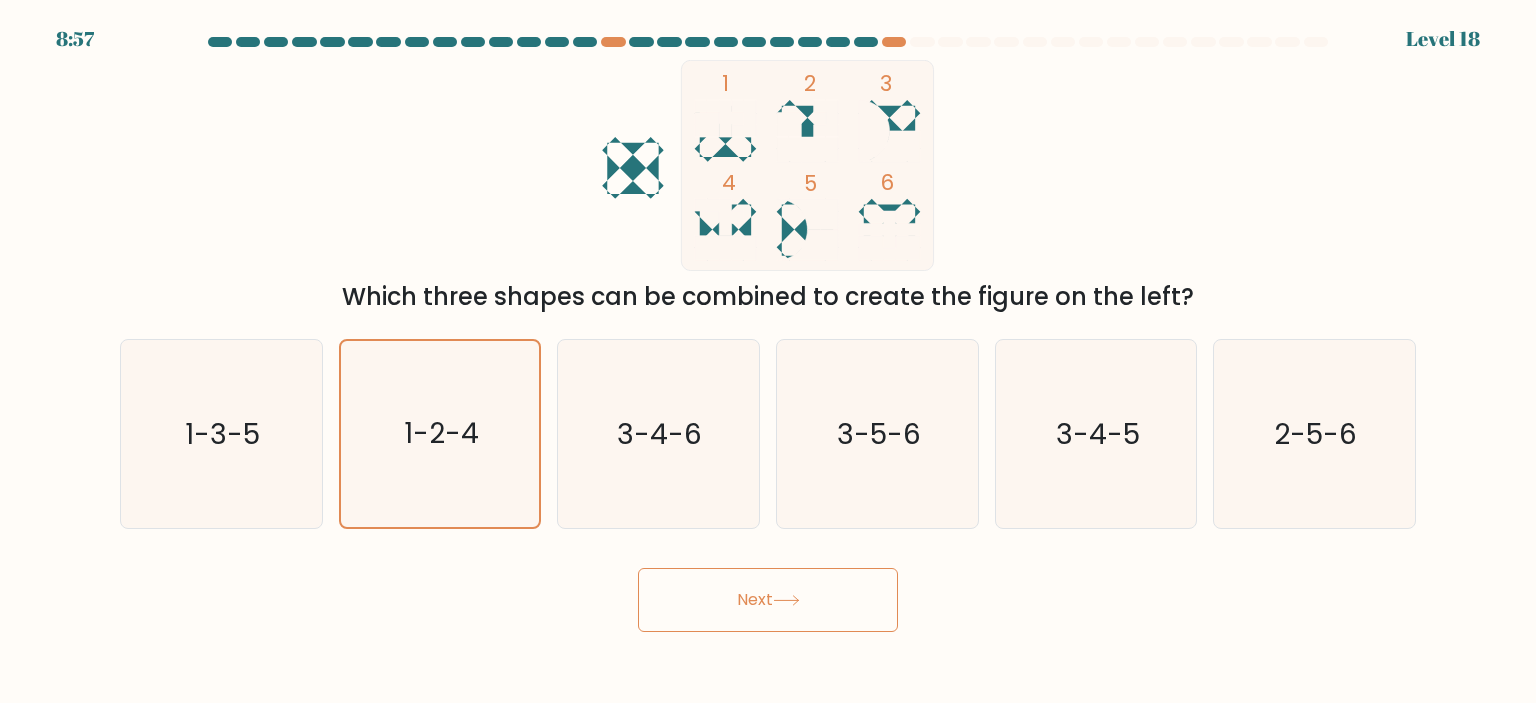 click on "Next" at bounding box center [768, 600] 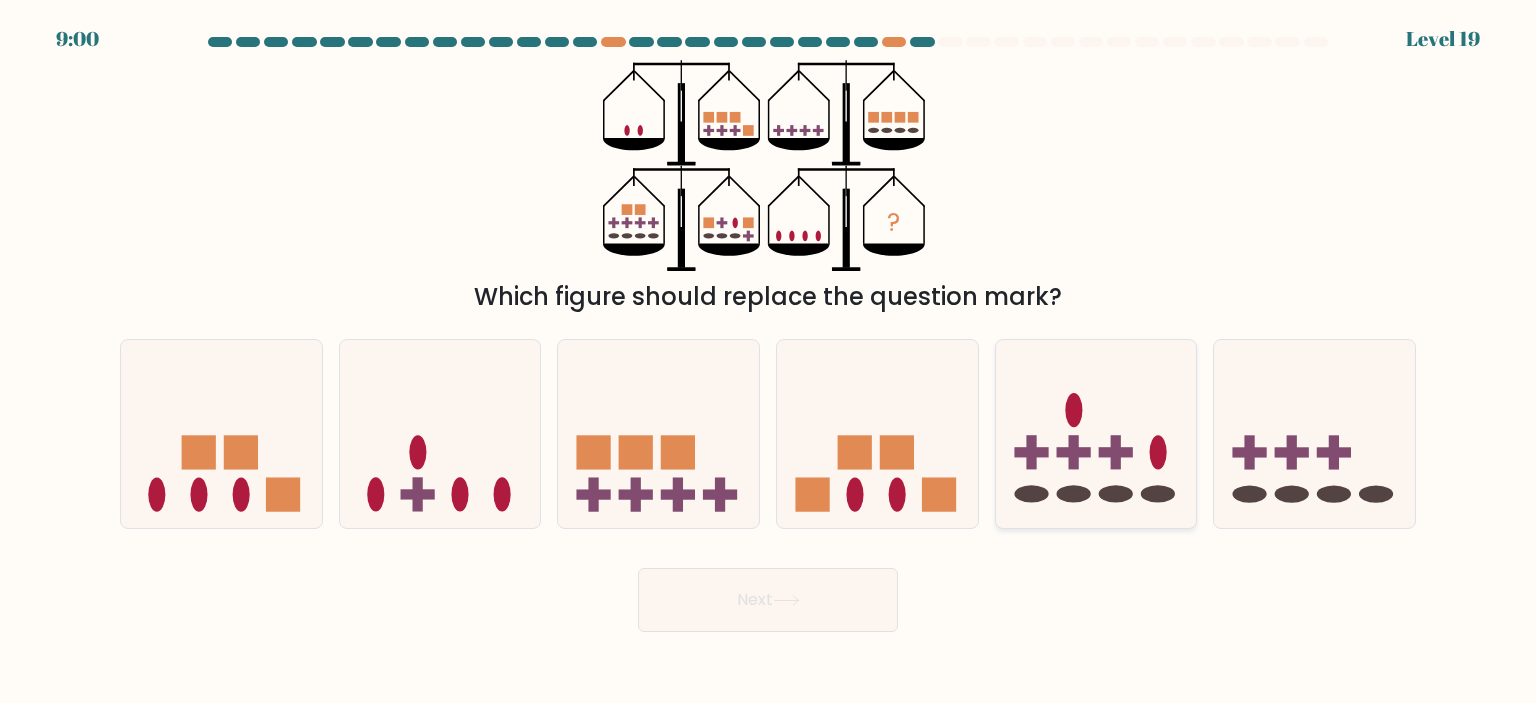 click 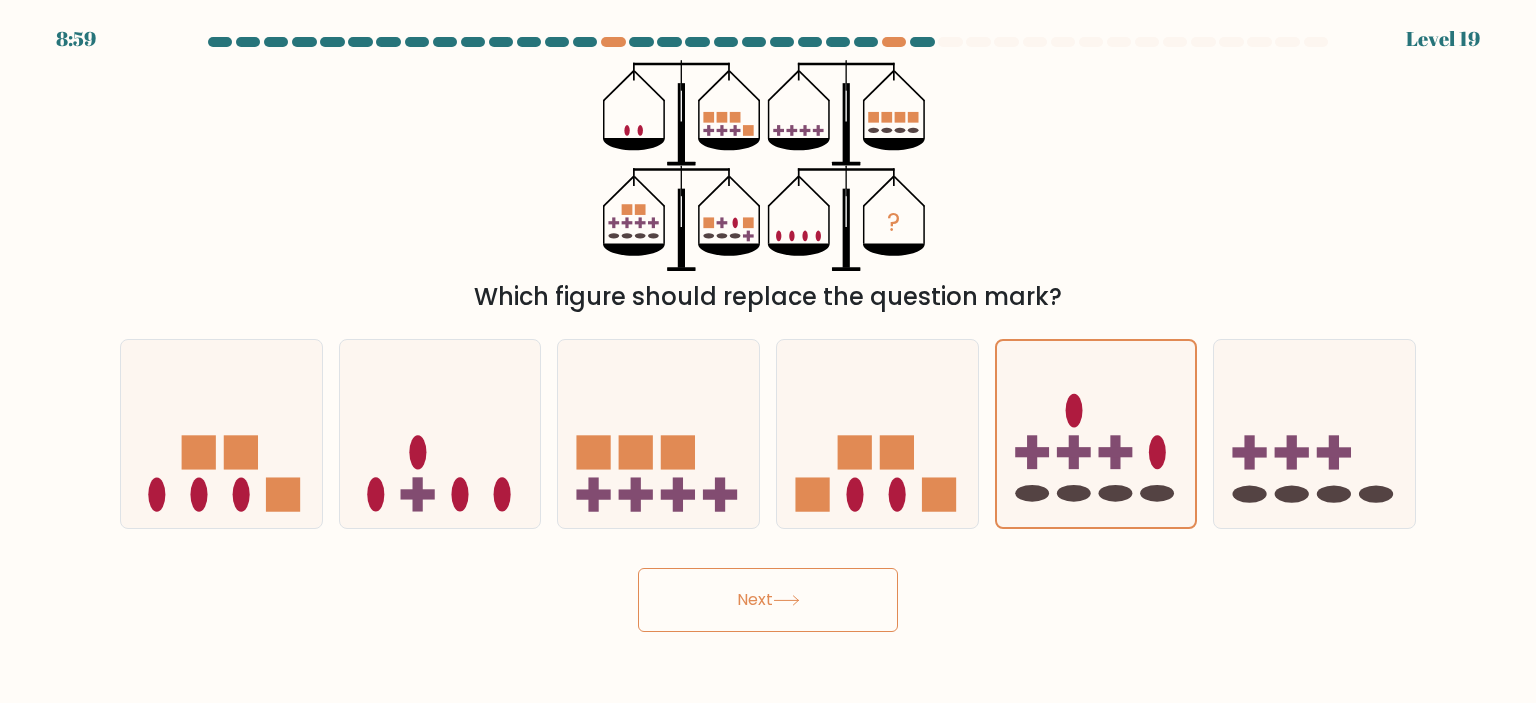 click on "Next" at bounding box center [768, 600] 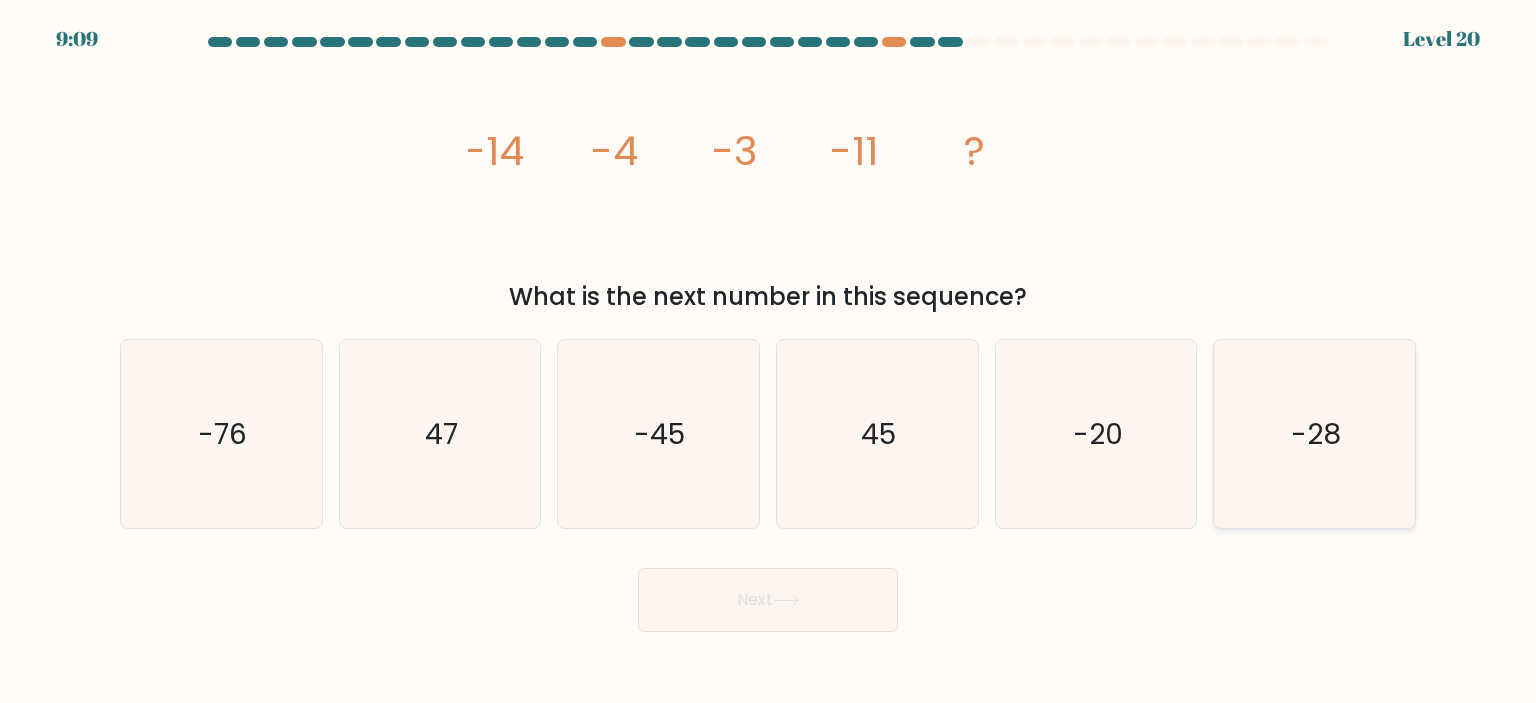 click on "-28" 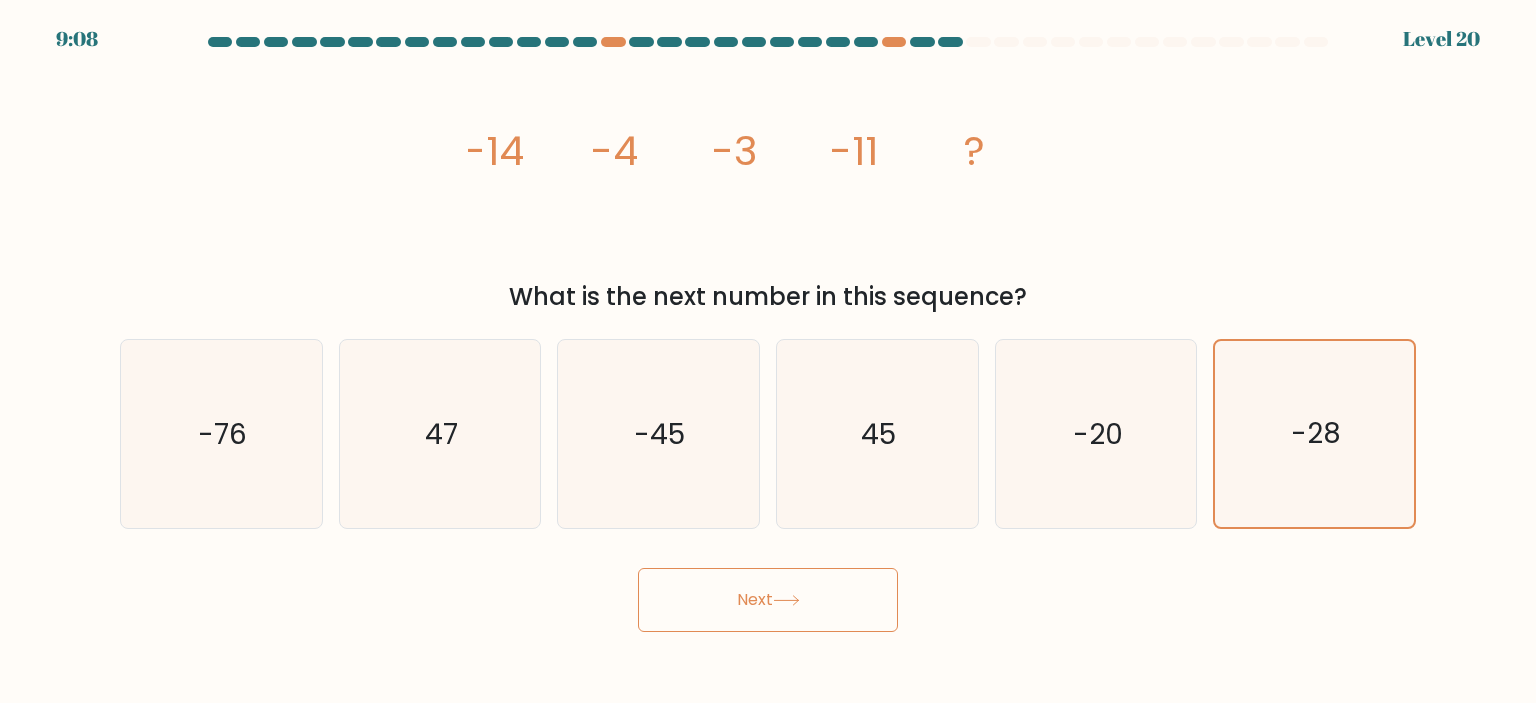 click on "Next" at bounding box center [768, 600] 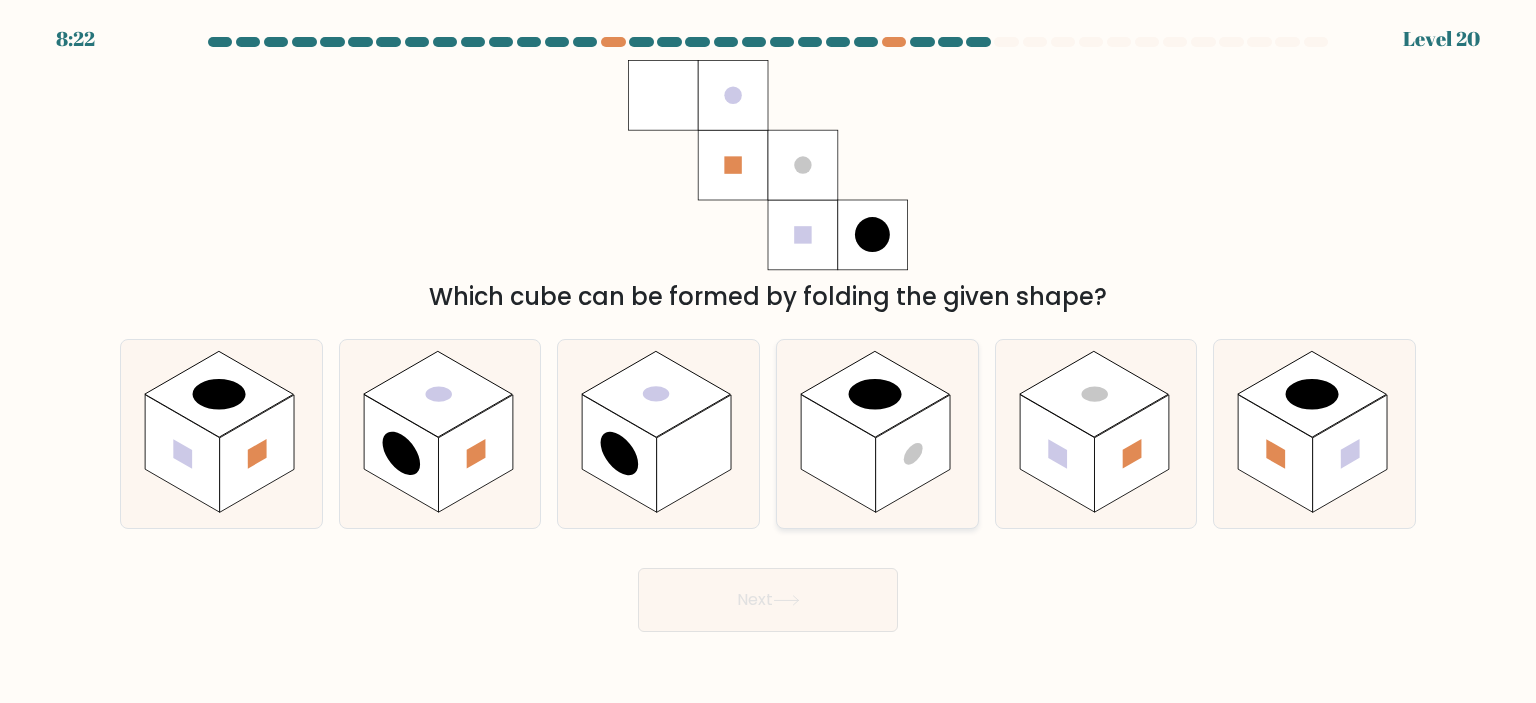 click 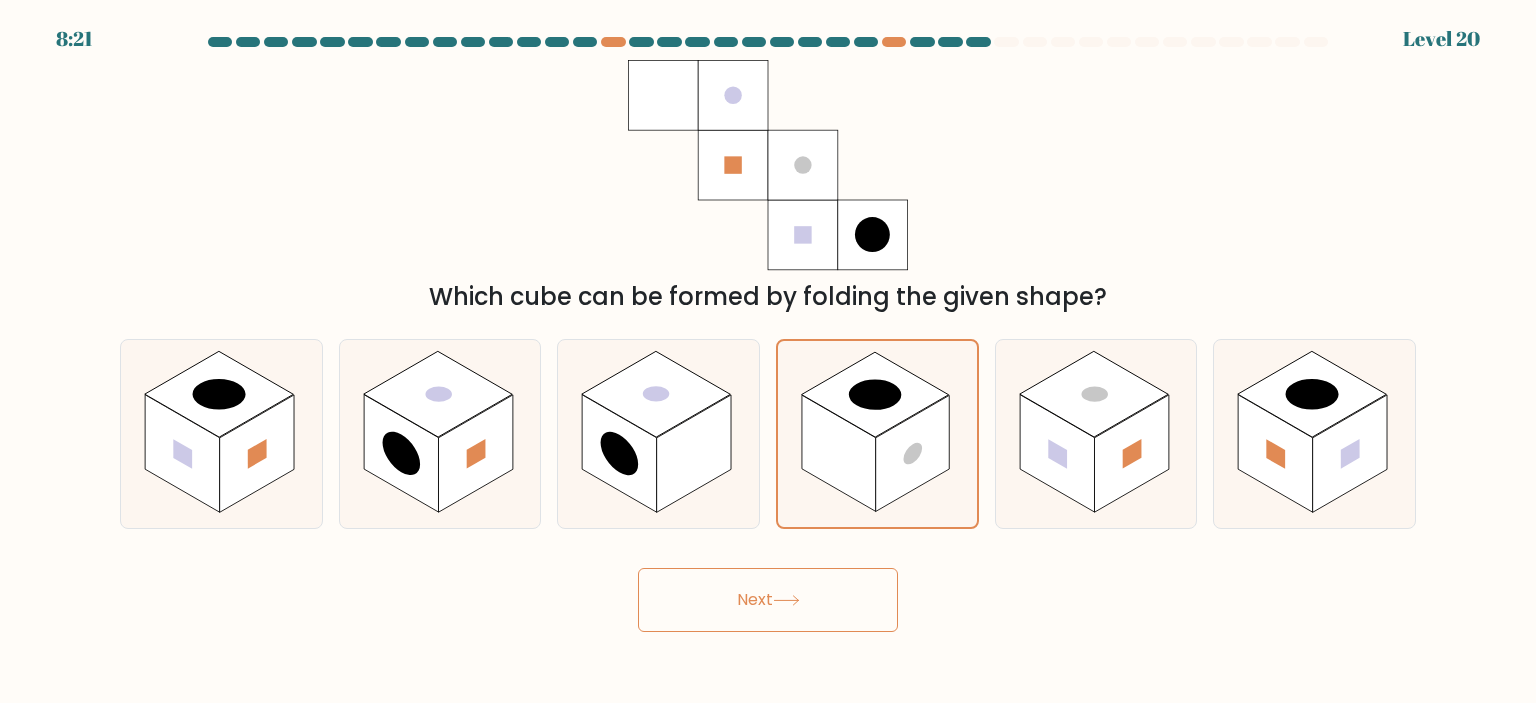 click on "Next" at bounding box center (768, 600) 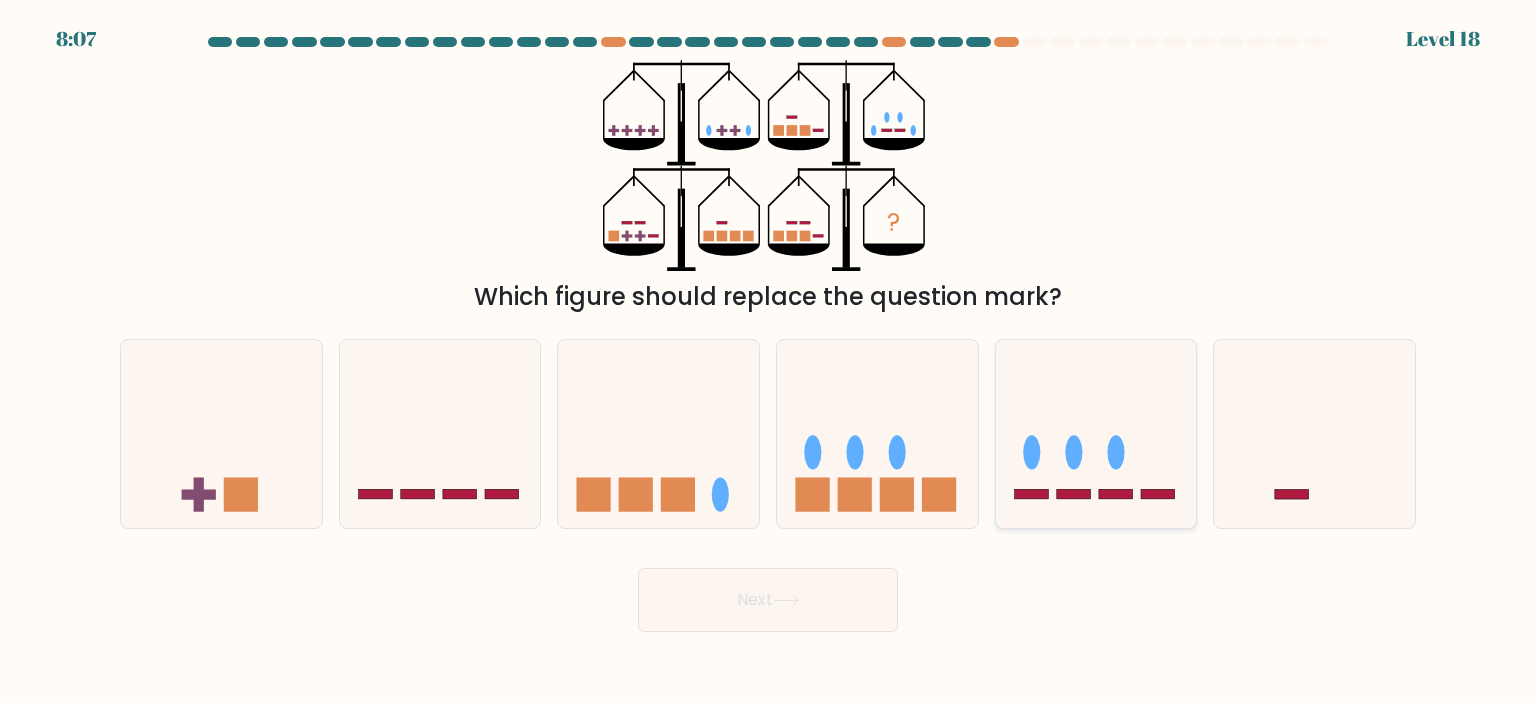 click 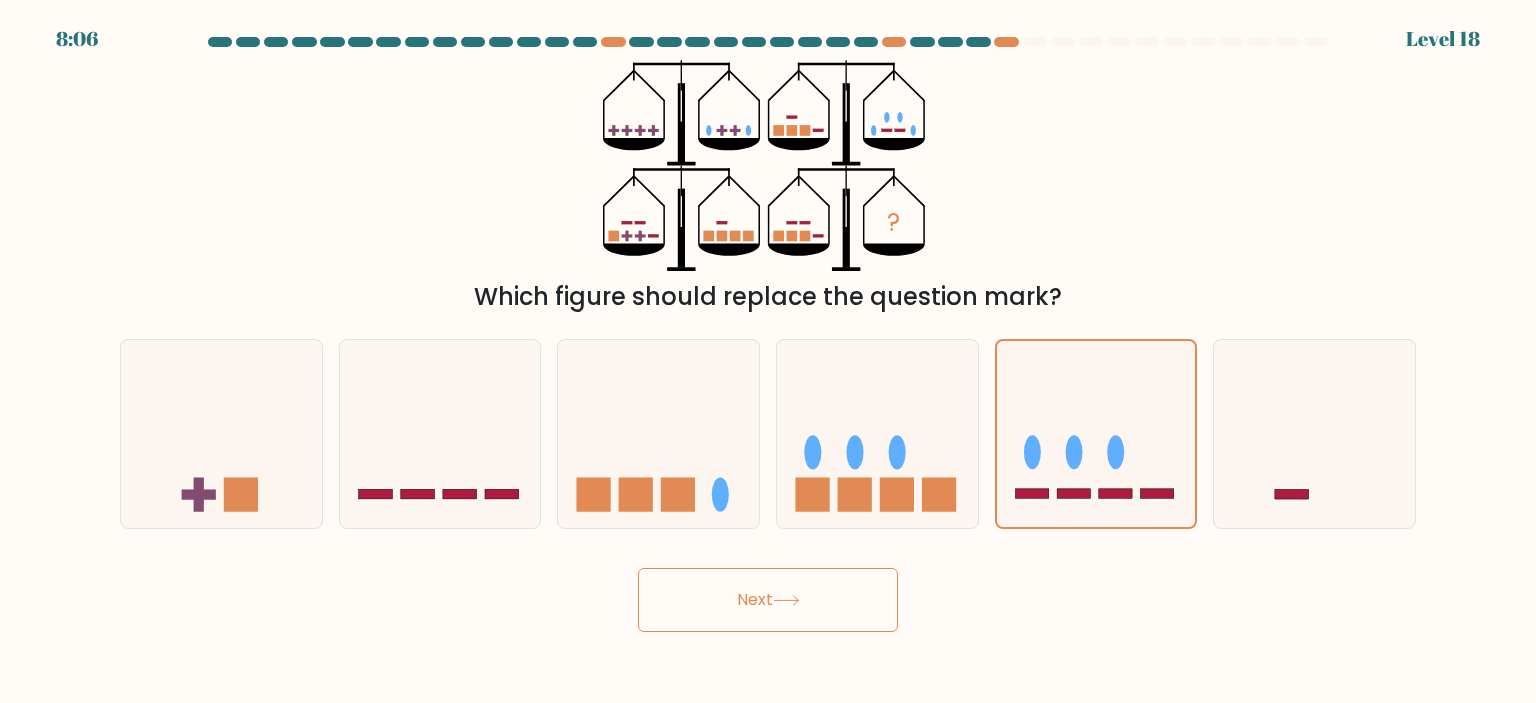 click on "Next" at bounding box center (768, 600) 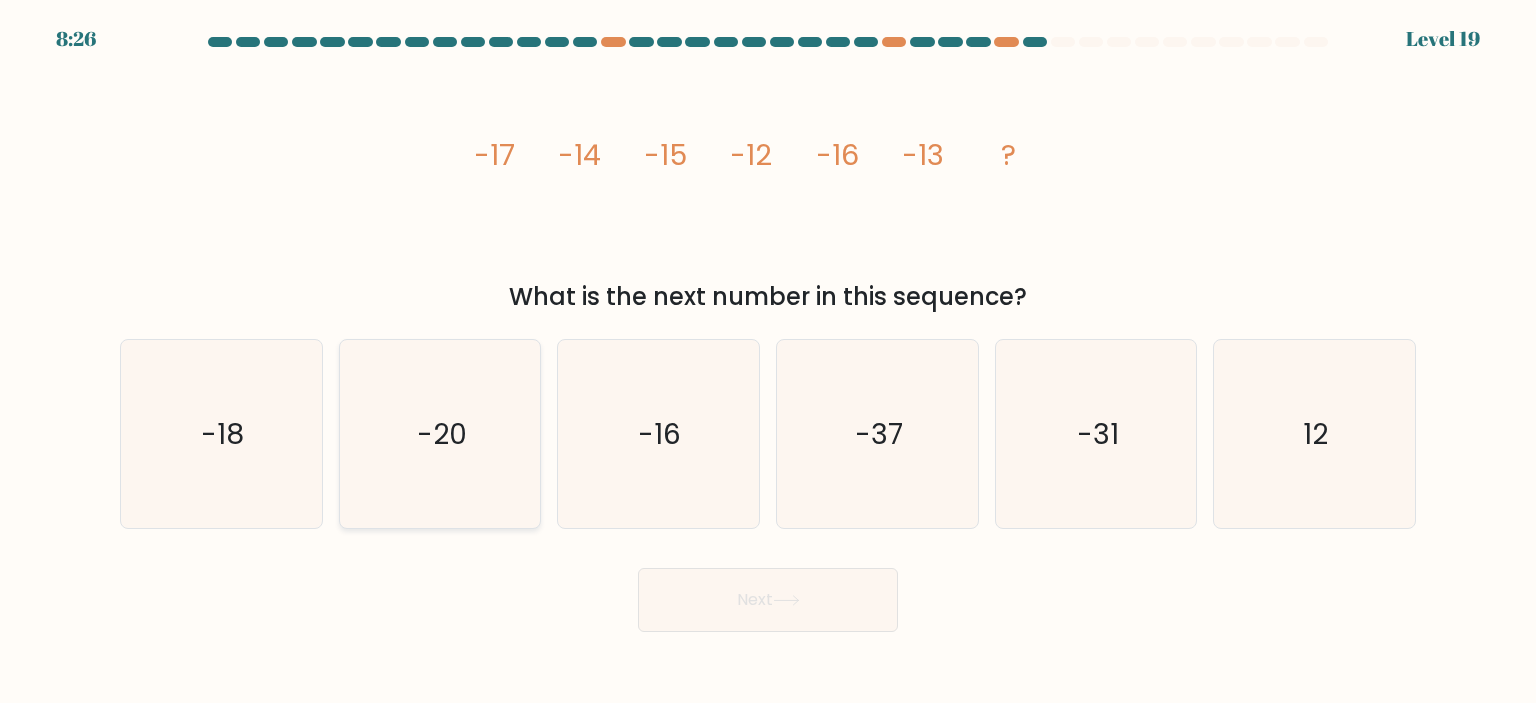click on "-20" 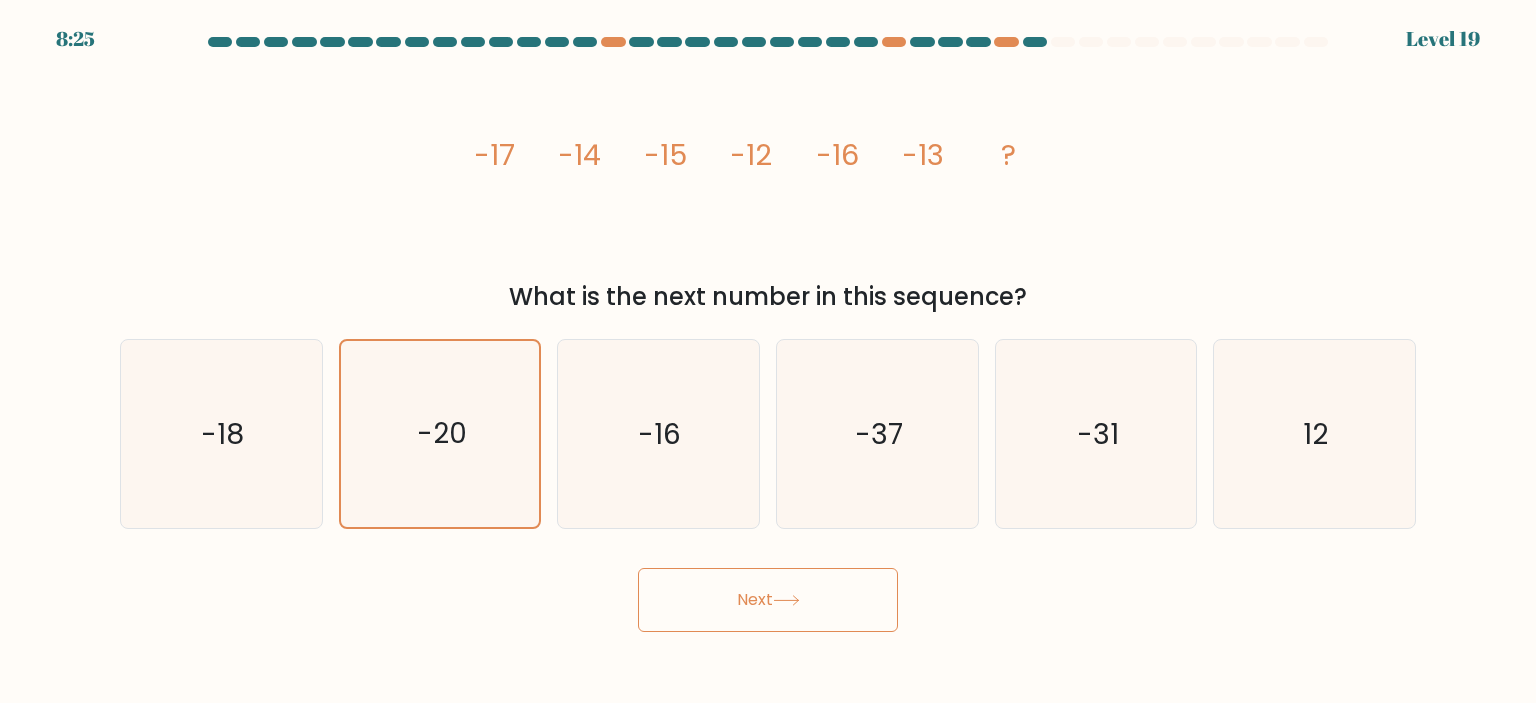 click on "Next" at bounding box center (768, 600) 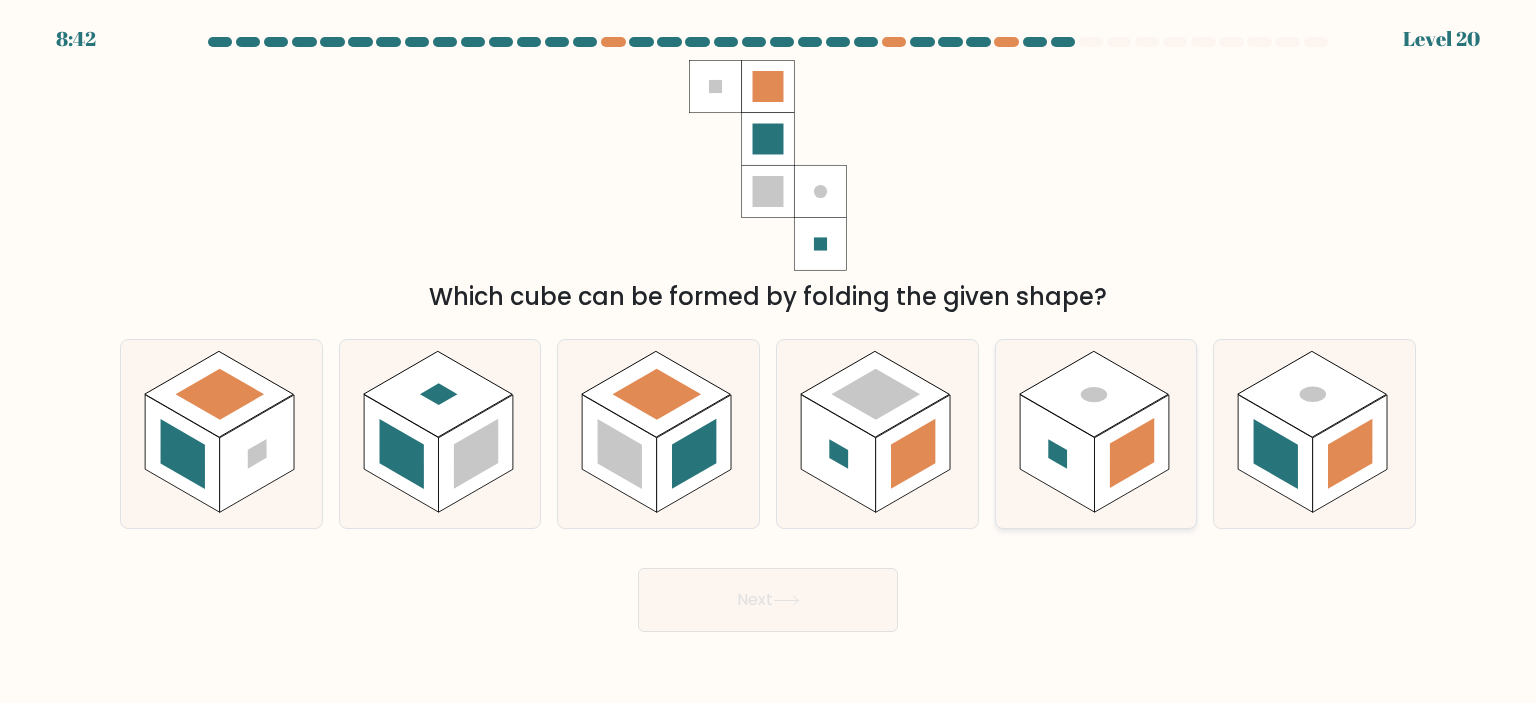 click 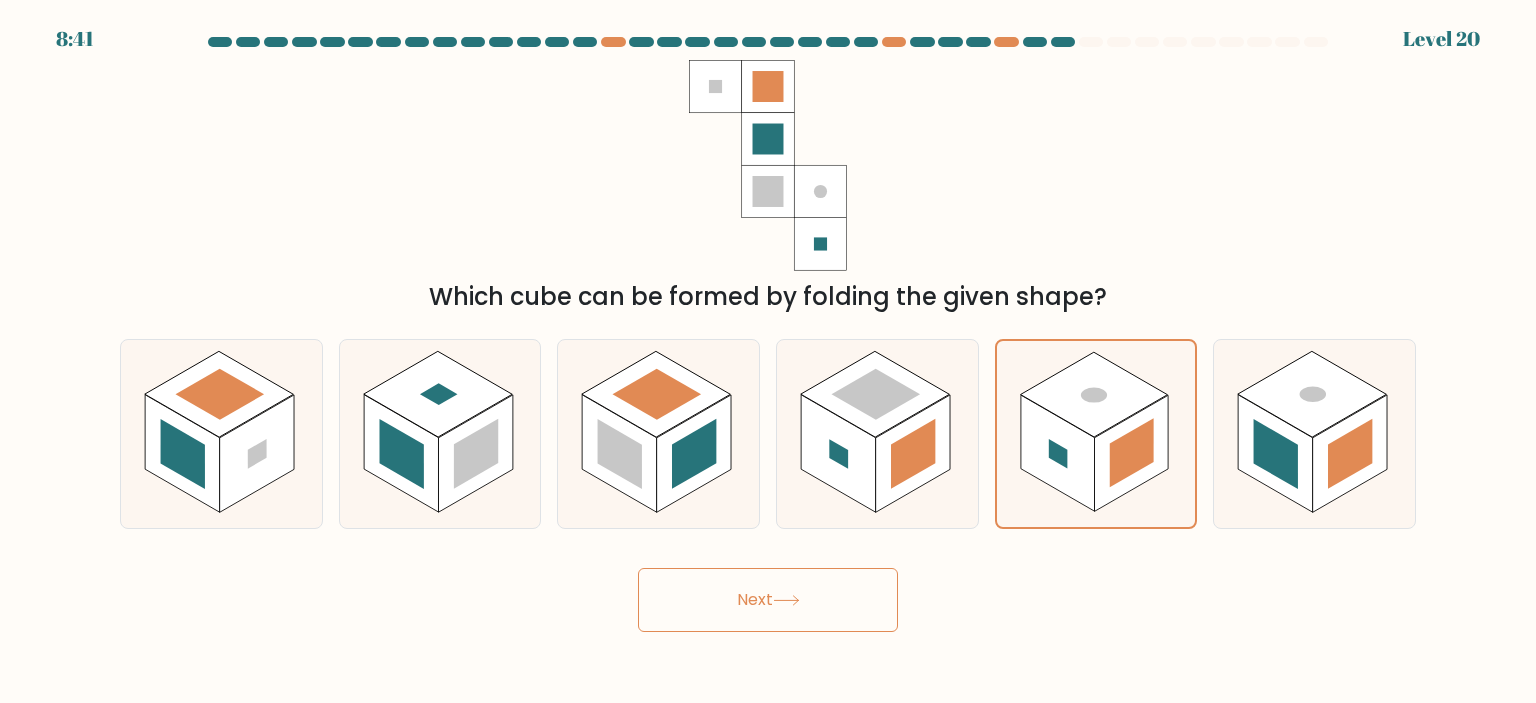 click on "Next" at bounding box center [768, 600] 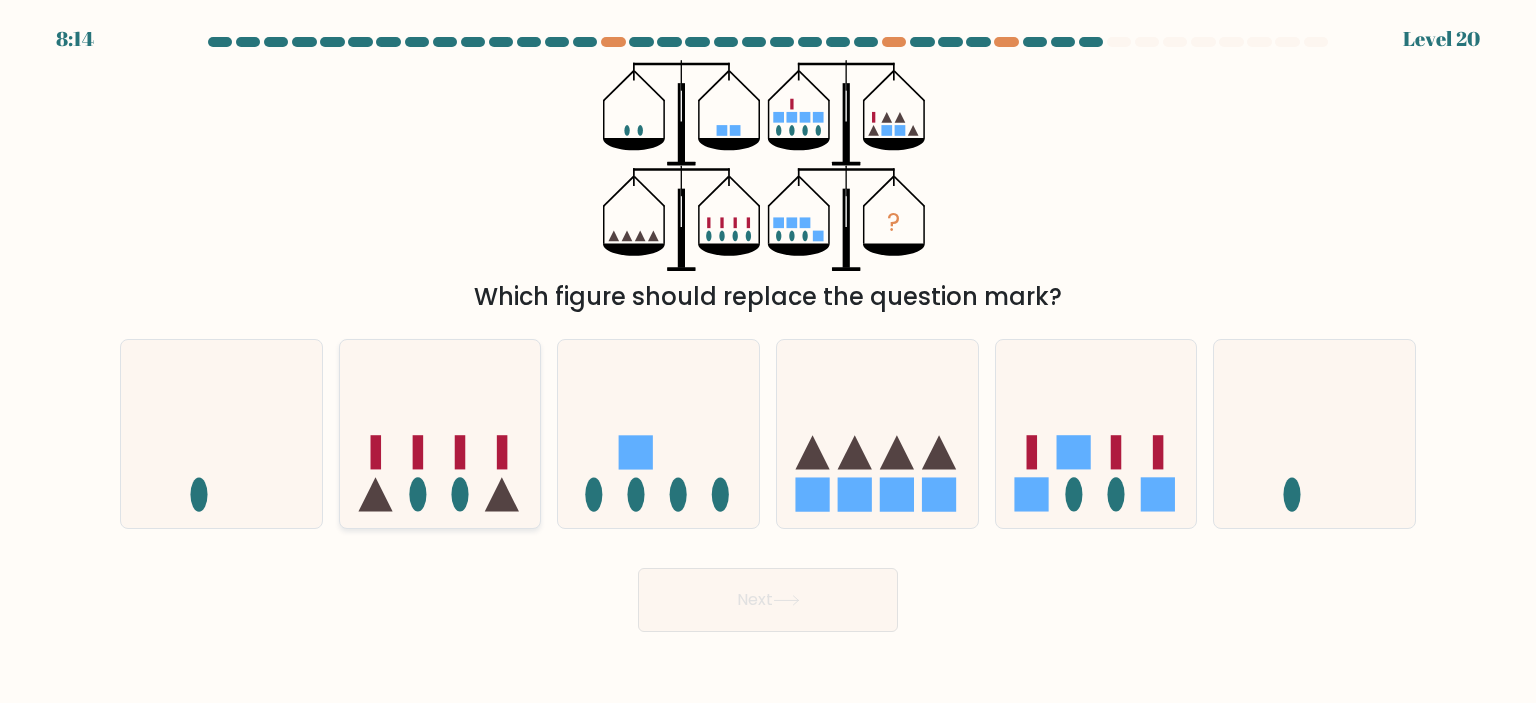 click 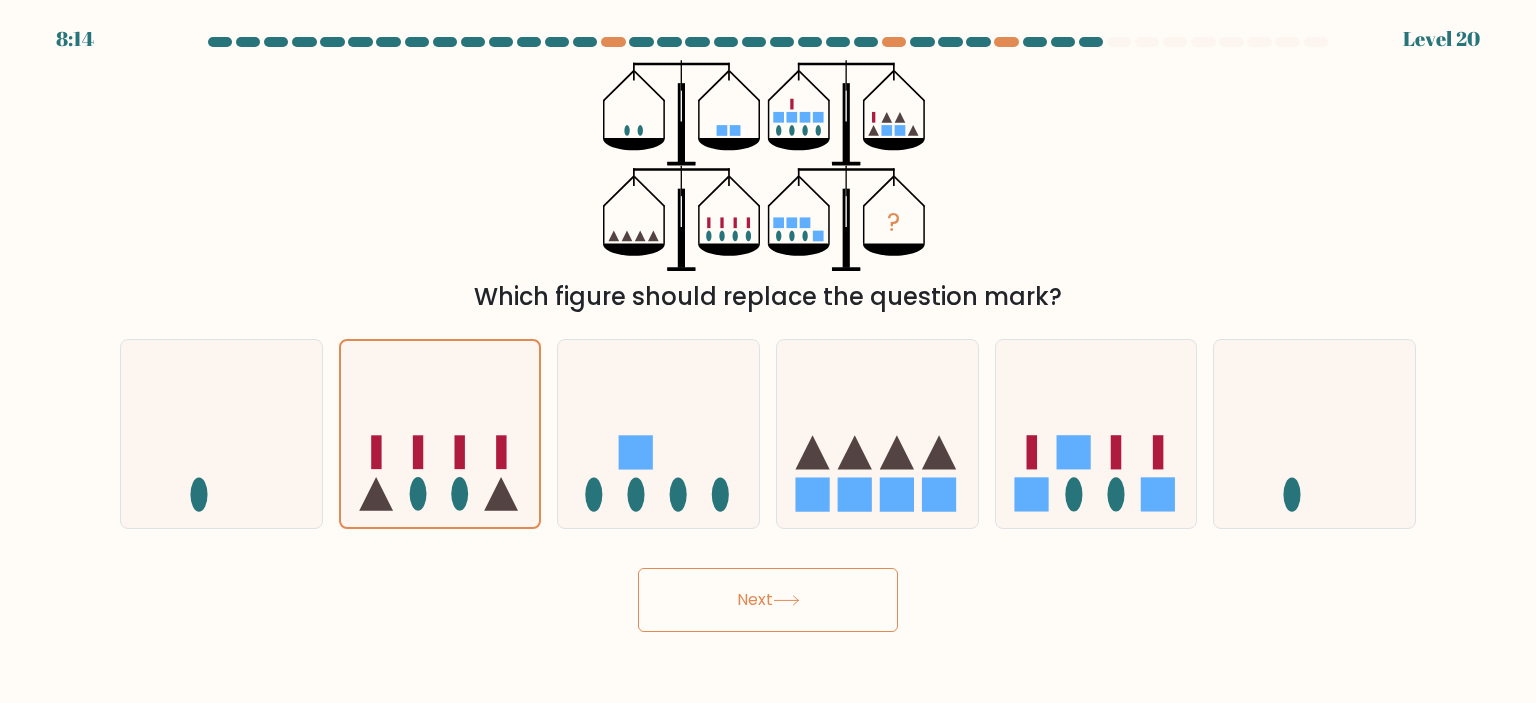 click on "Next" at bounding box center [768, 600] 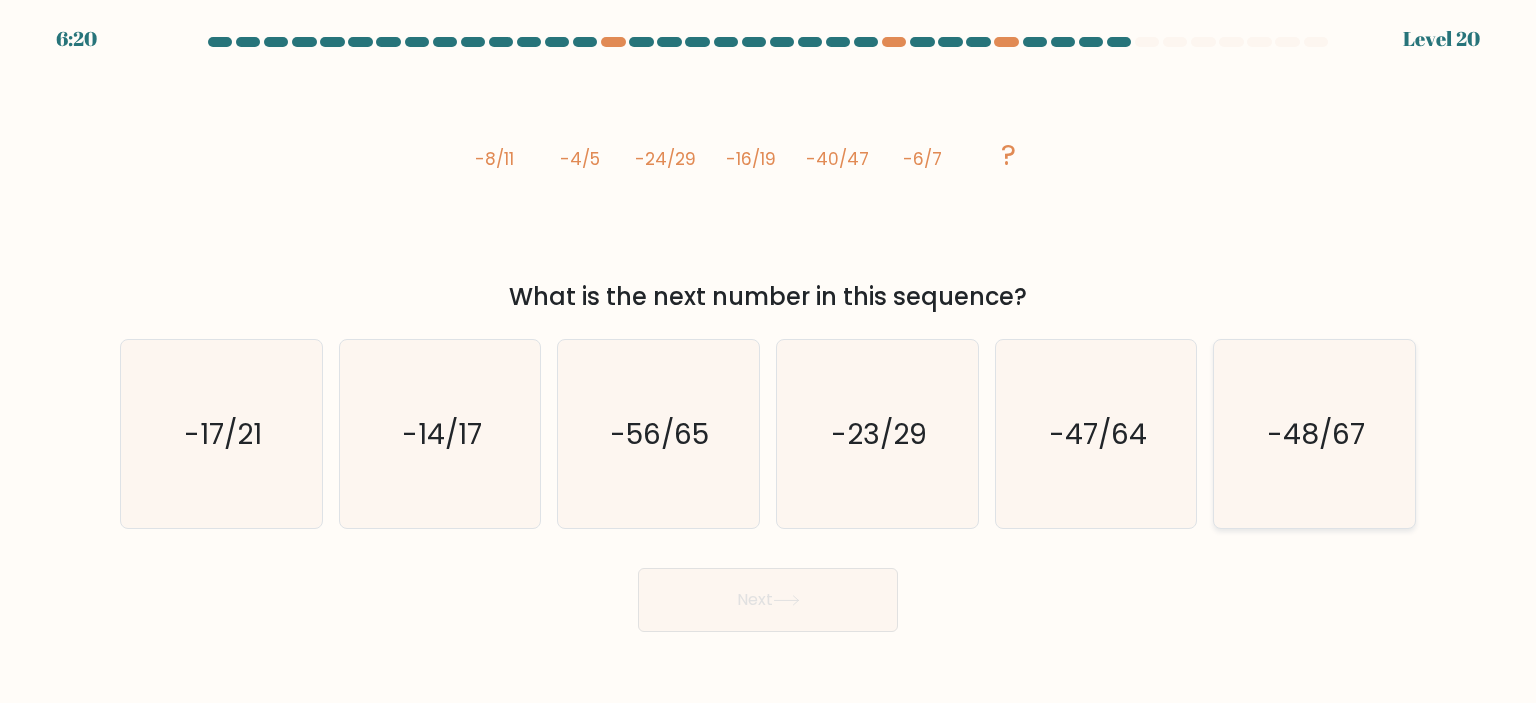 click on "-48/67" 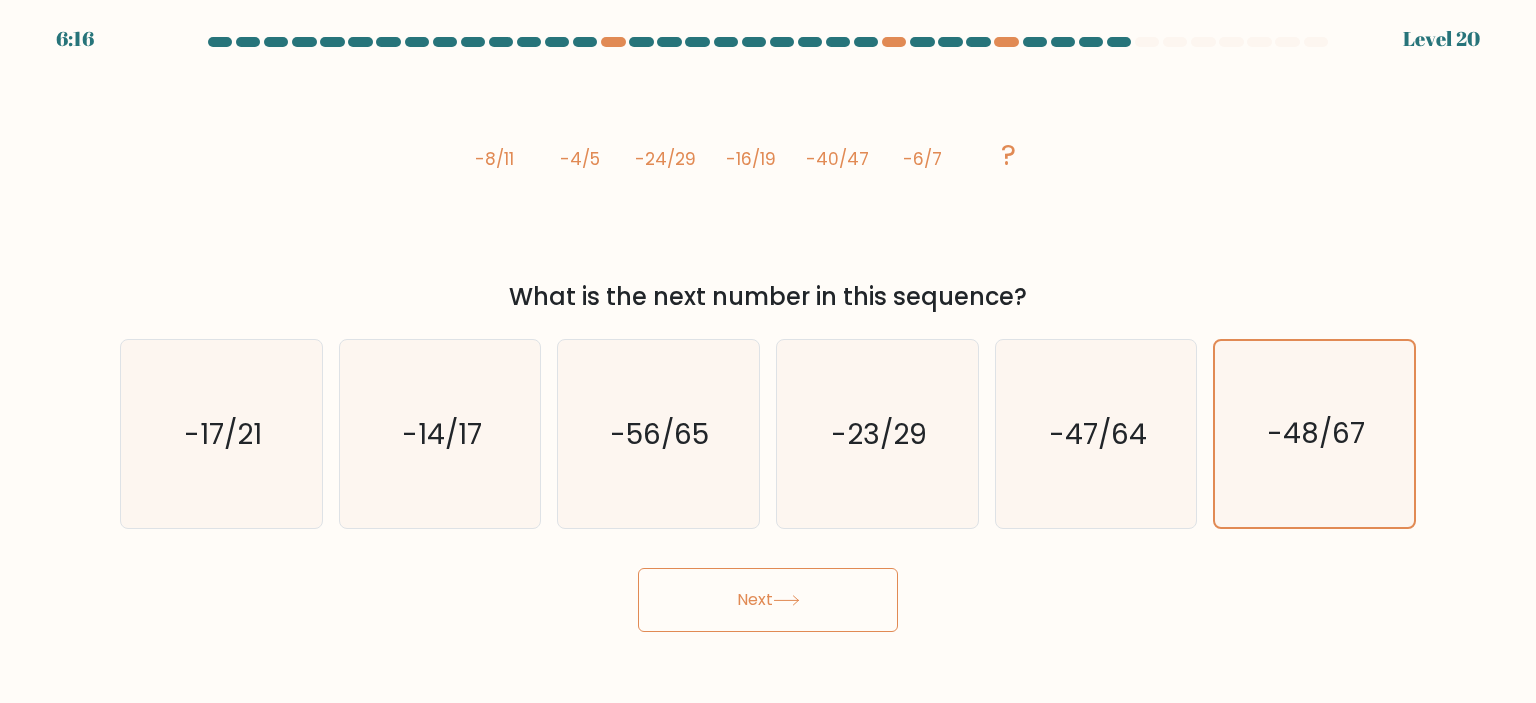 click on "Next" at bounding box center [768, 600] 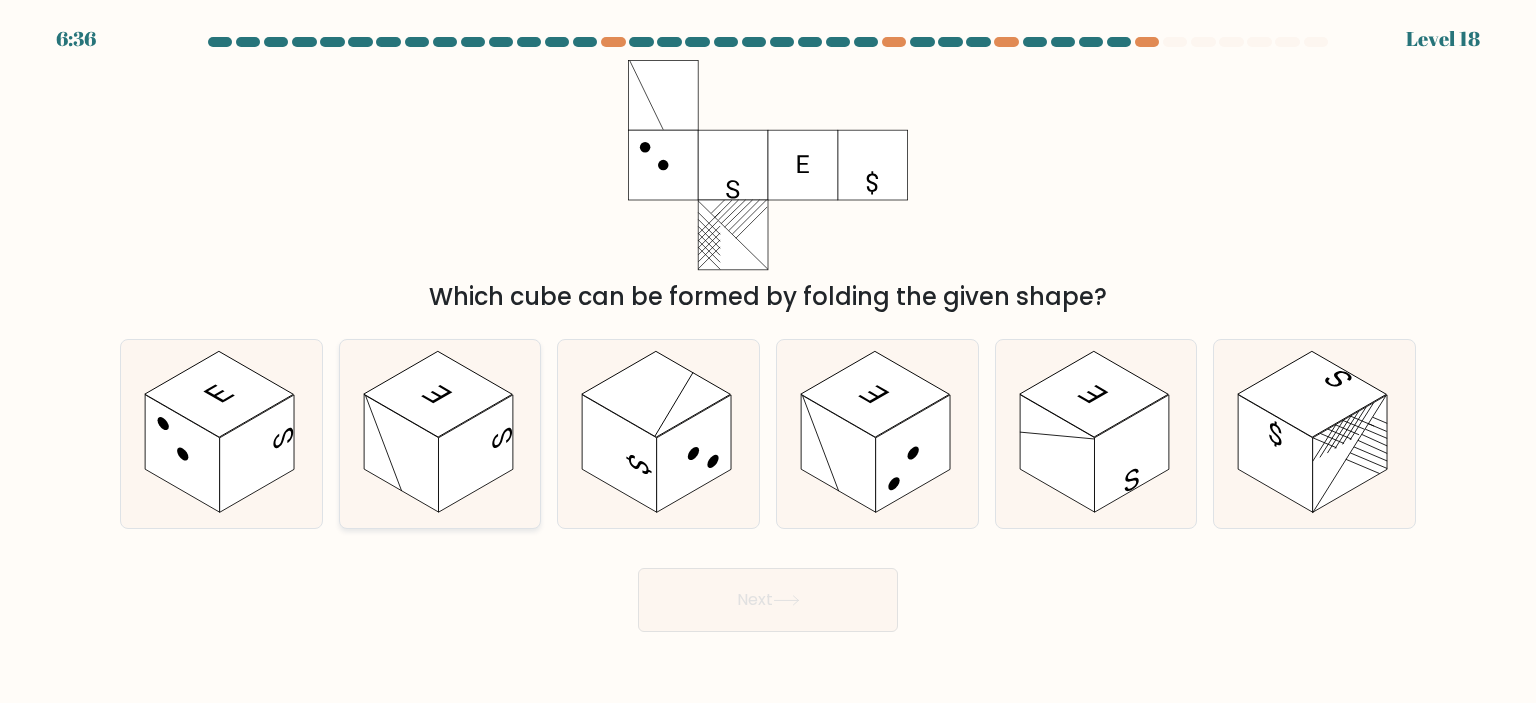 click 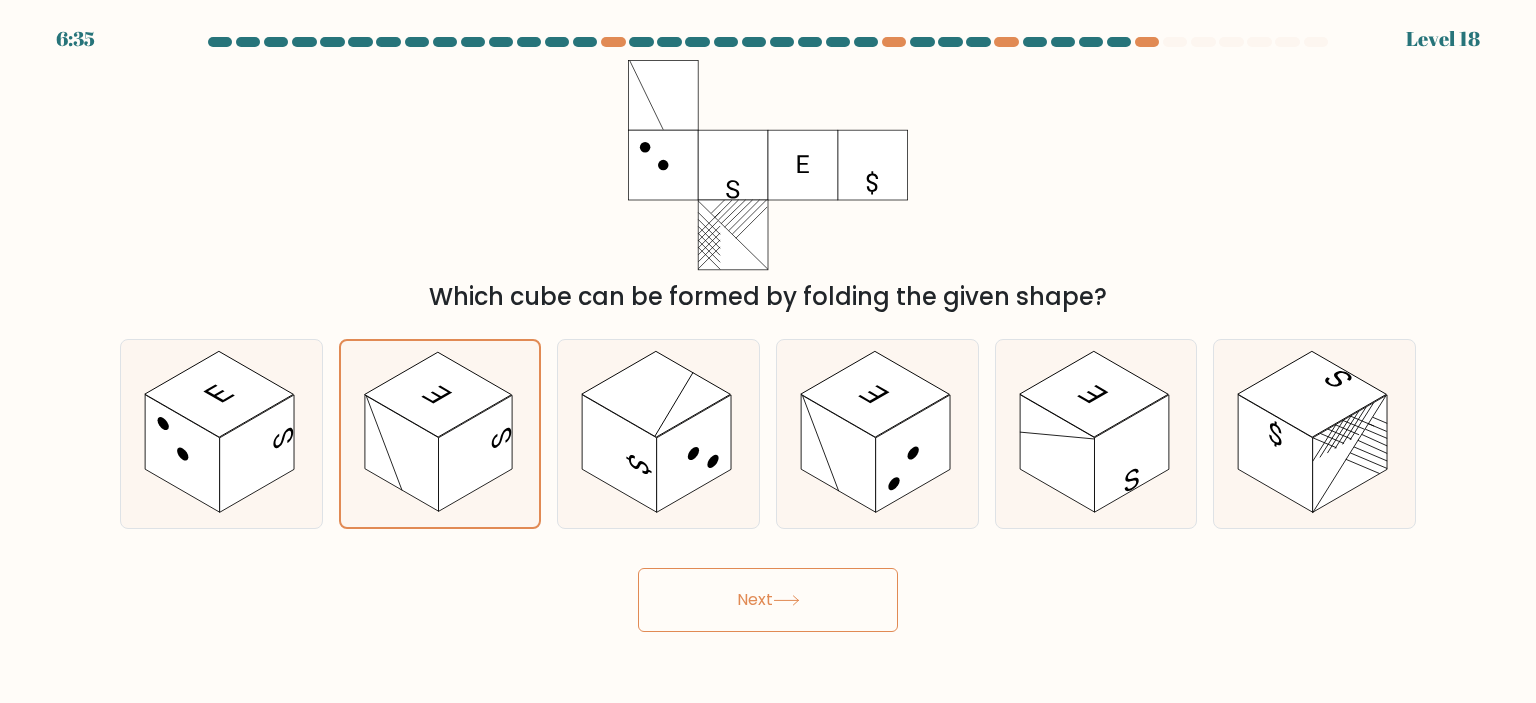 click on "Next" at bounding box center (768, 600) 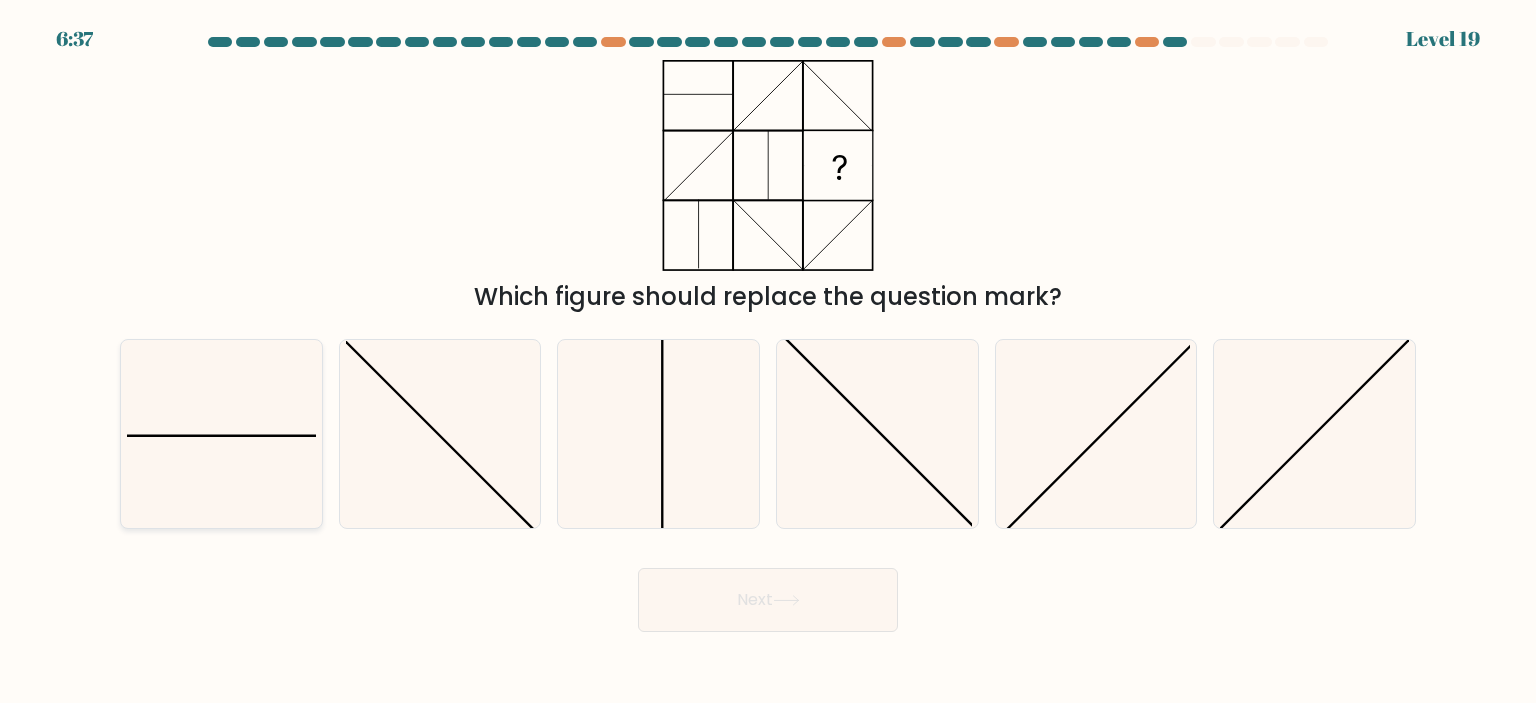 click 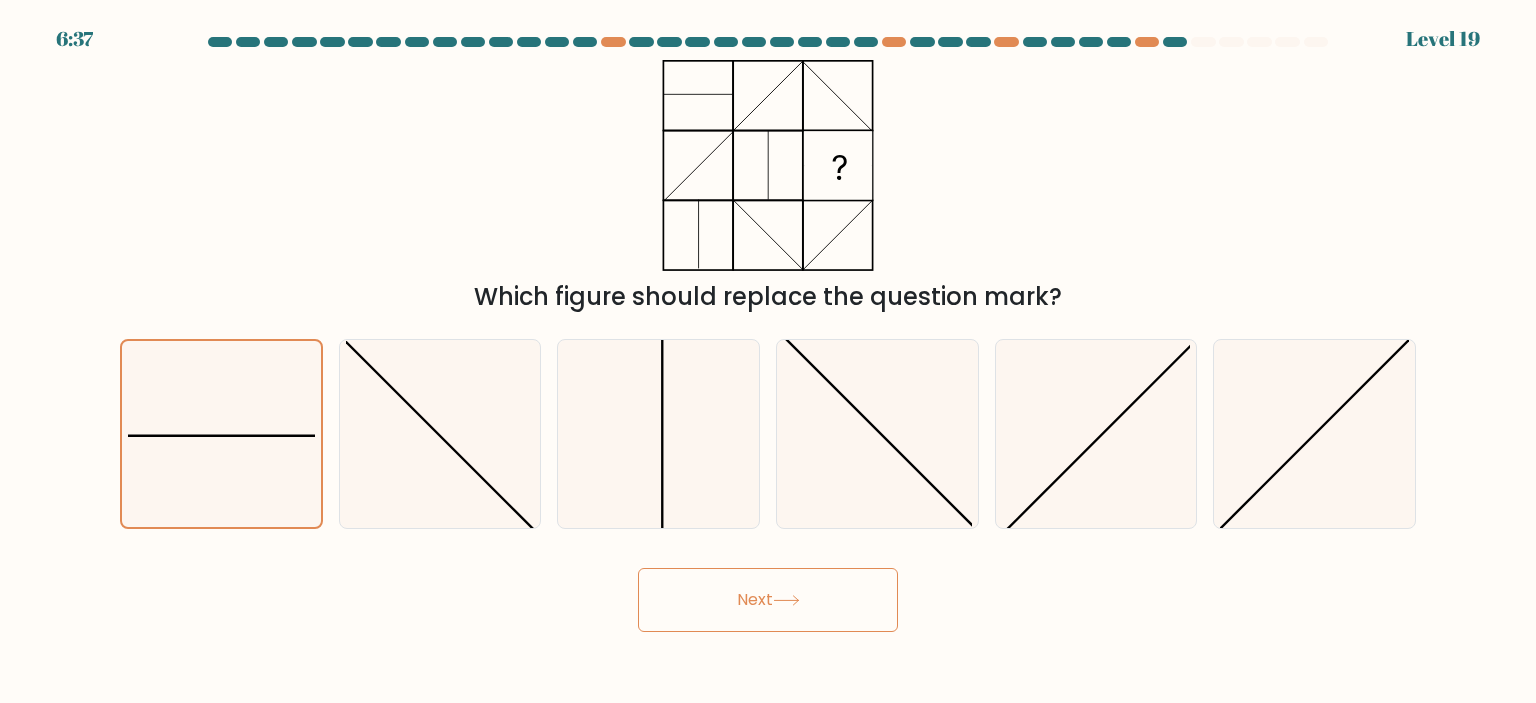 click on "Next" at bounding box center [768, 600] 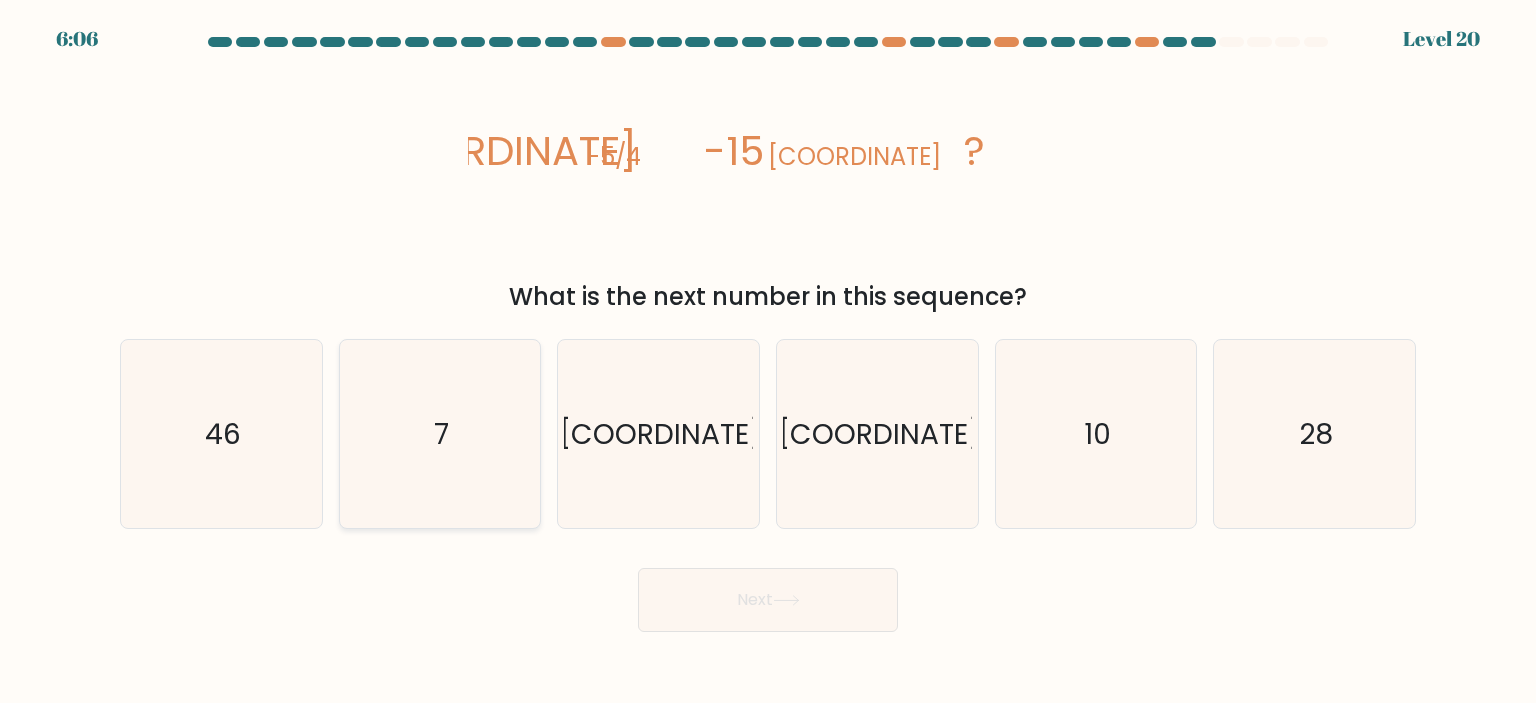 click on "7" 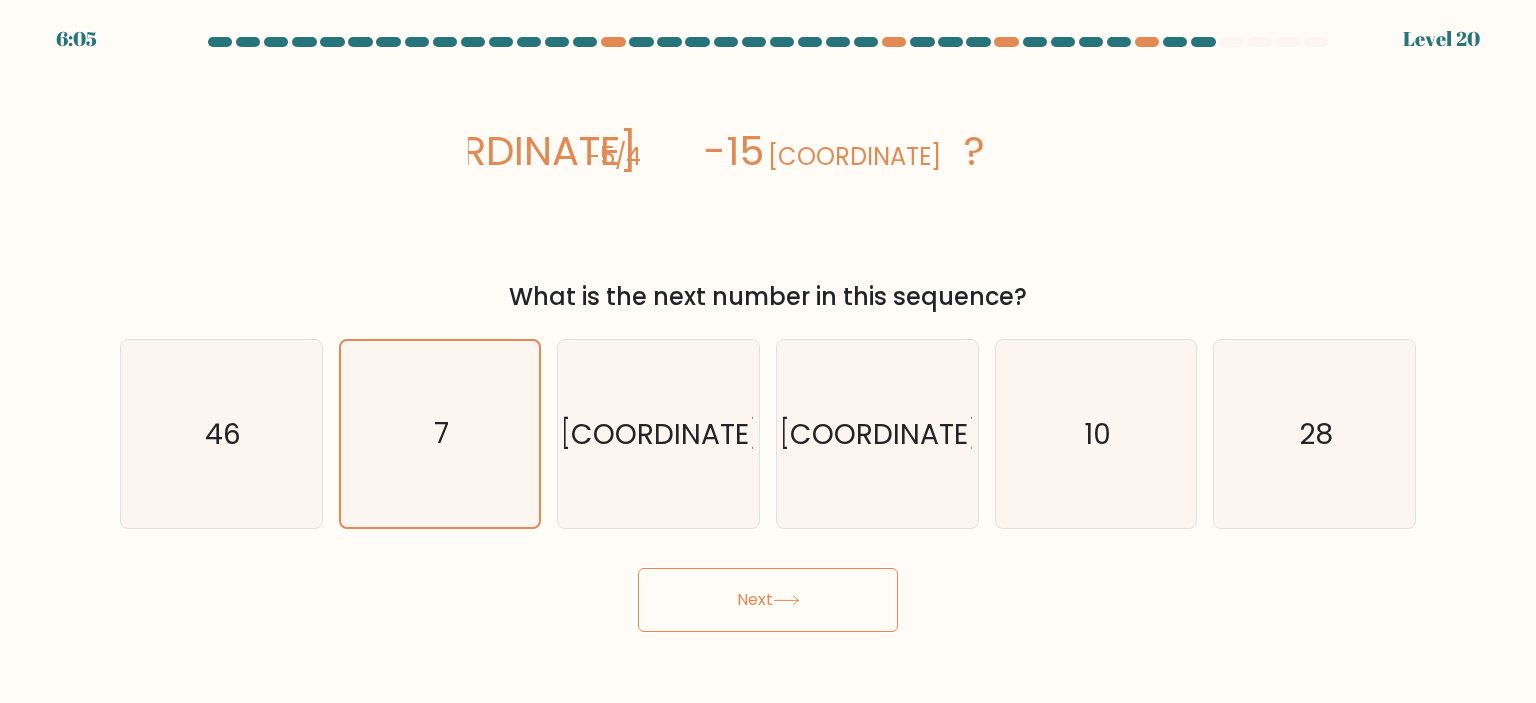 click on "Next" at bounding box center [768, 600] 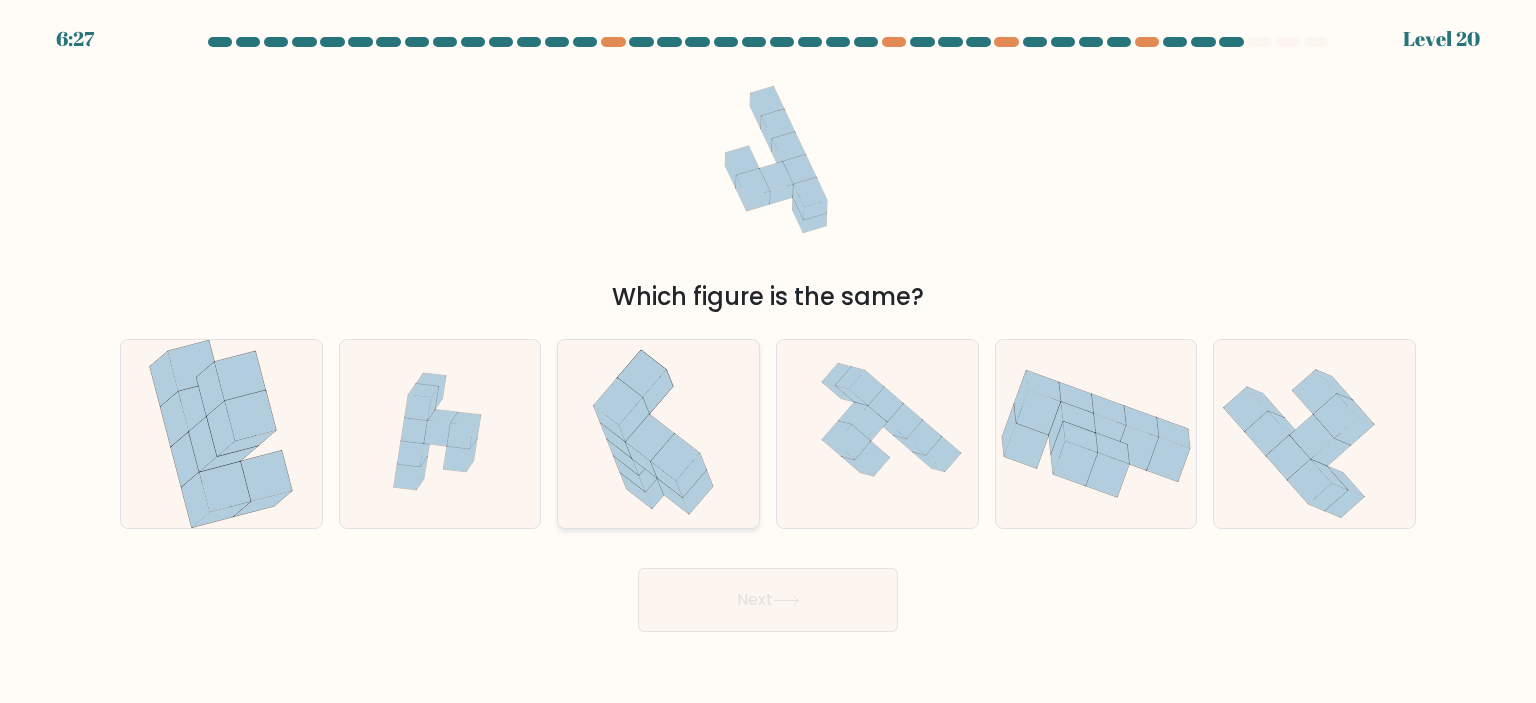 click 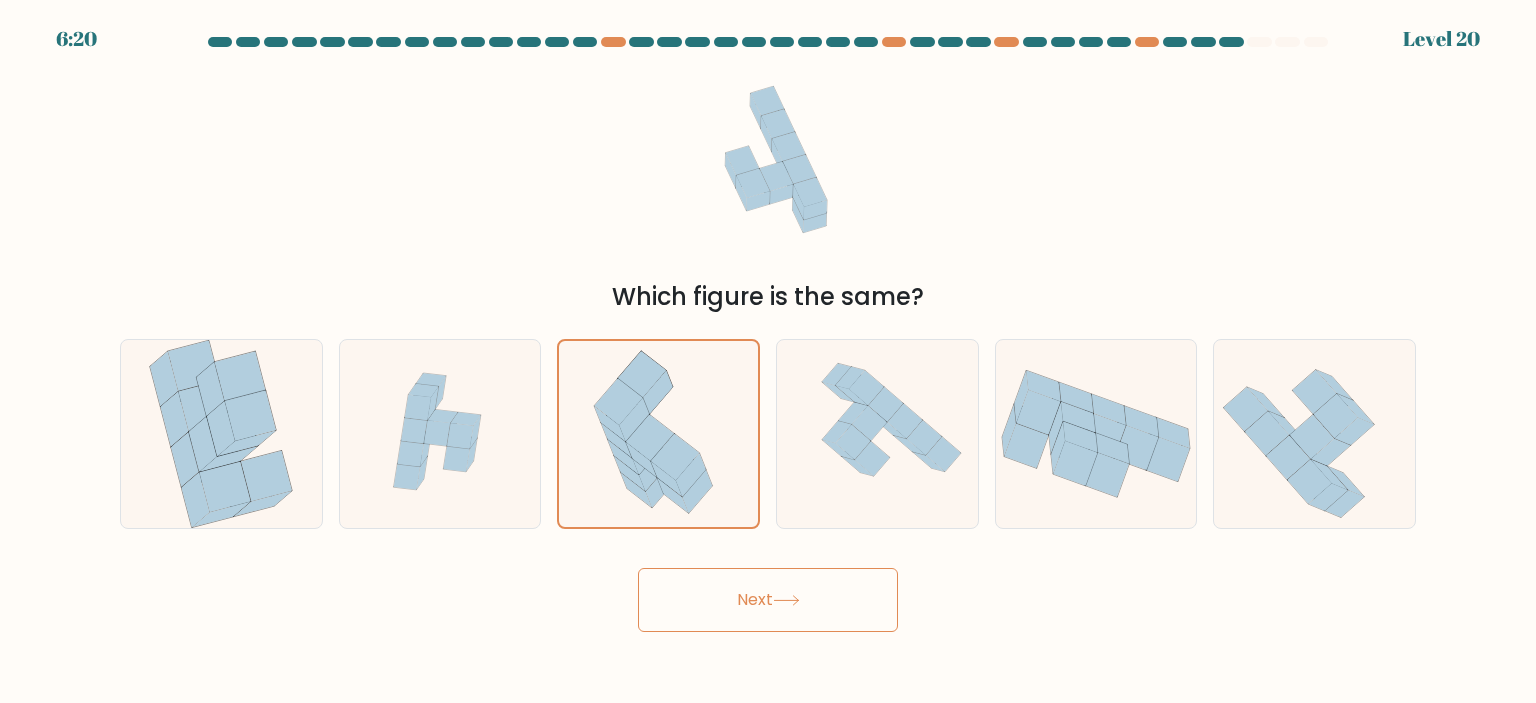 click on "Next" at bounding box center [768, 600] 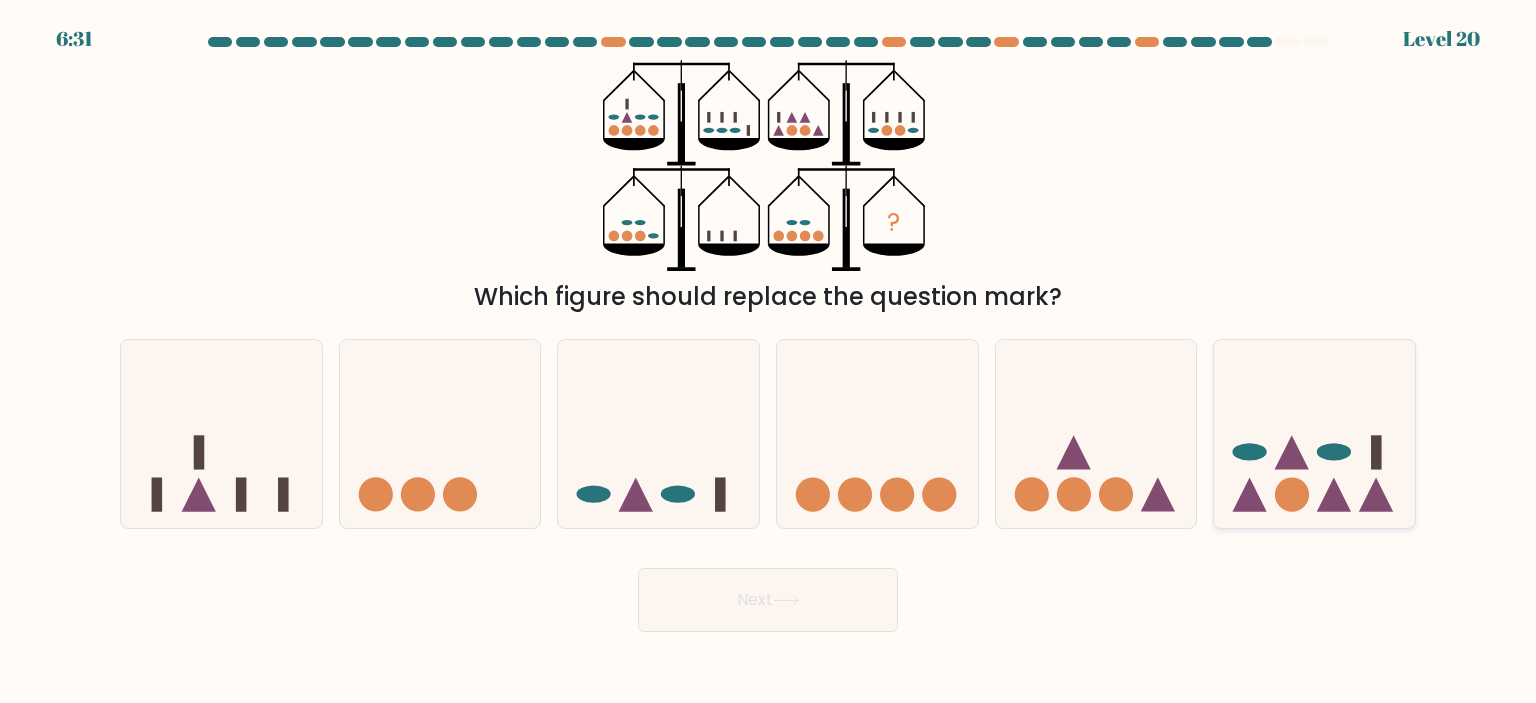 click 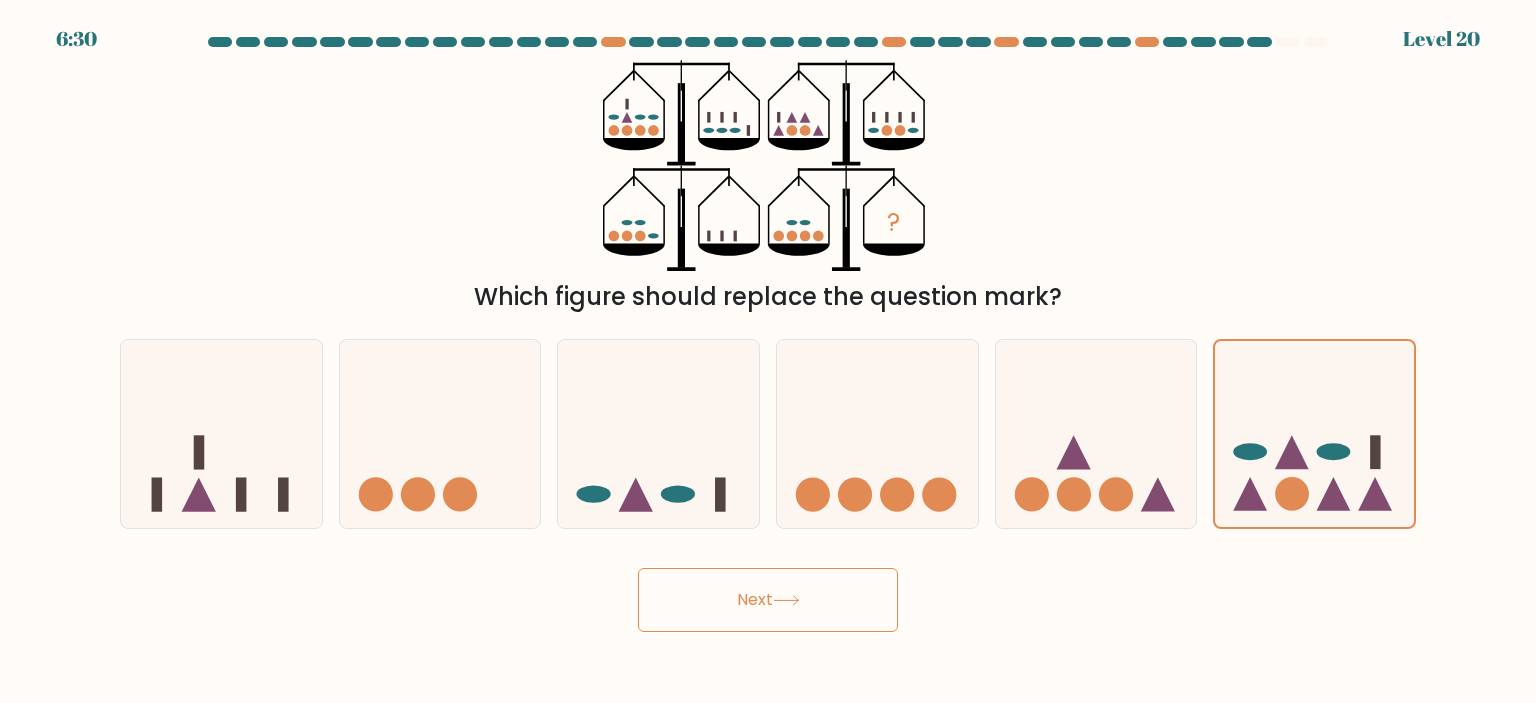 click on "Next" at bounding box center (768, 600) 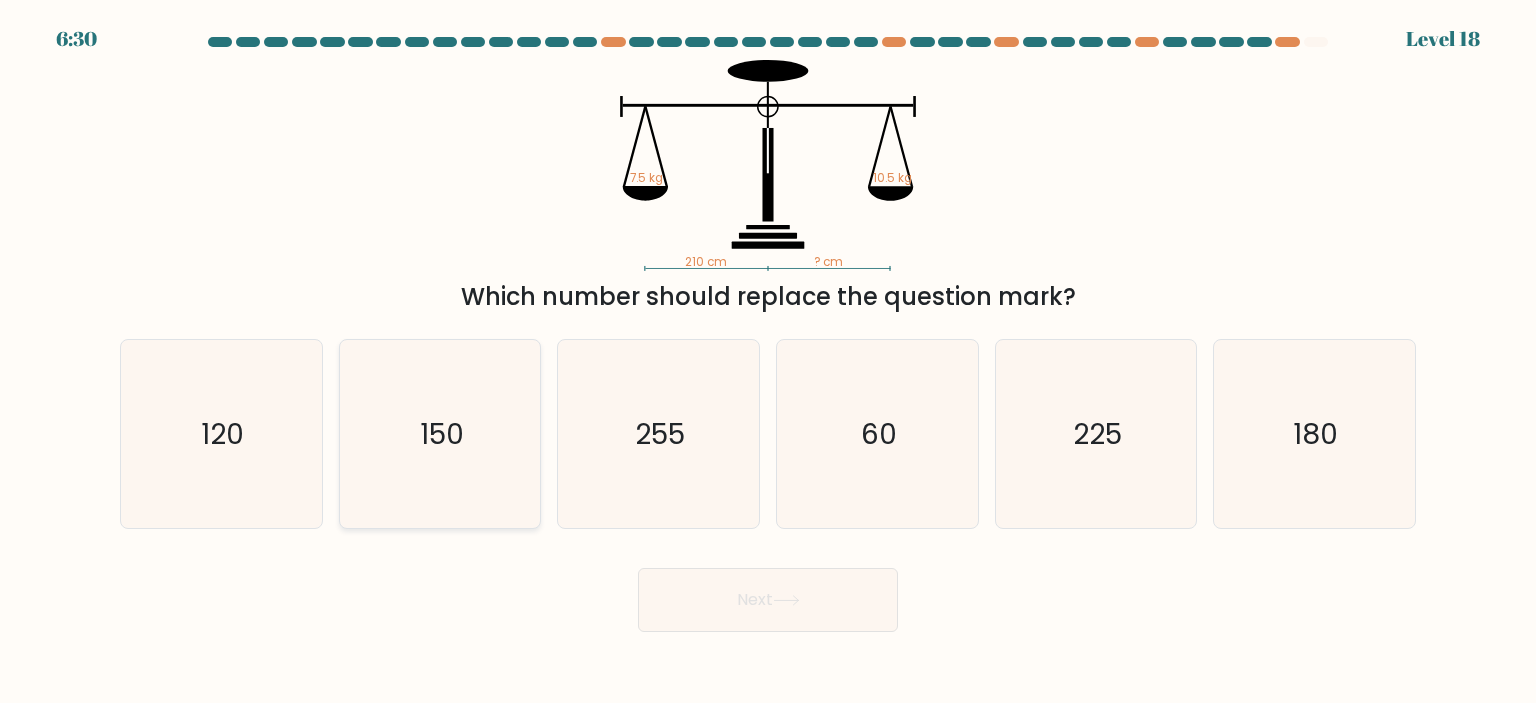 click on "150" 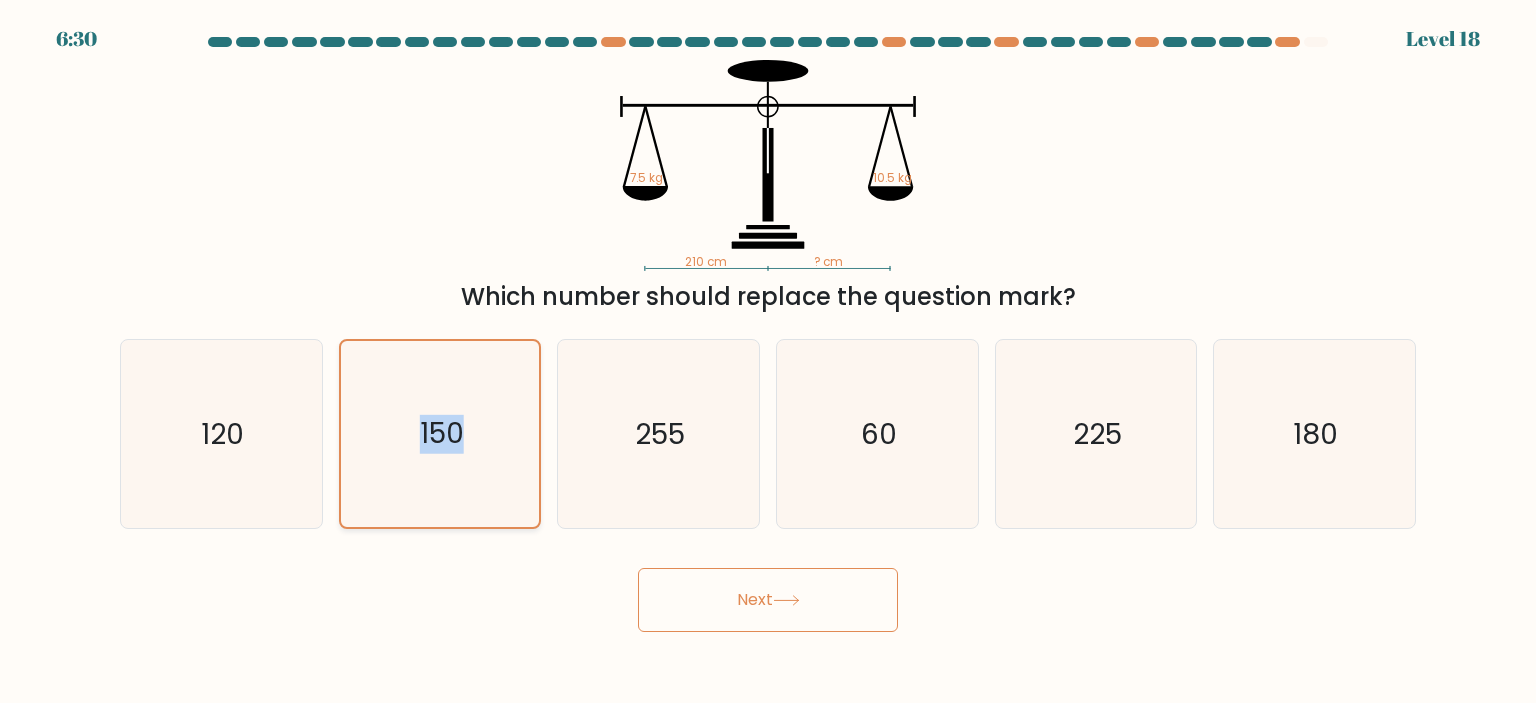 click on "150" 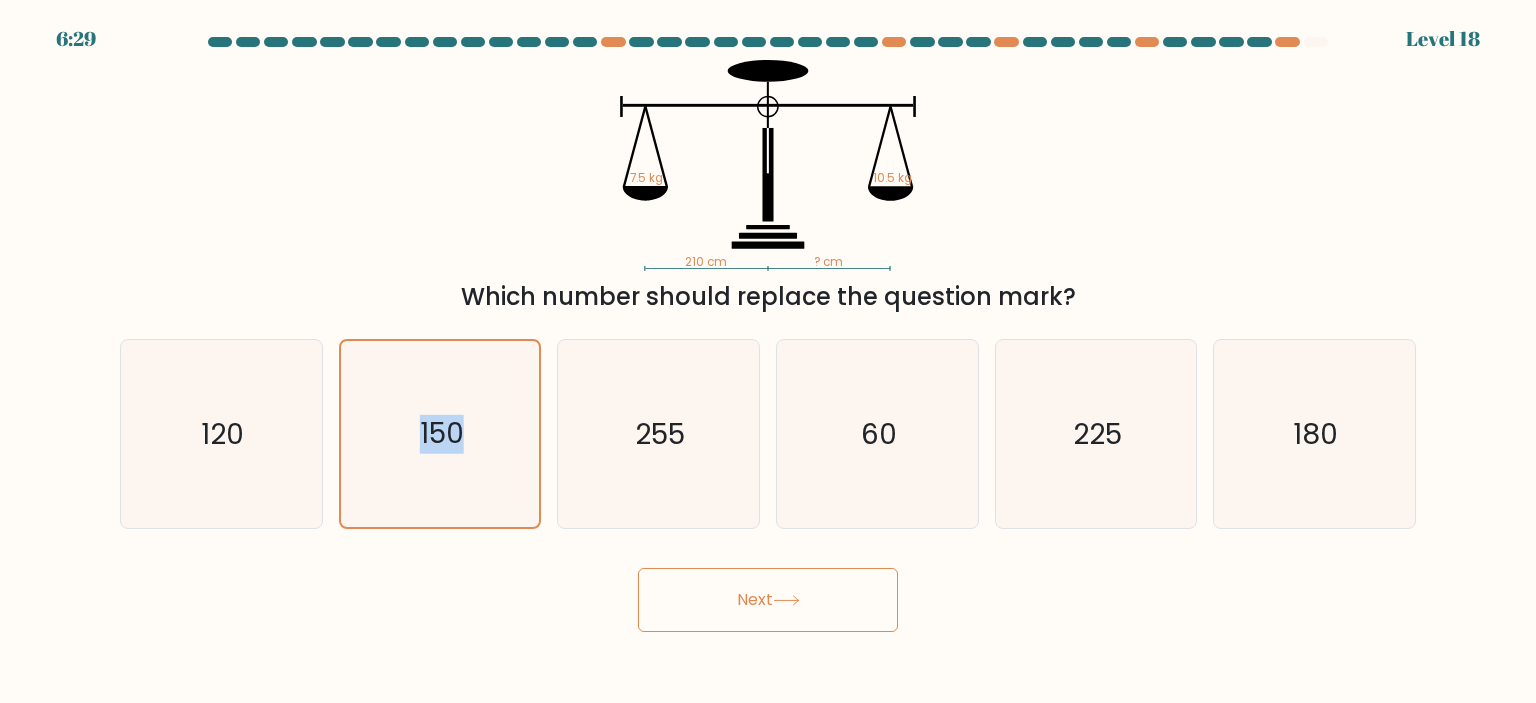 click on "Next" at bounding box center (768, 600) 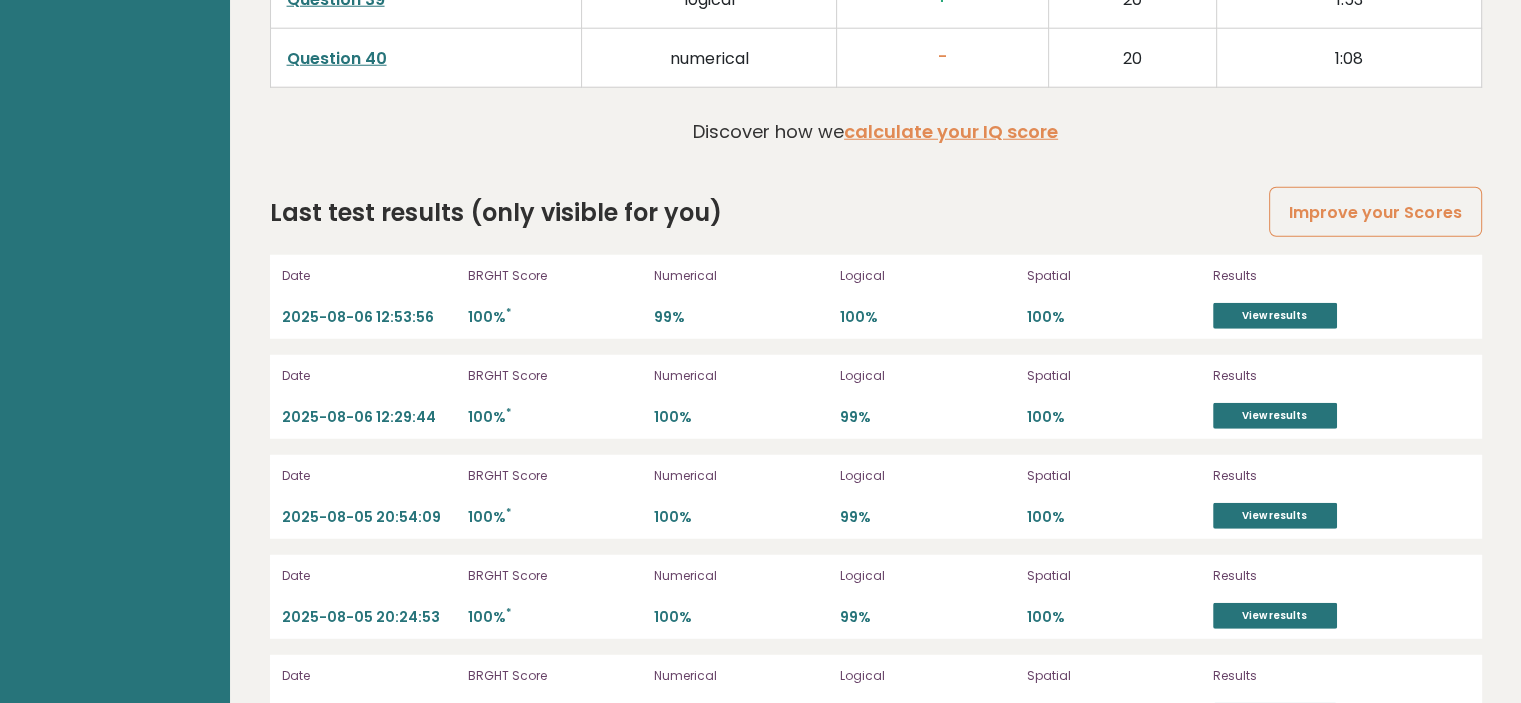 scroll, scrollTop: 5452, scrollLeft: 0, axis: vertical 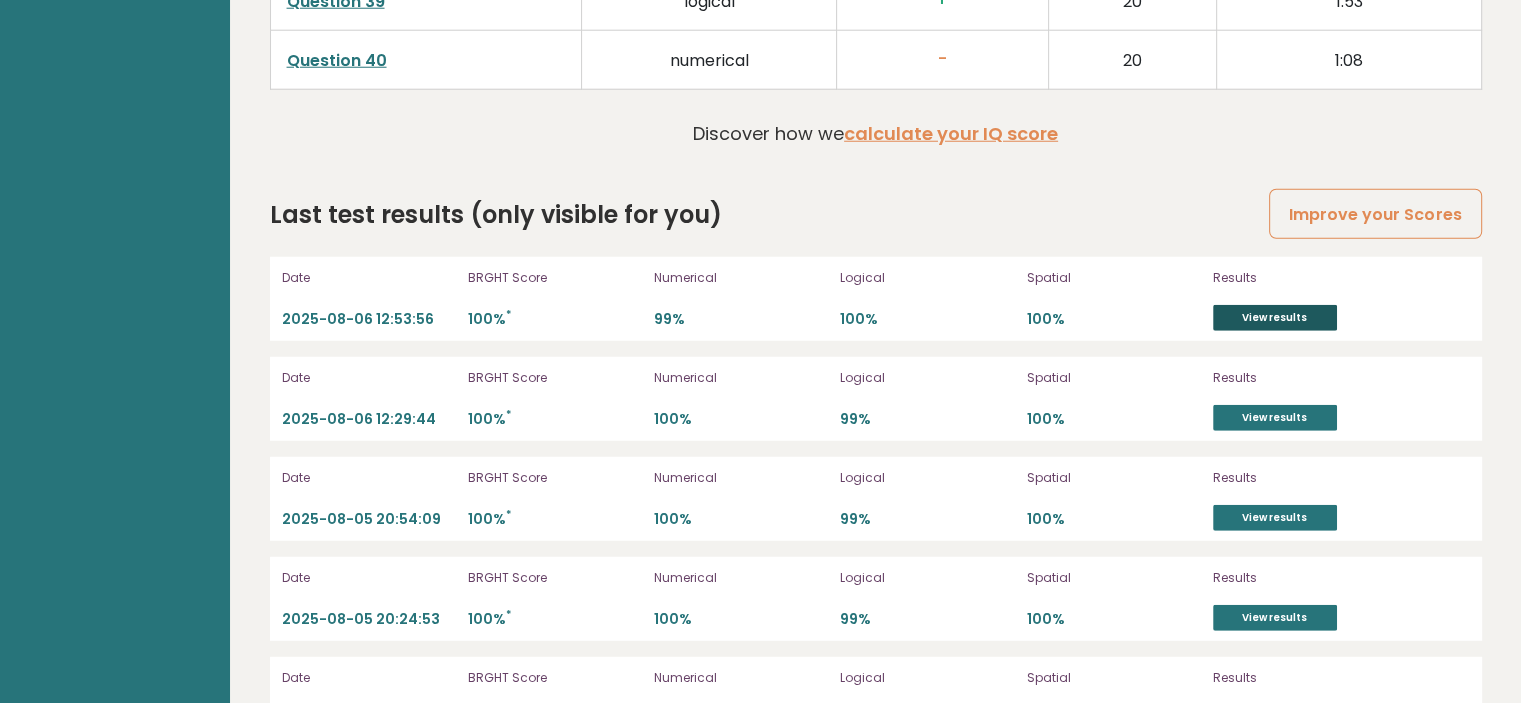 click on "View results" at bounding box center [1275, 318] 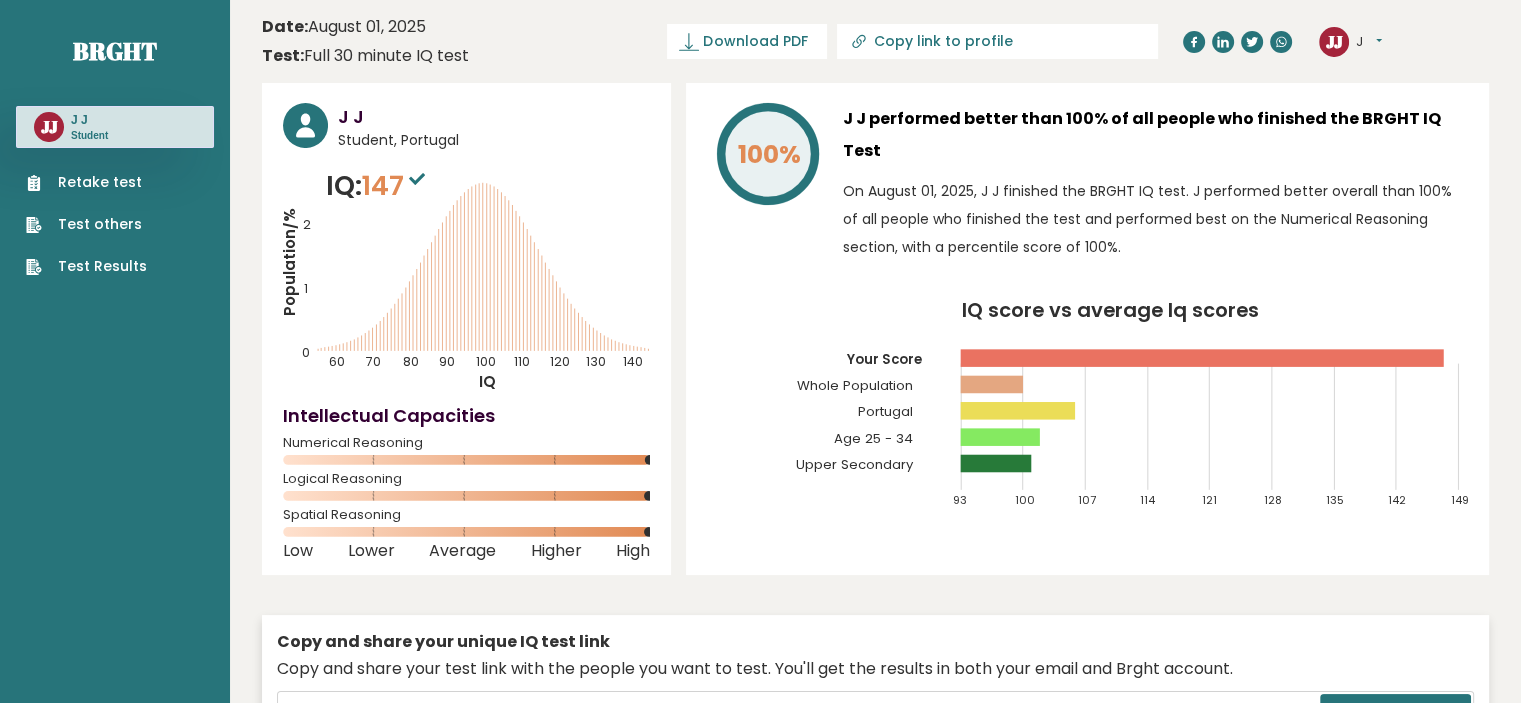 scroll, scrollTop: 0, scrollLeft: 0, axis: both 